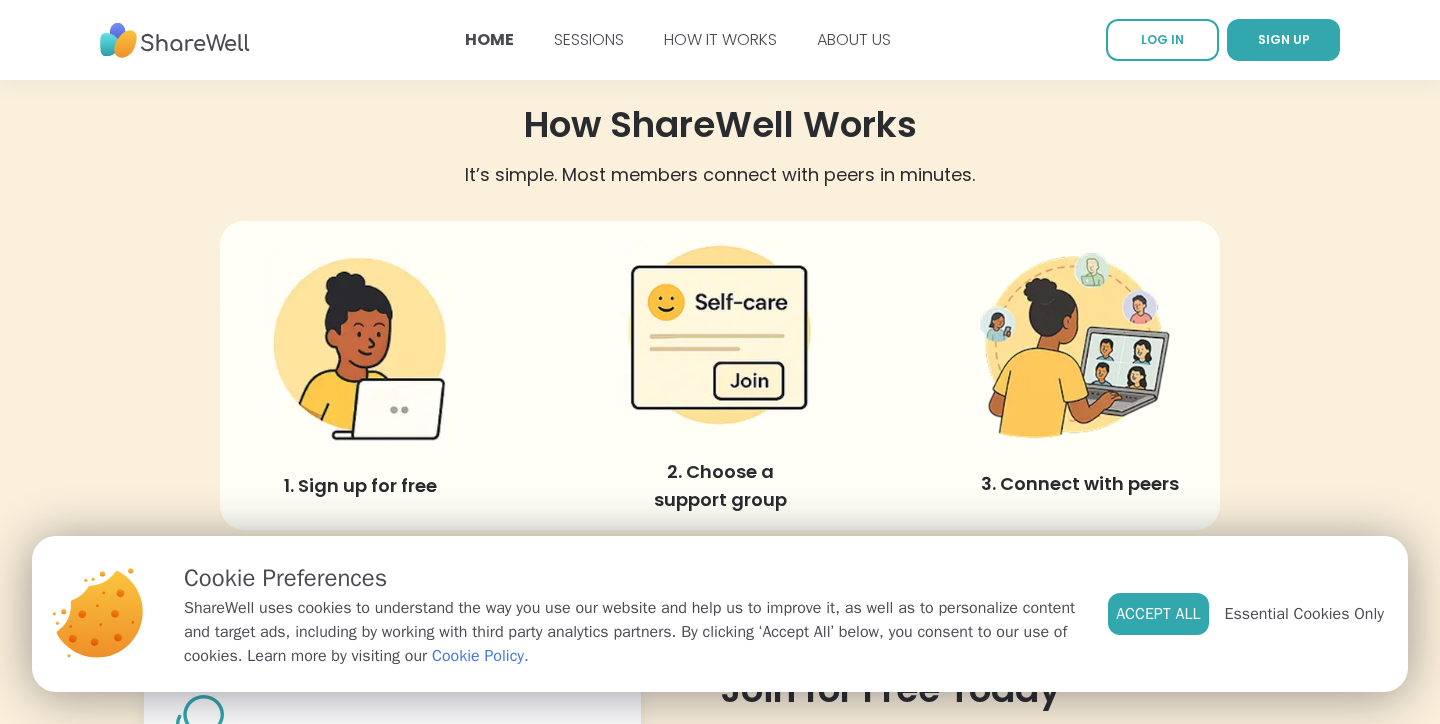 scroll, scrollTop: 458, scrollLeft: 0, axis: vertical 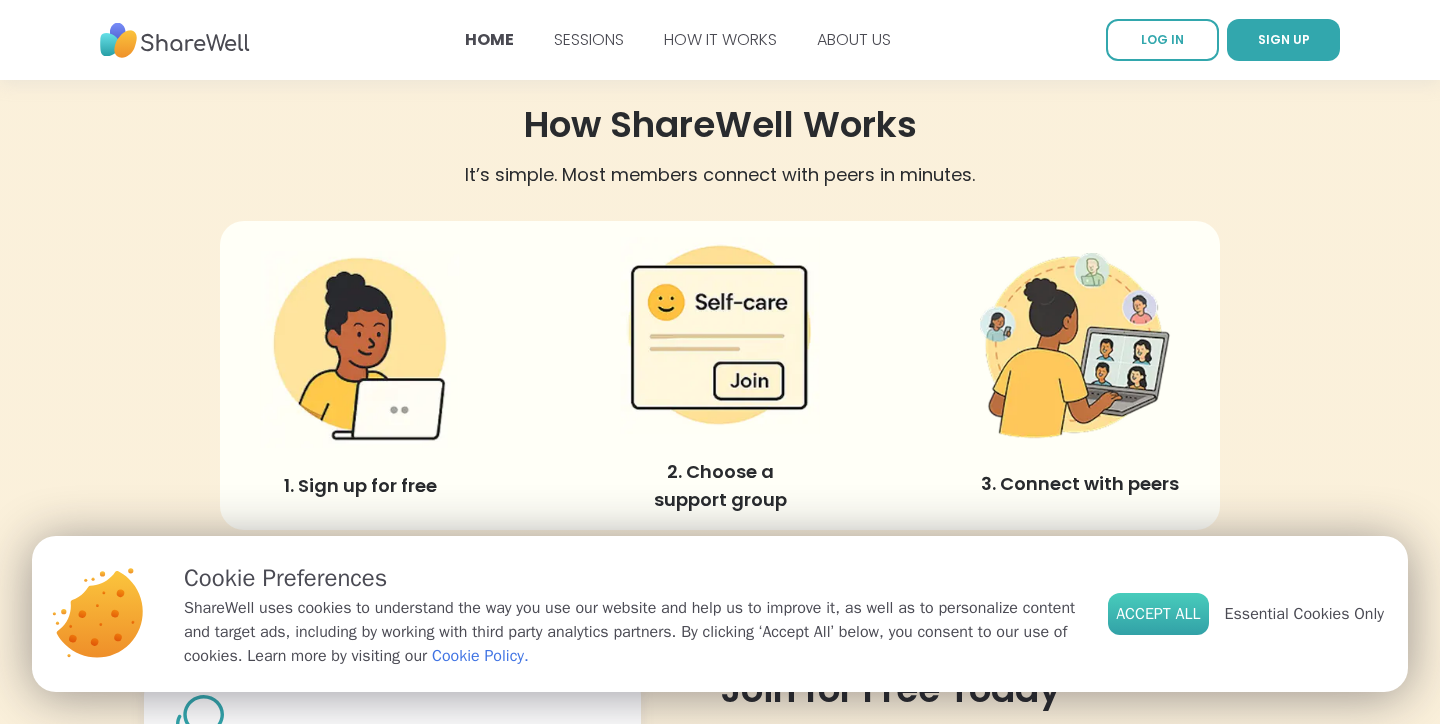 click on "Accept All" at bounding box center [1158, 614] 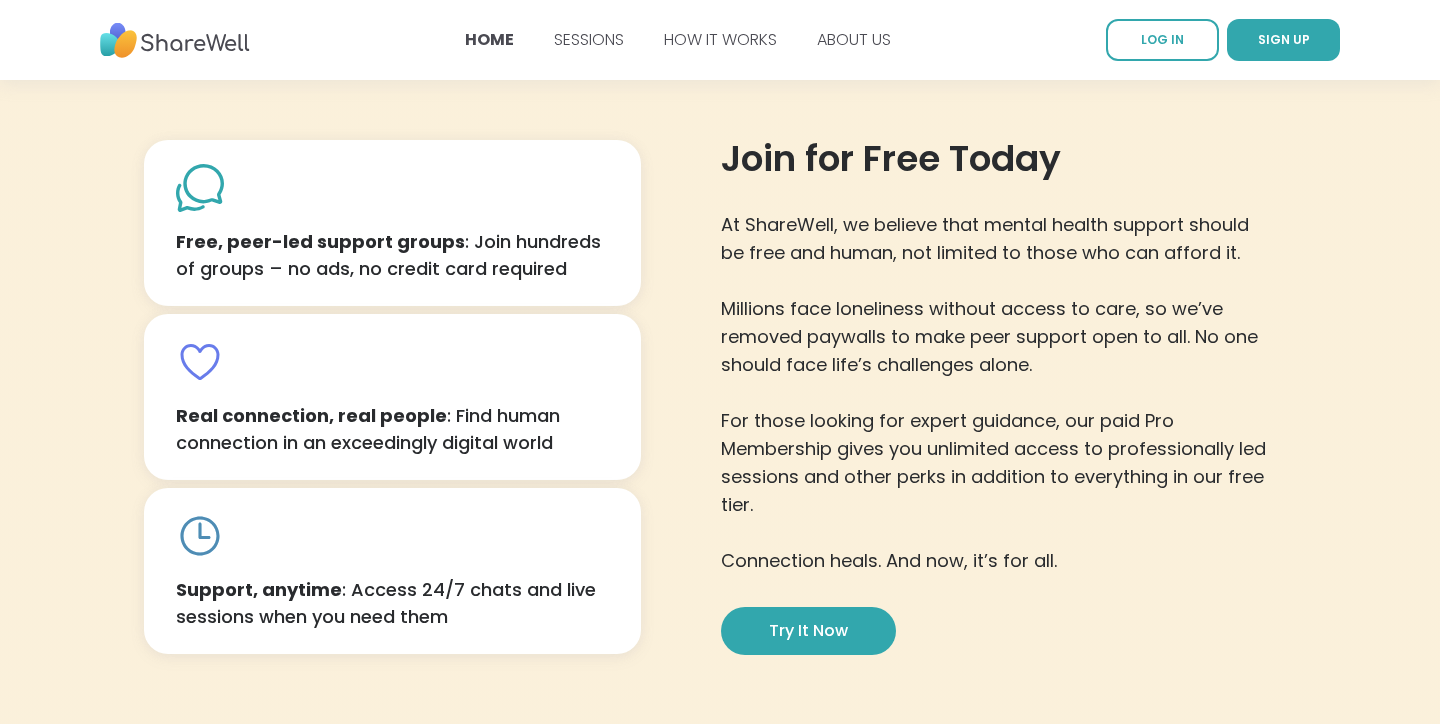 scroll, scrollTop: 996, scrollLeft: 0, axis: vertical 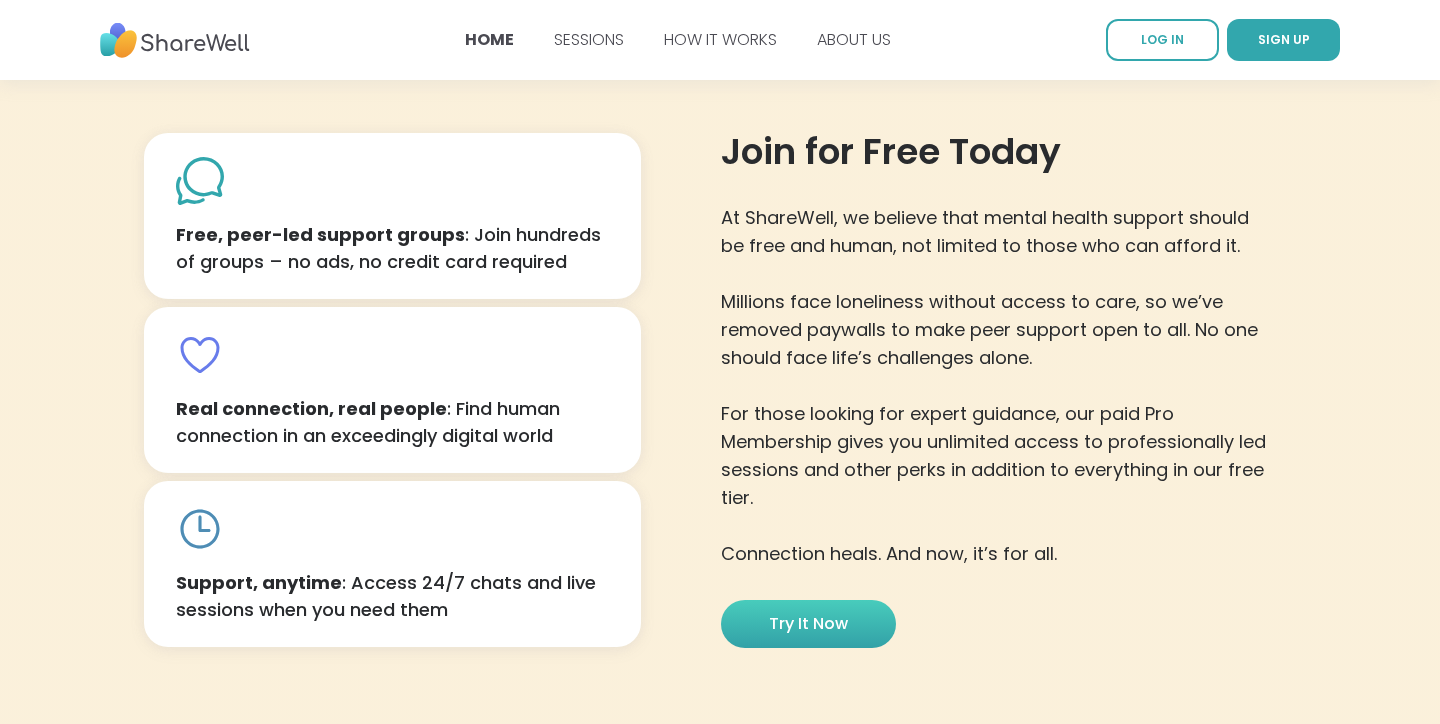 click on "Try it now" at bounding box center (808, 624) 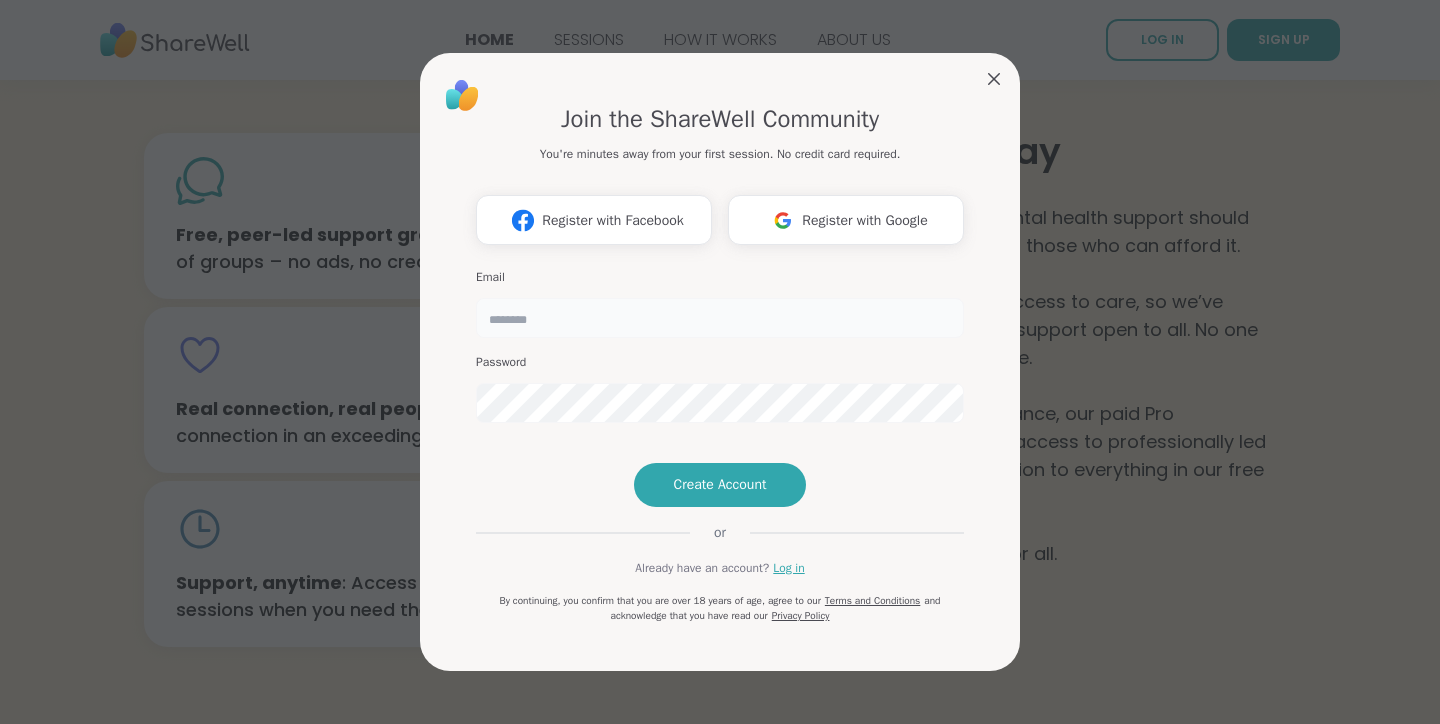 click at bounding box center [720, 318] 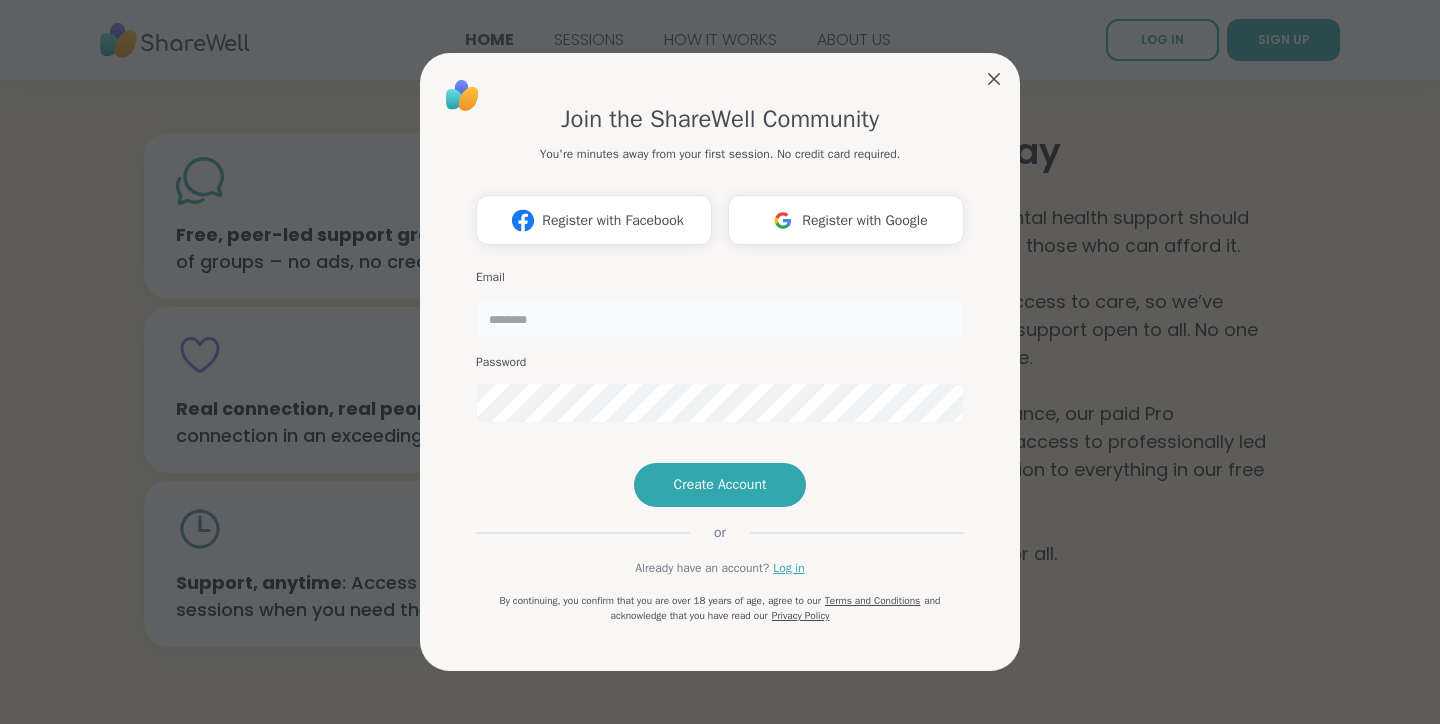 type on "**********" 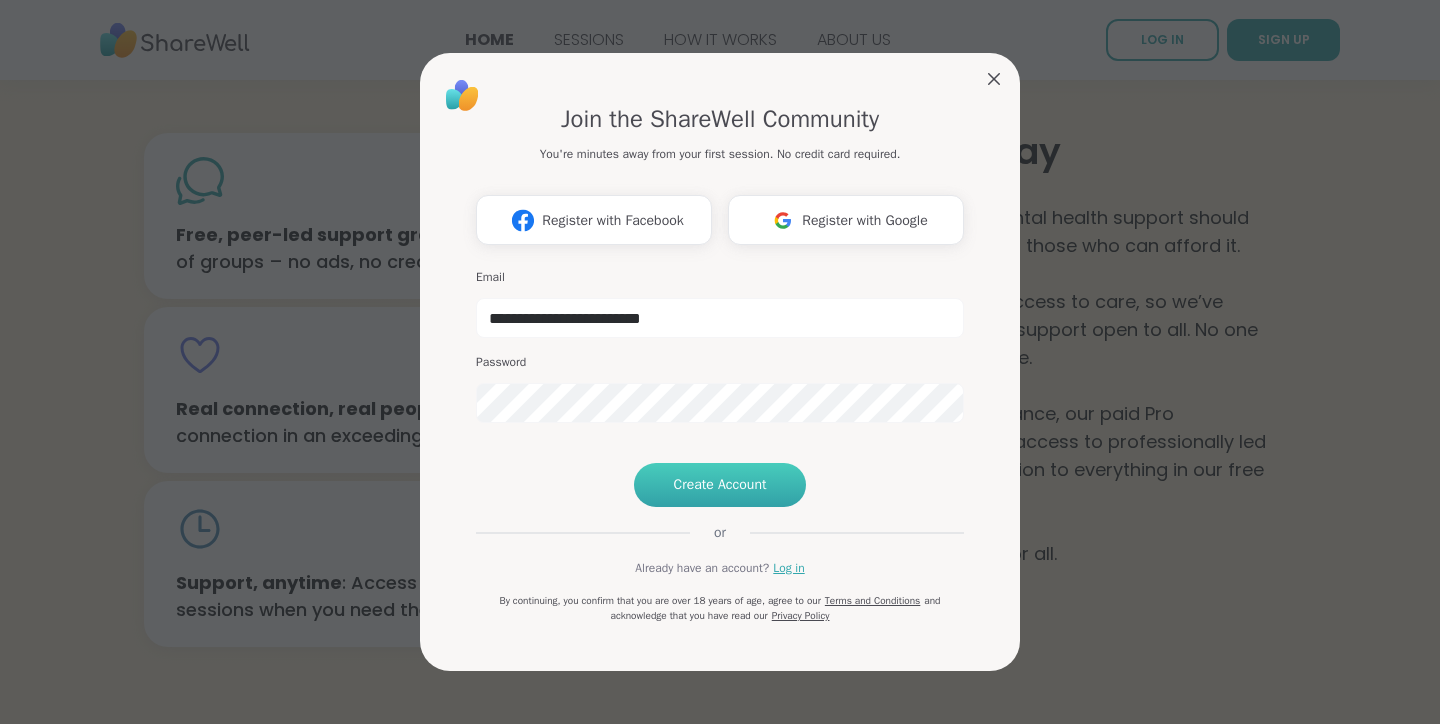 click on "Create Account" at bounding box center (720, 485) 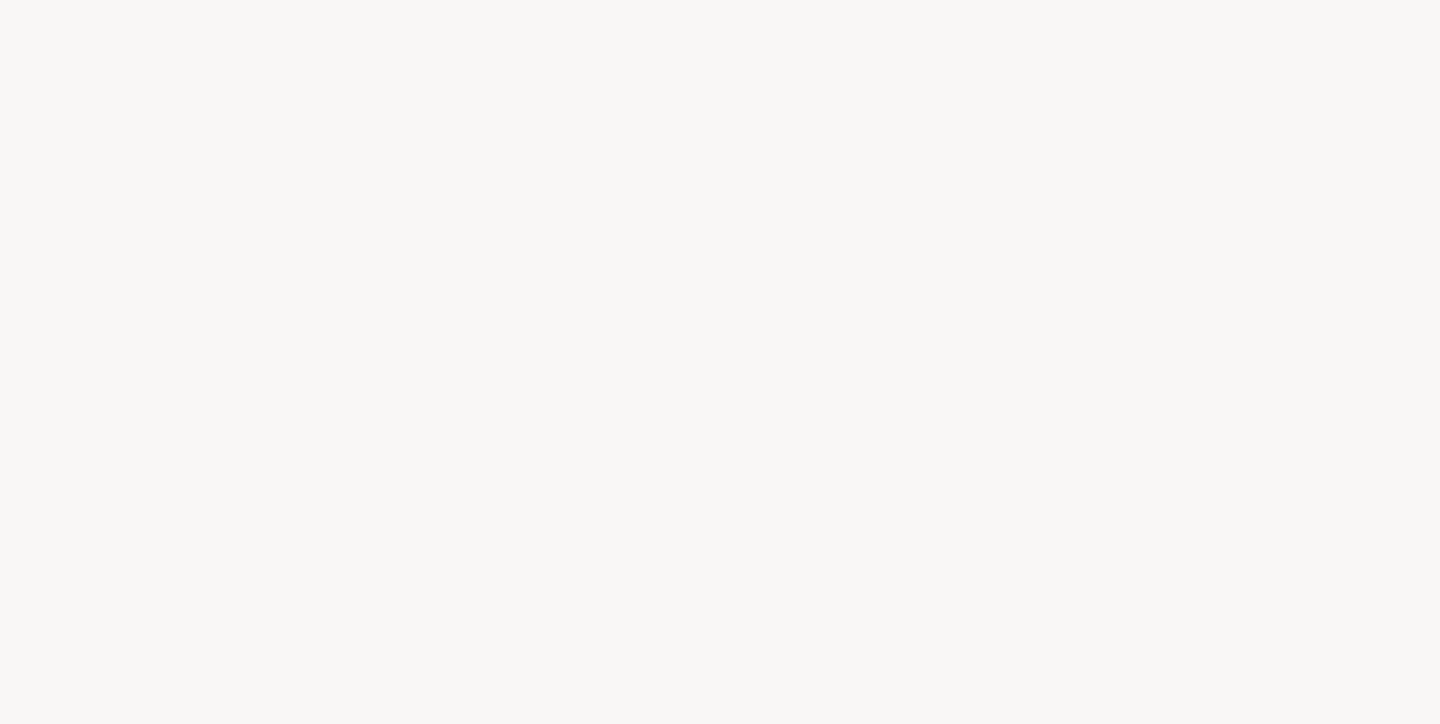 scroll, scrollTop: 0, scrollLeft: 0, axis: both 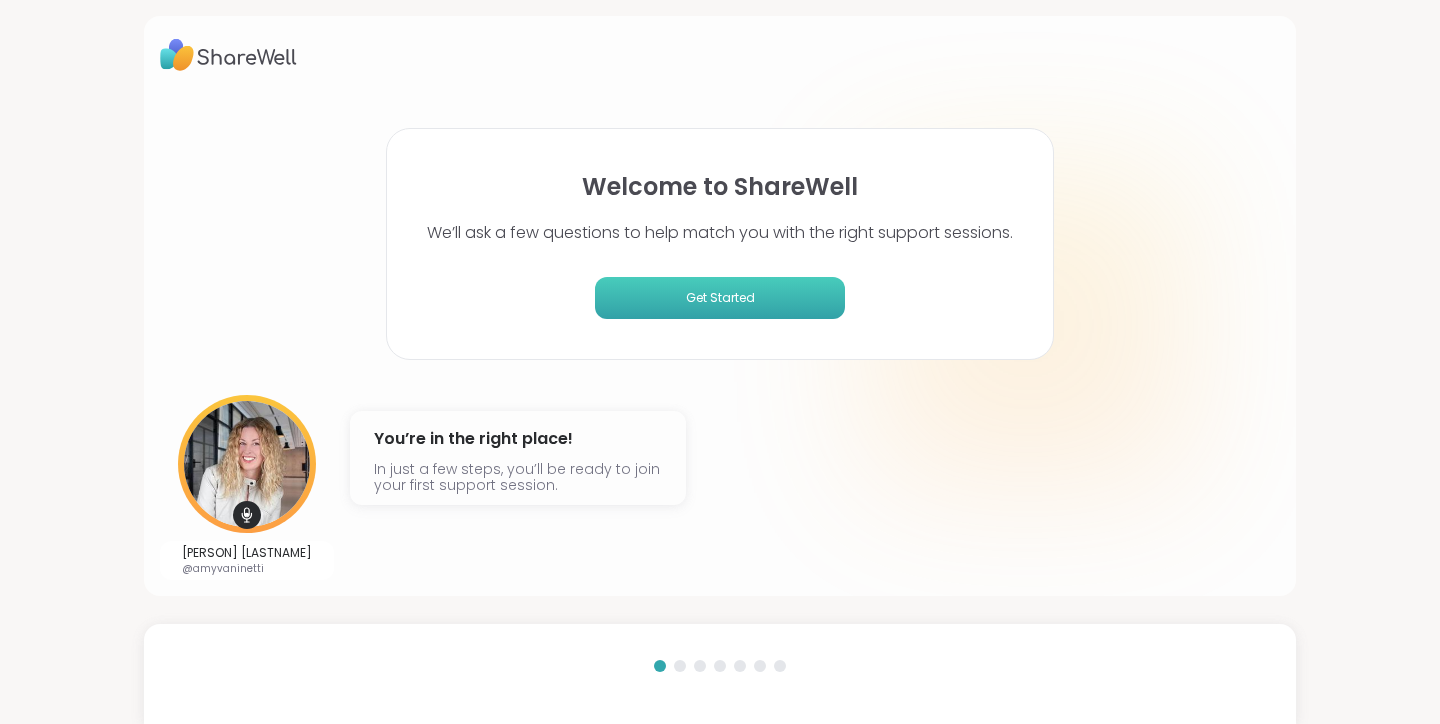 click on "Get Started" at bounding box center [720, 298] 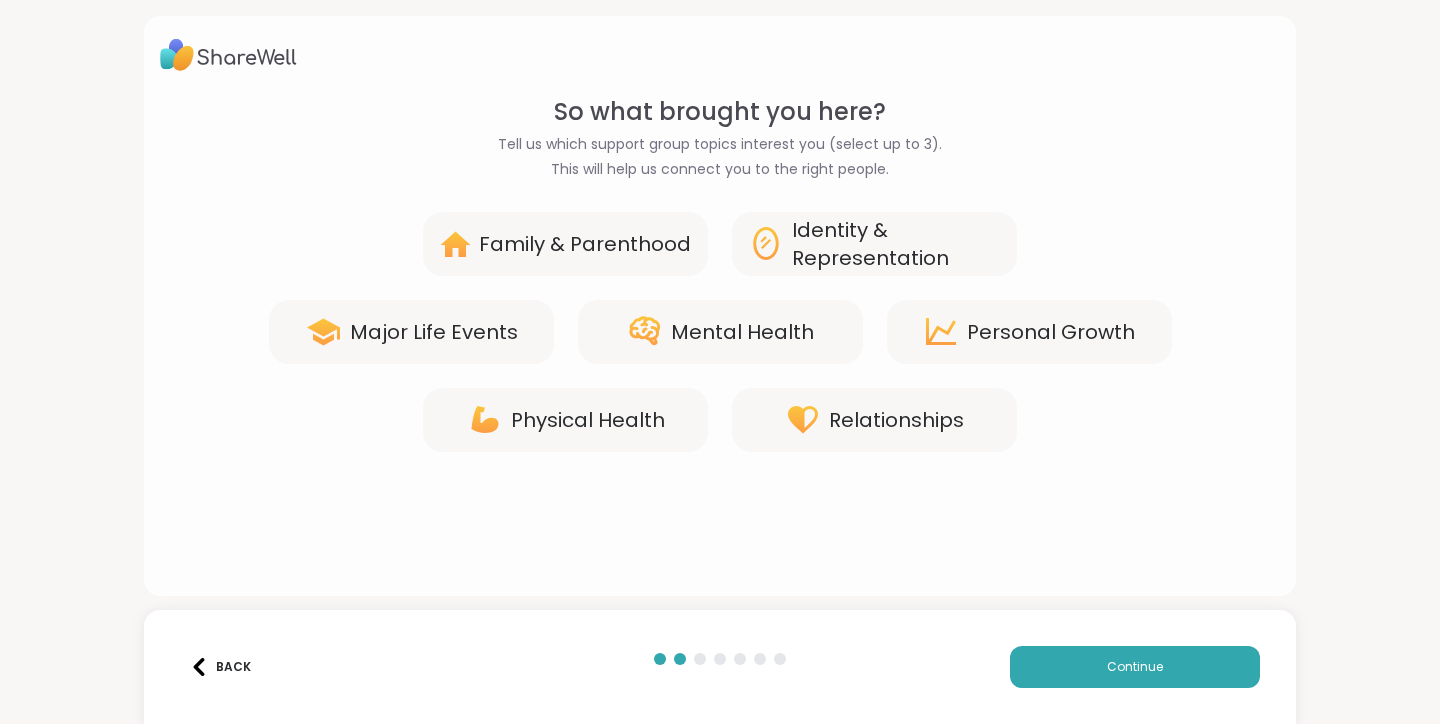 click on "Relationships" at bounding box center [874, 420] 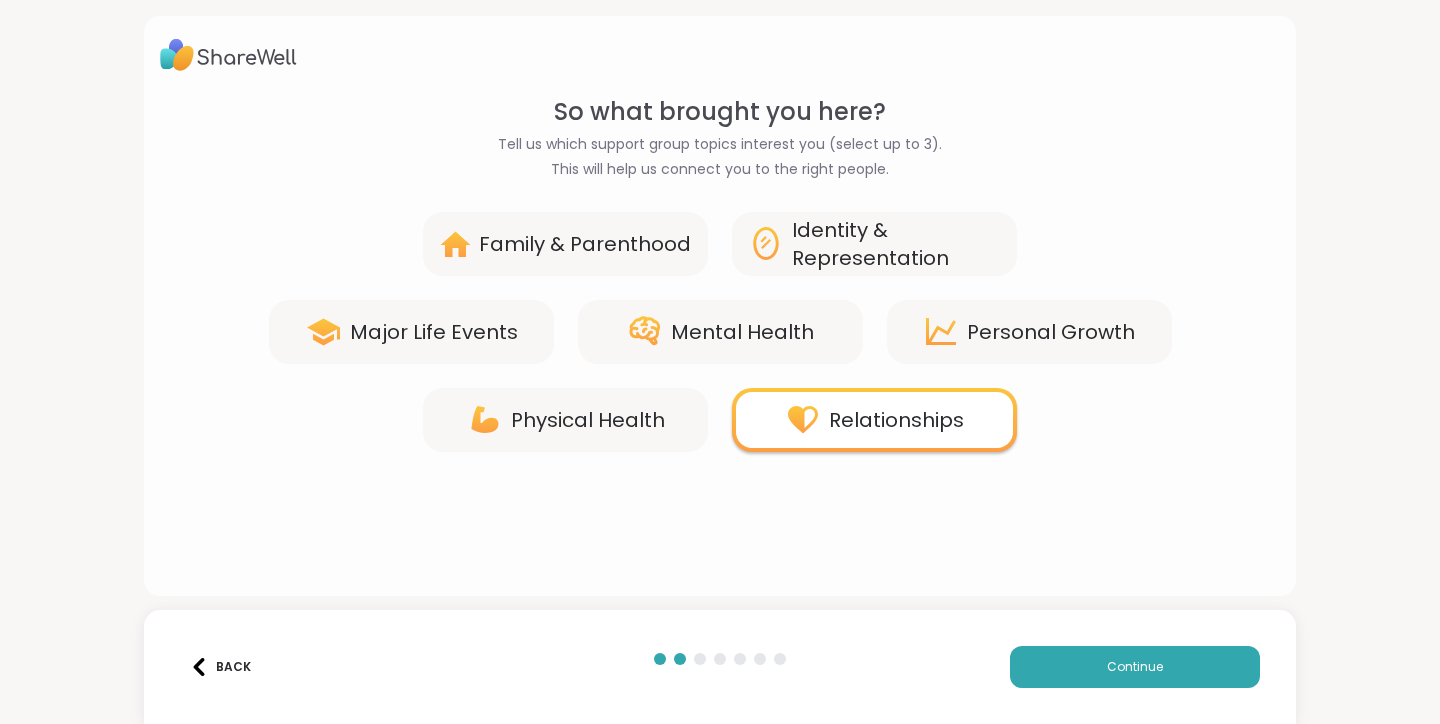 click on "Mental Health" at bounding box center [742, 332] 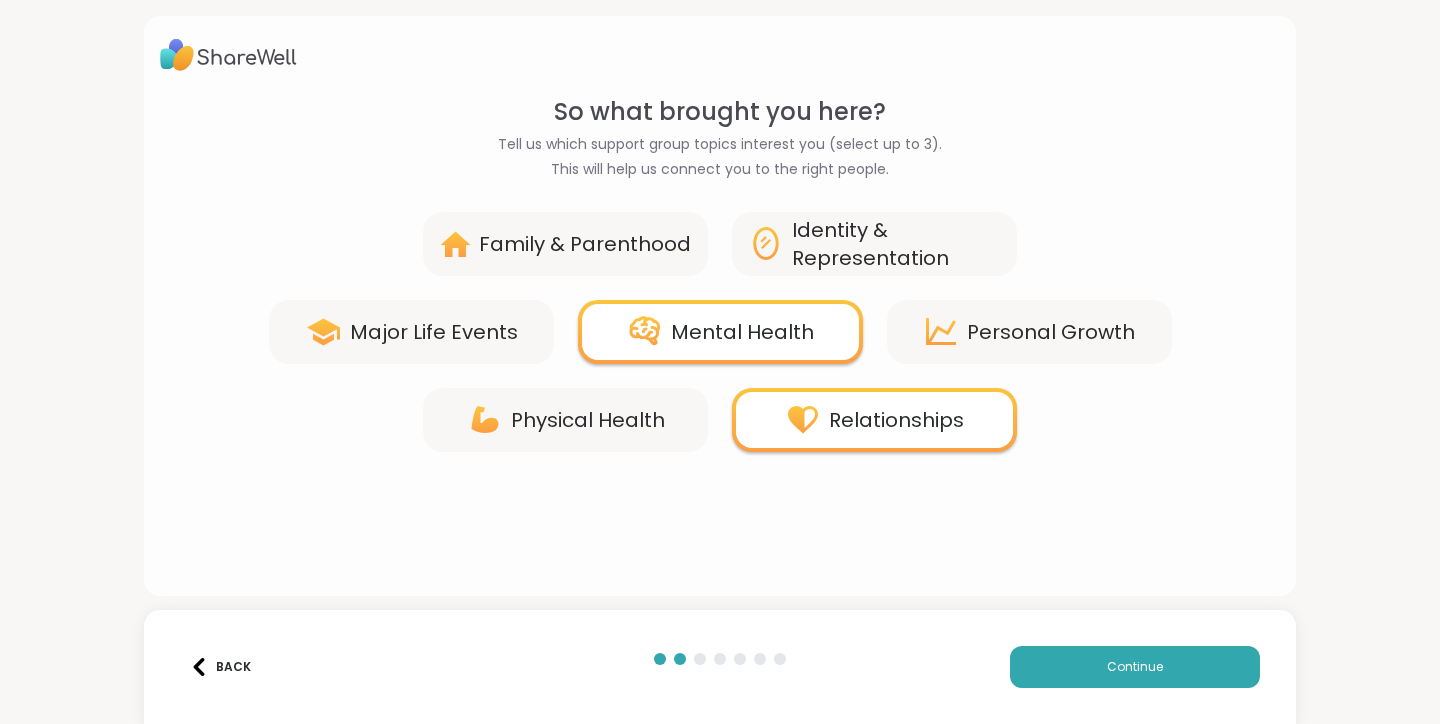 click on "Personal Growth" at bounding box center (1051, 332) 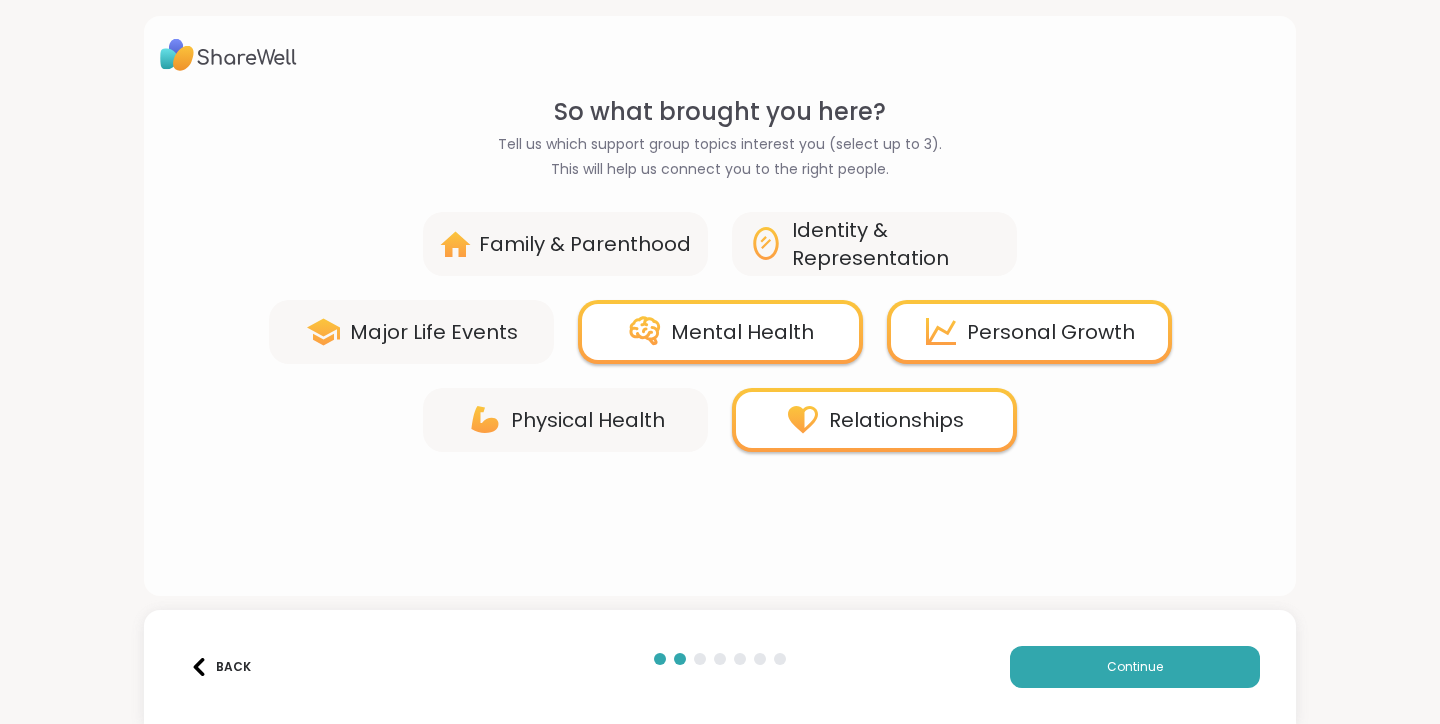 click on "Family & Parenthood" at bounding box center [585, 244] 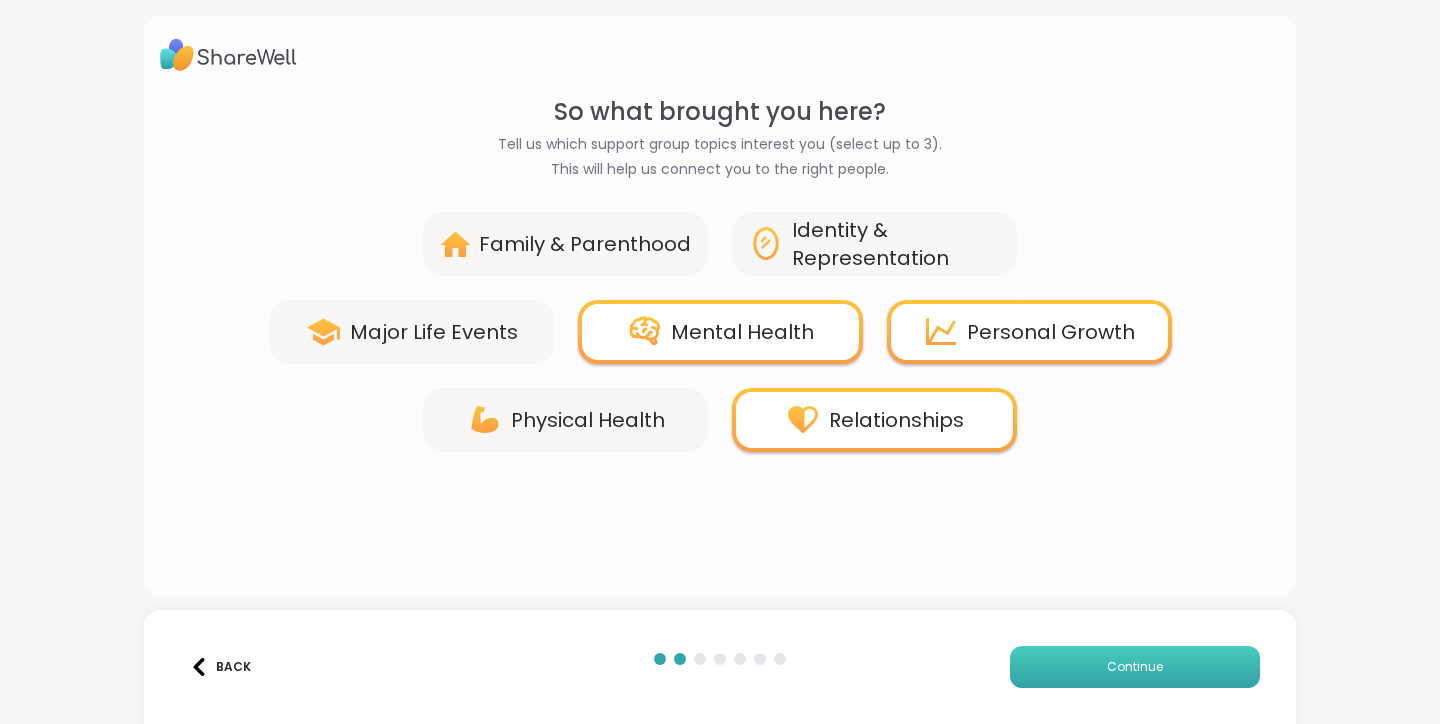 click on "Continue" at bounding box center [1135, 667] 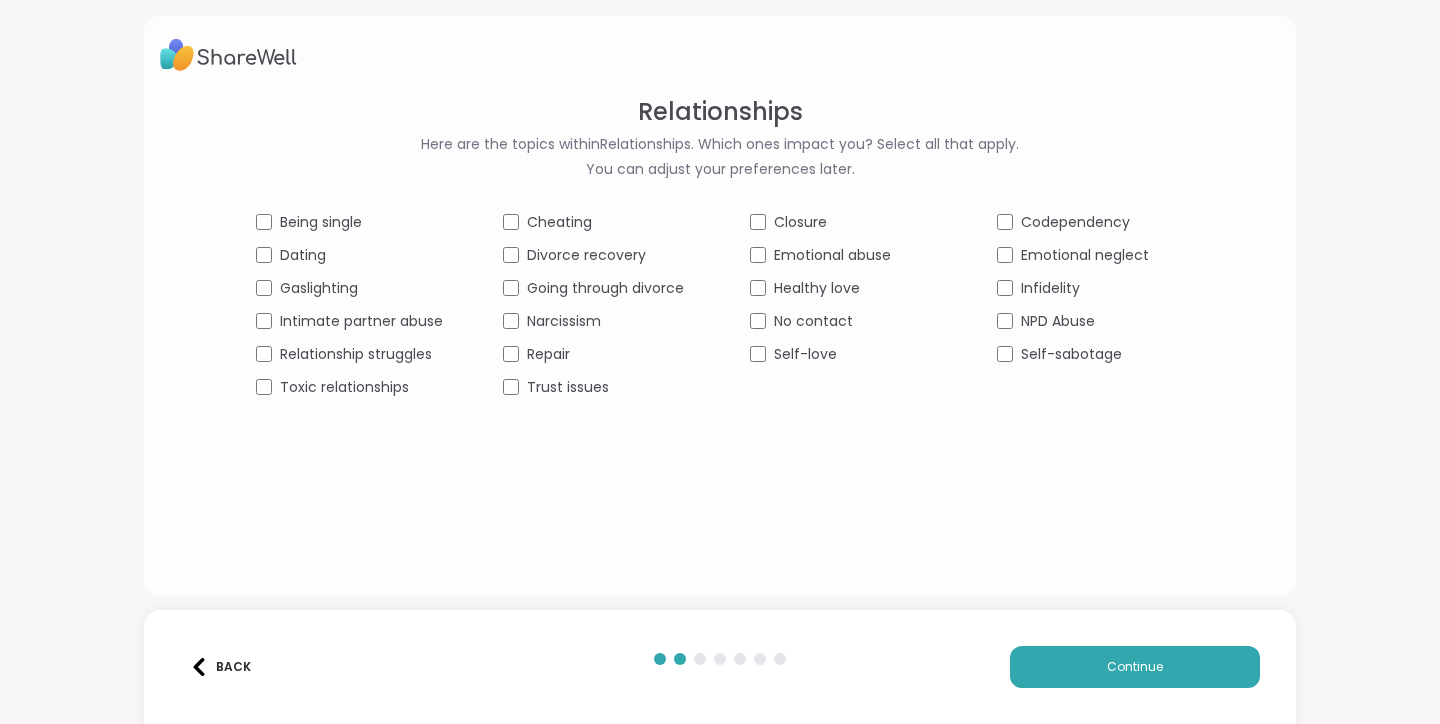 click on "Being single" at bounding box center (321, 222) 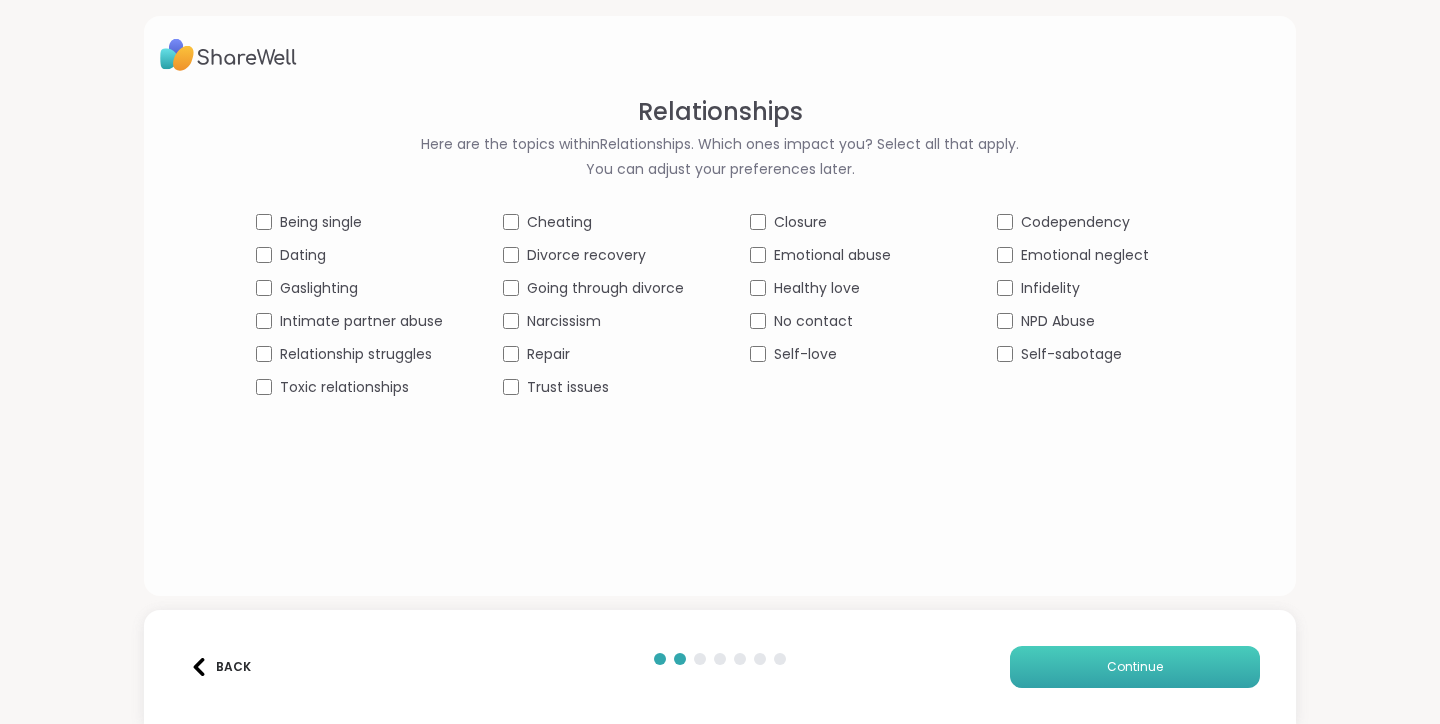 click on "Continue" at bounding box center (1135, 667) 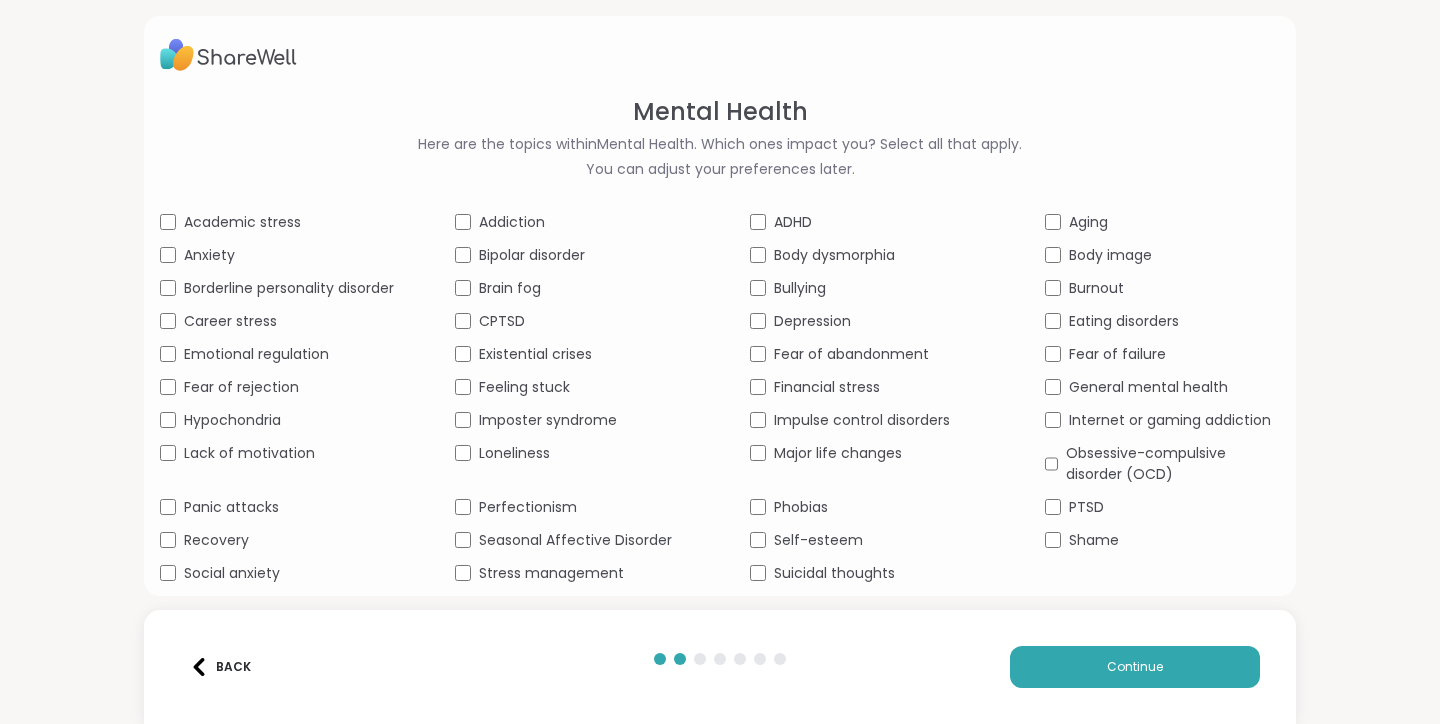 click on "Academic stress" at bounding box center (242, 222) 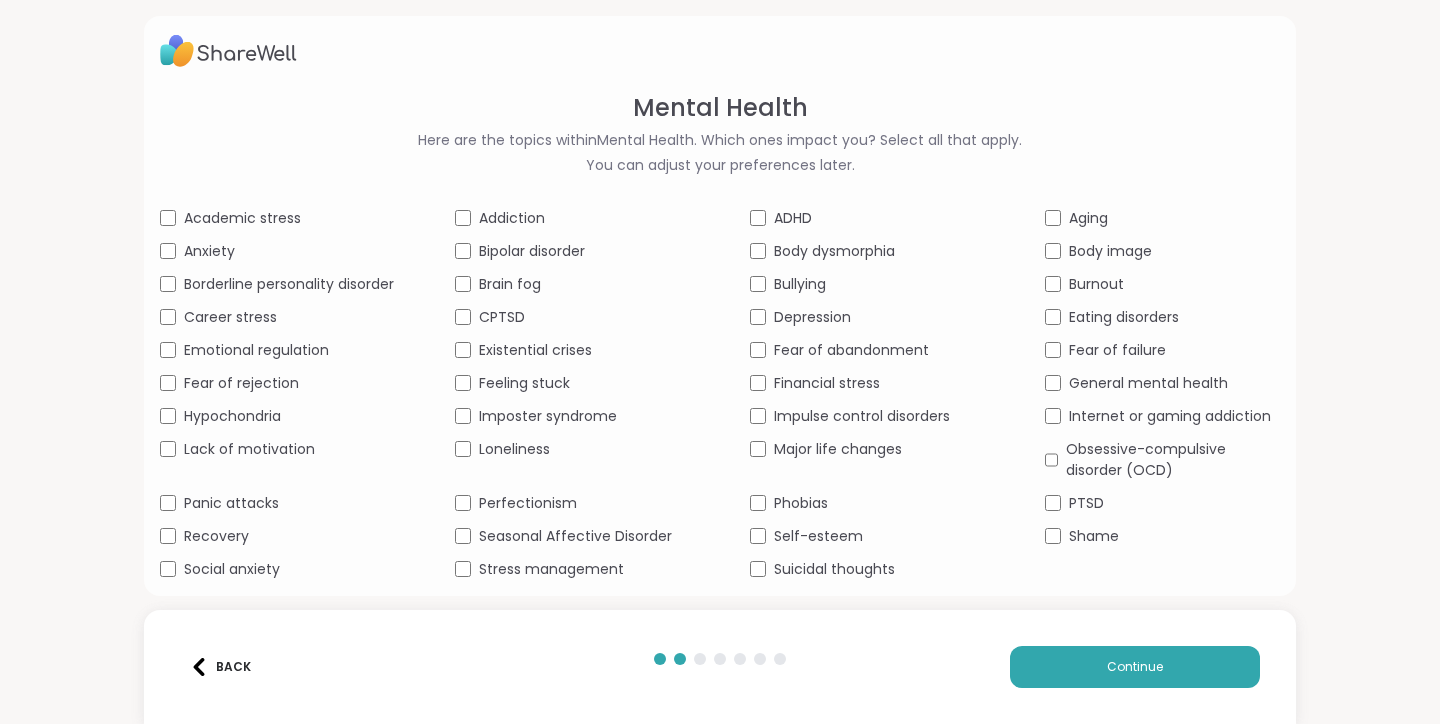 scroll, scrollTop: 23, scrollLeft: 0, axis: vertical 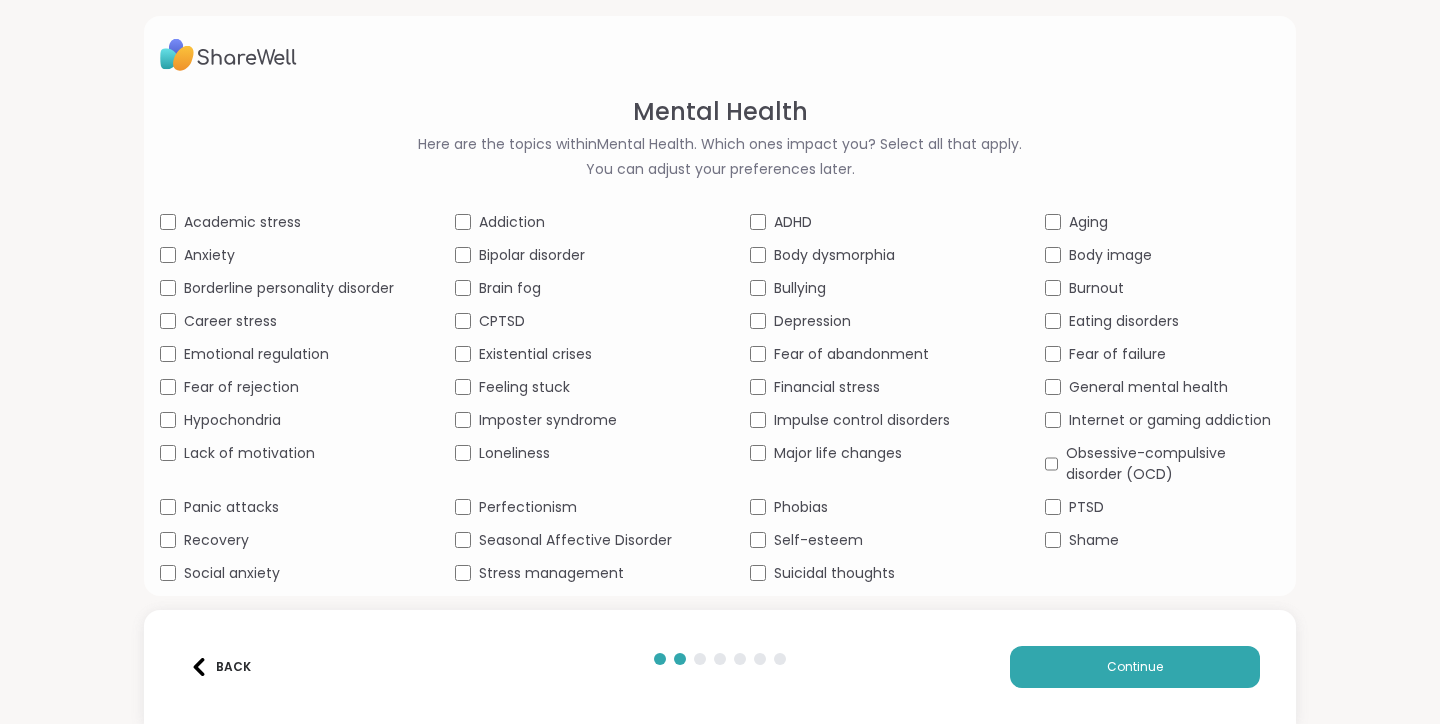 click on "CPTSD" at bounding box center (502, 321) 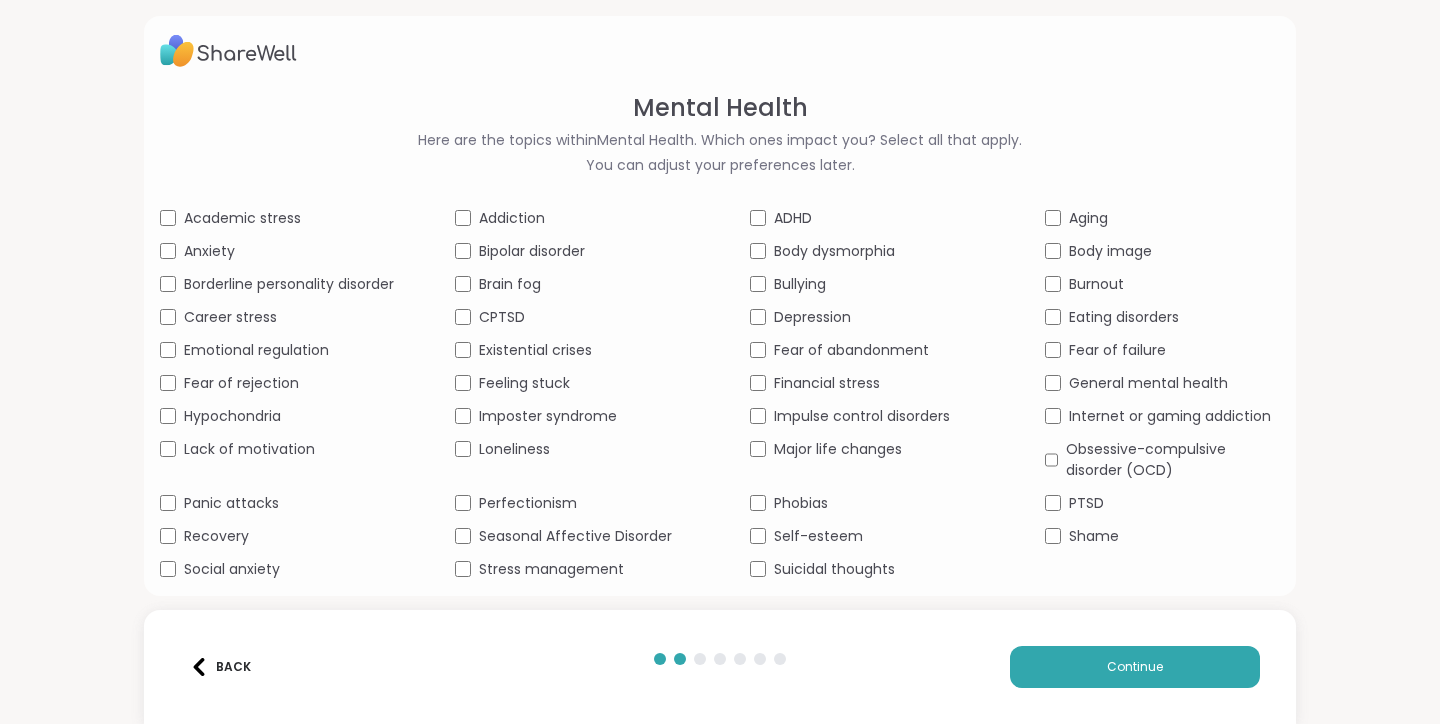 click on "Self-esteem" at bounding box center (818, 536) 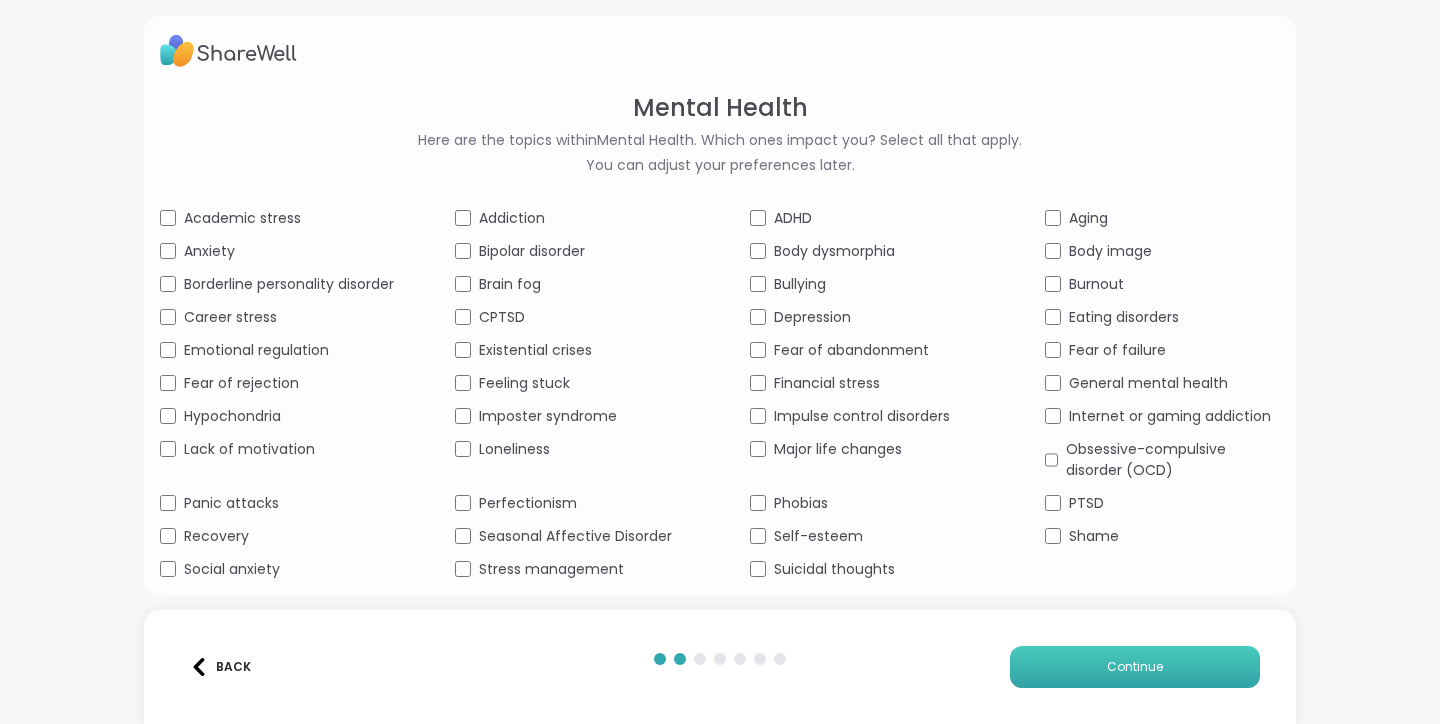 click on "Continue" at bounding box center (1135, 667) 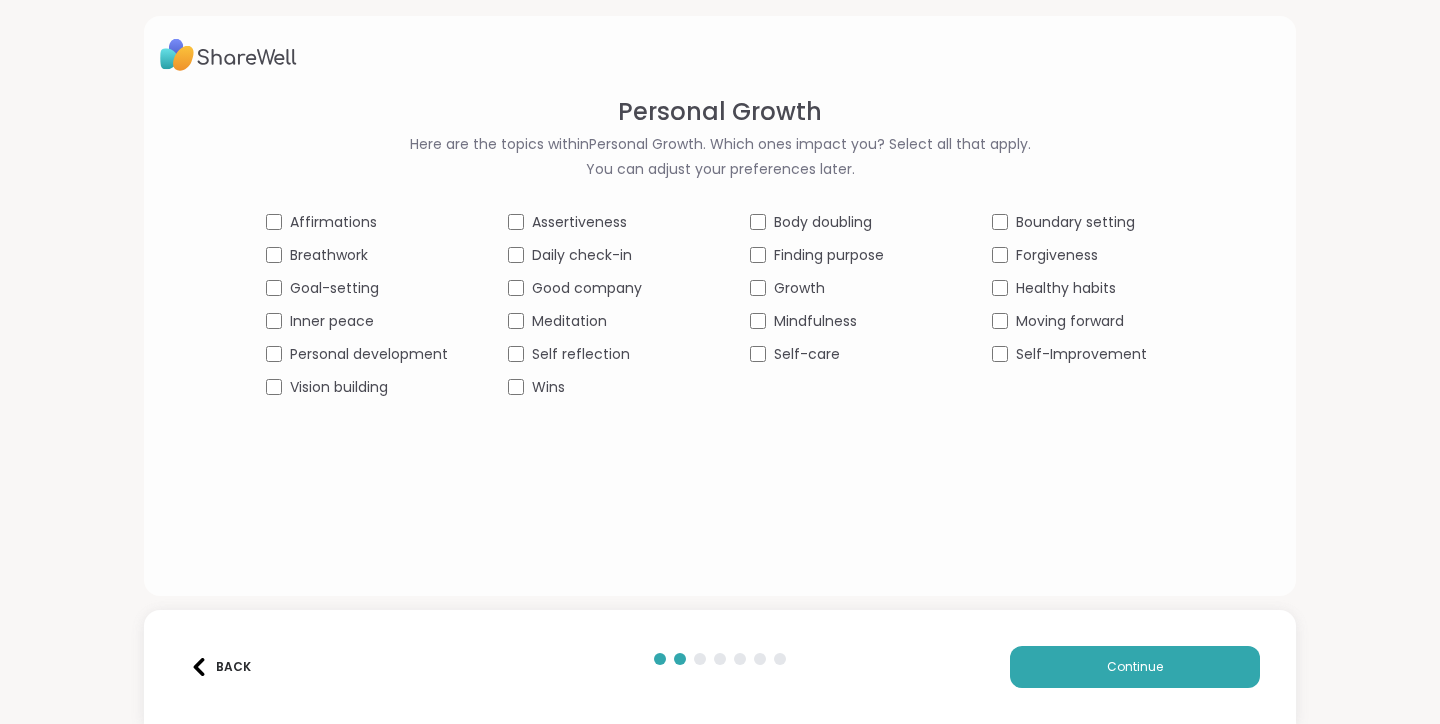 click on "Personal development" at bounding box center [369, 354] 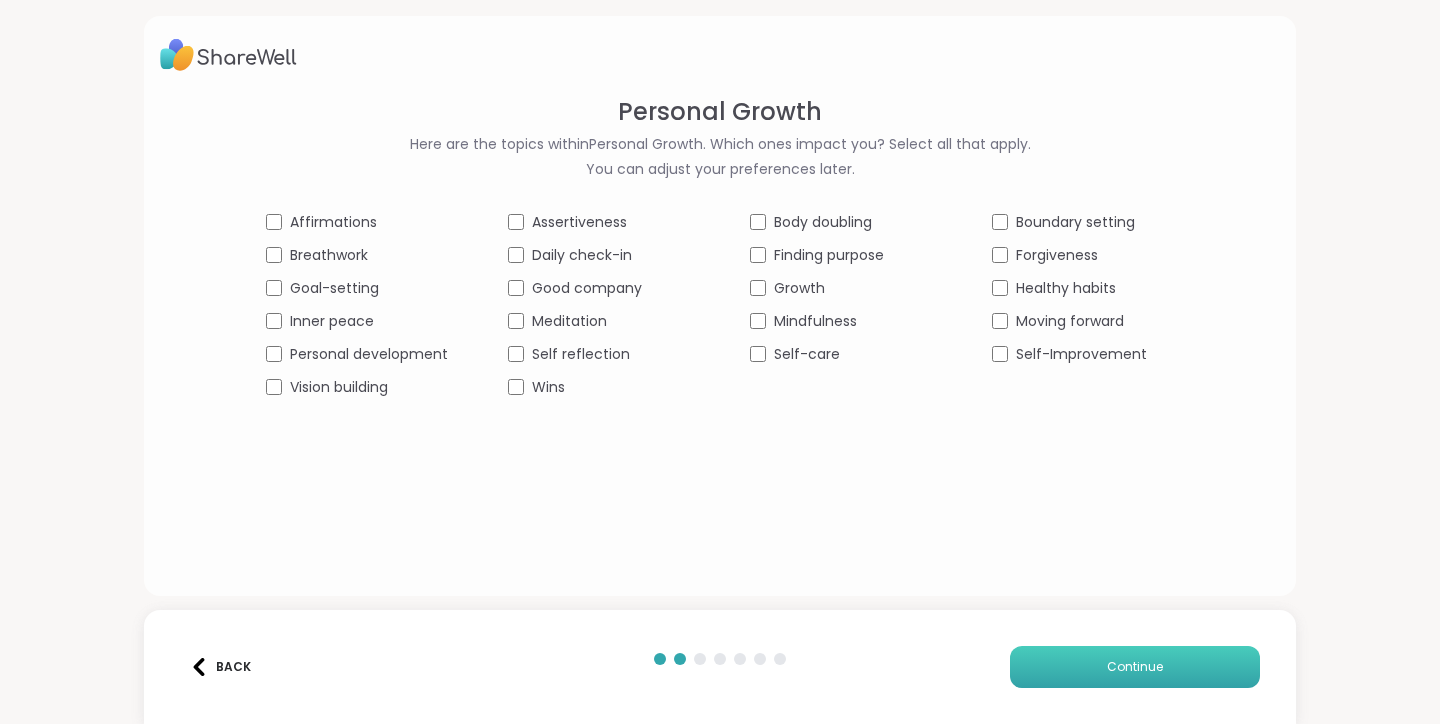 click on "Continue" at bounding box center (1135, 667) 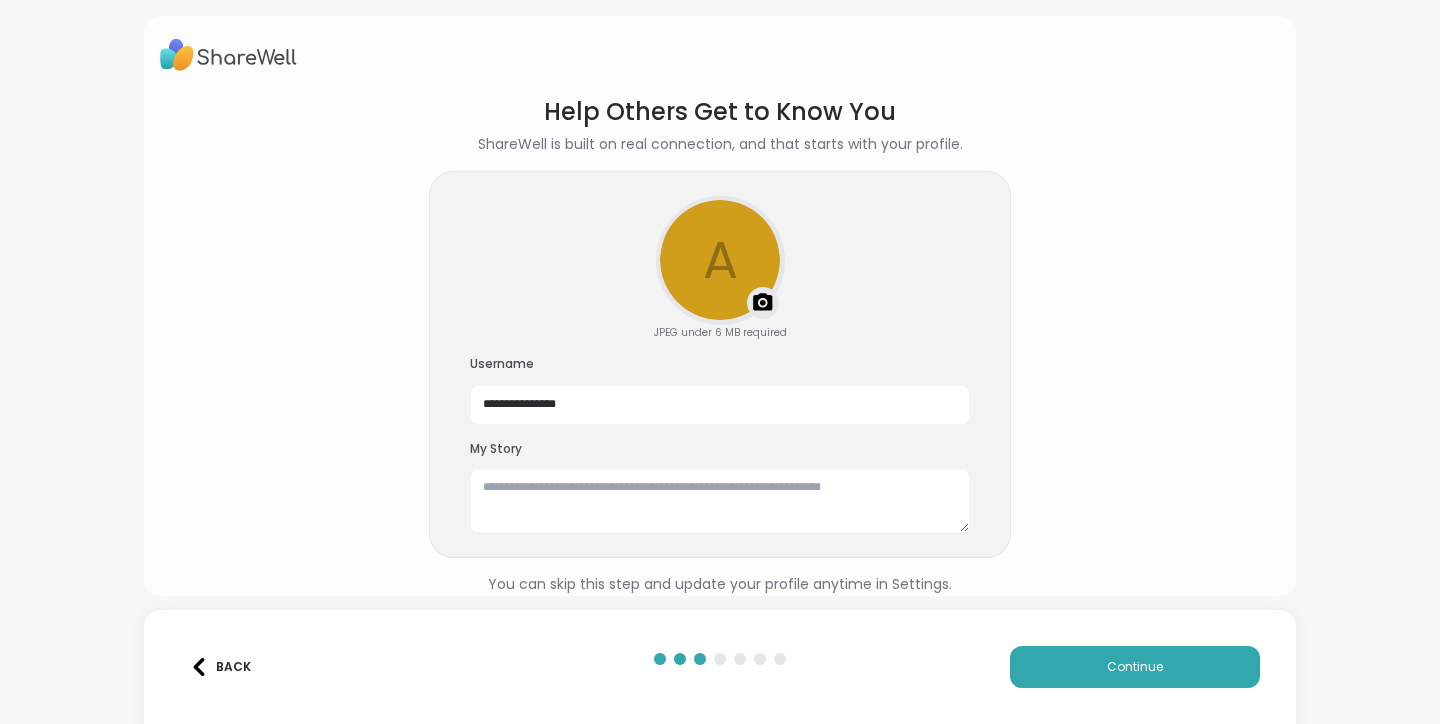scroll, scrollTop: 15, scrollLeft: 0, axis: vertical 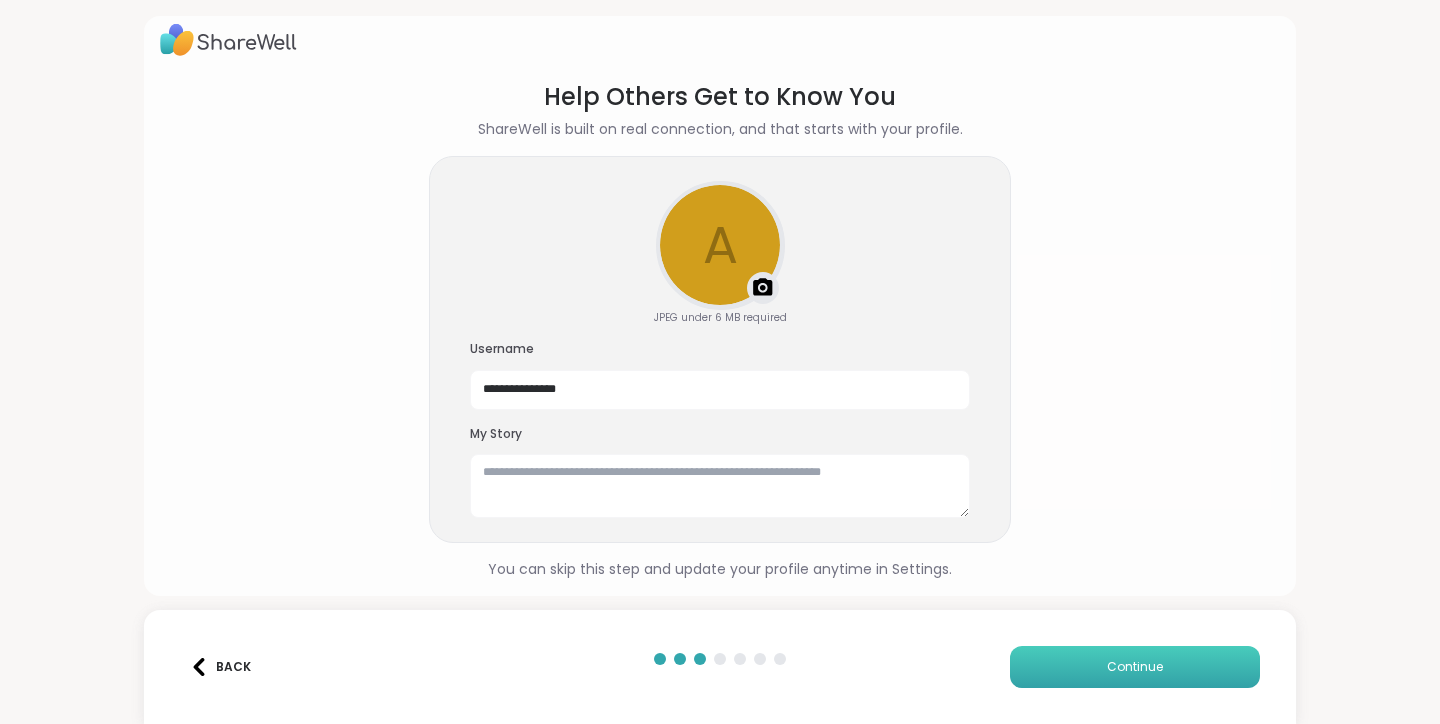click on "Continue" at bounding box center (1135, 667) 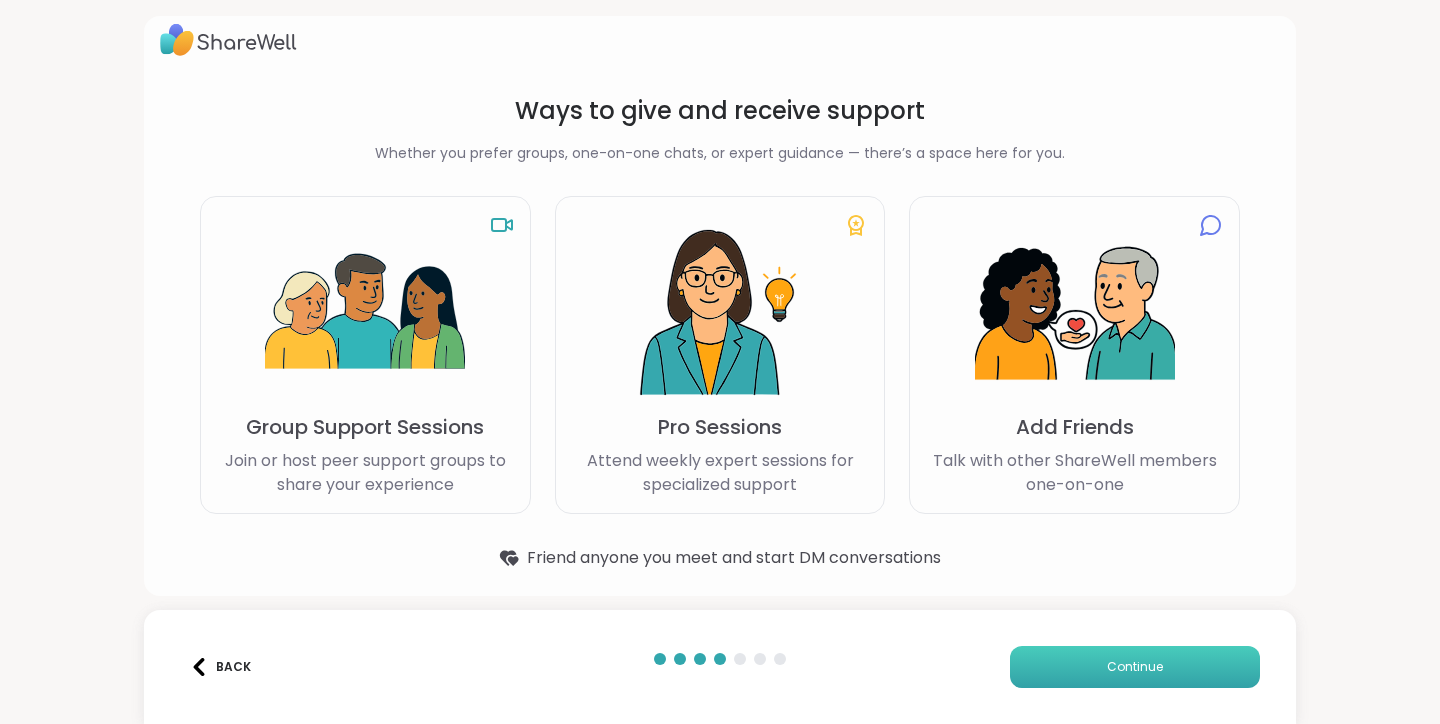 click on "Continue" at bounding box center [1135, 667] 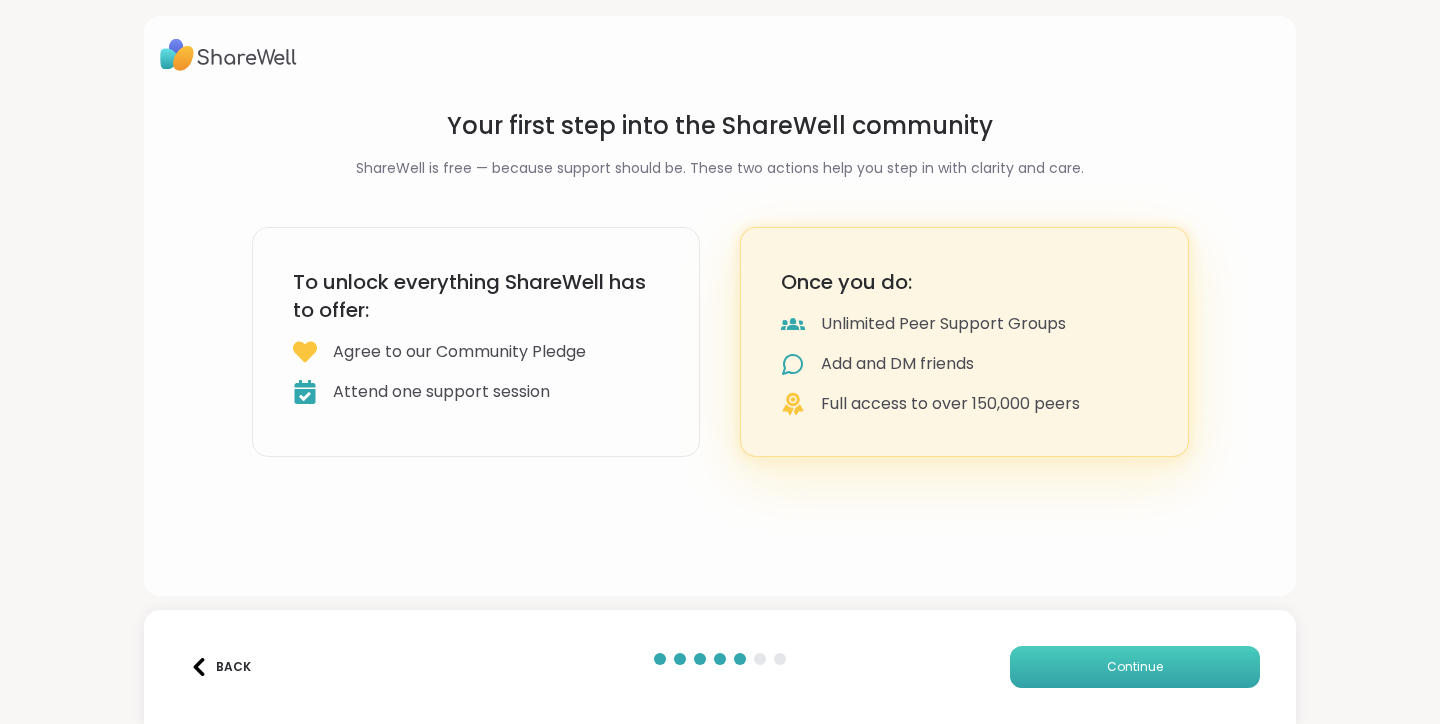 scroll, scrollTop: 0, scrollLeft: 0, axis: both 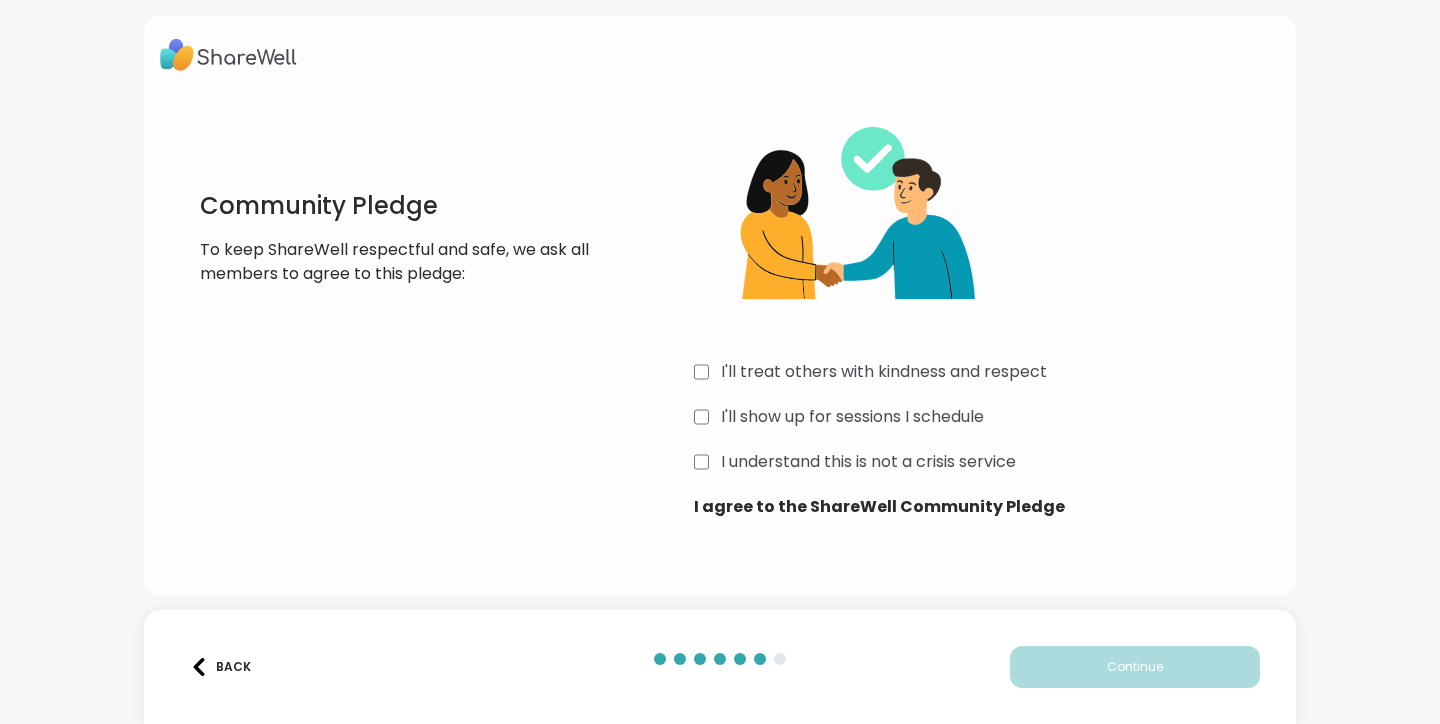 click on "I'll treat others with kindness and respect" at bounding box center (884, 372) 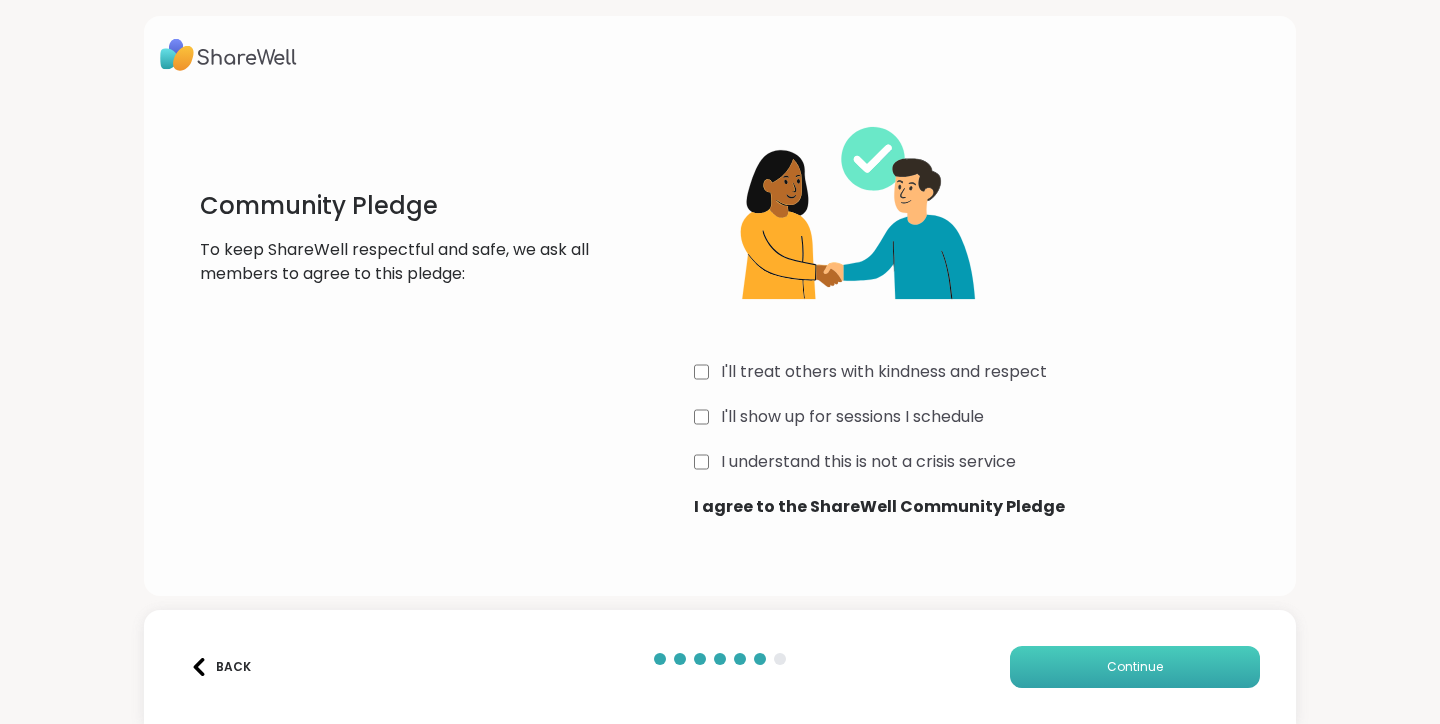 click on "Continue" at bounding box center [1135, 667] 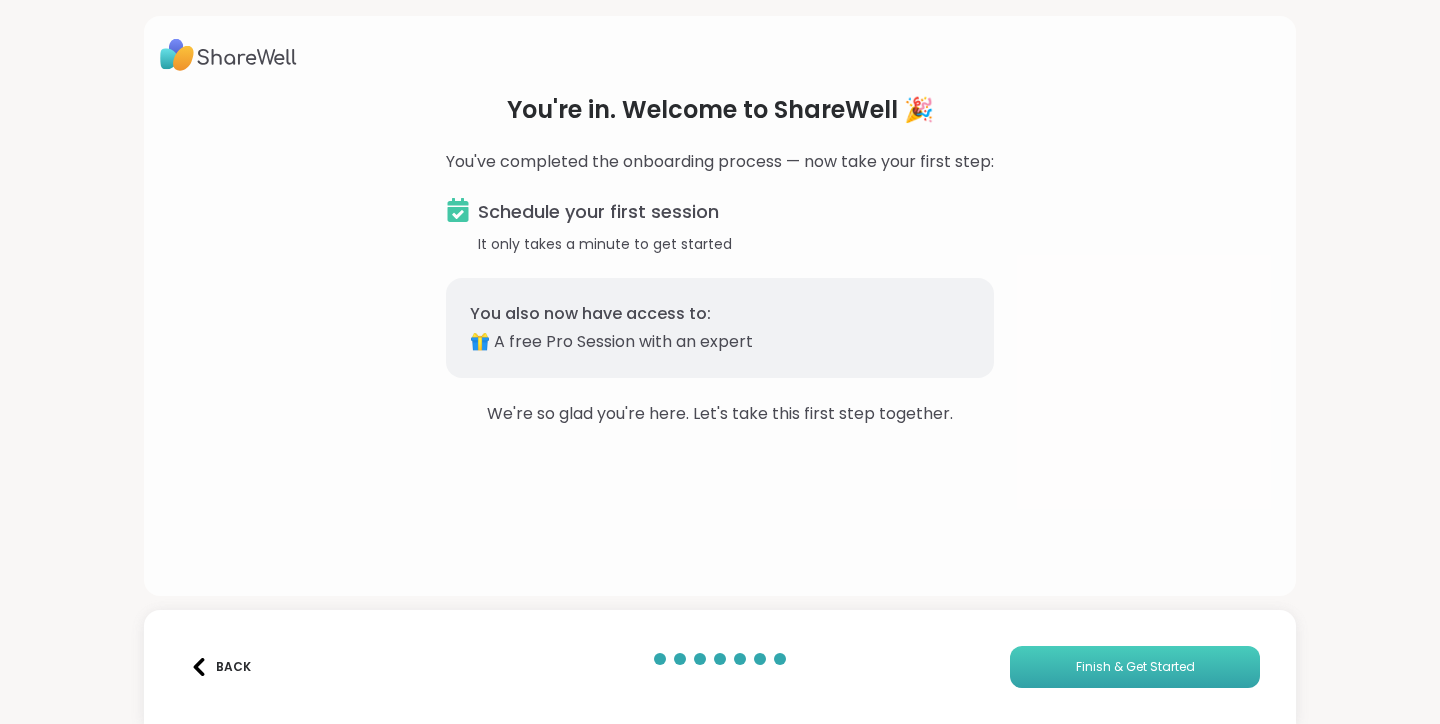 click on "Finish & Get Started" at bounding box center [1135, 667] 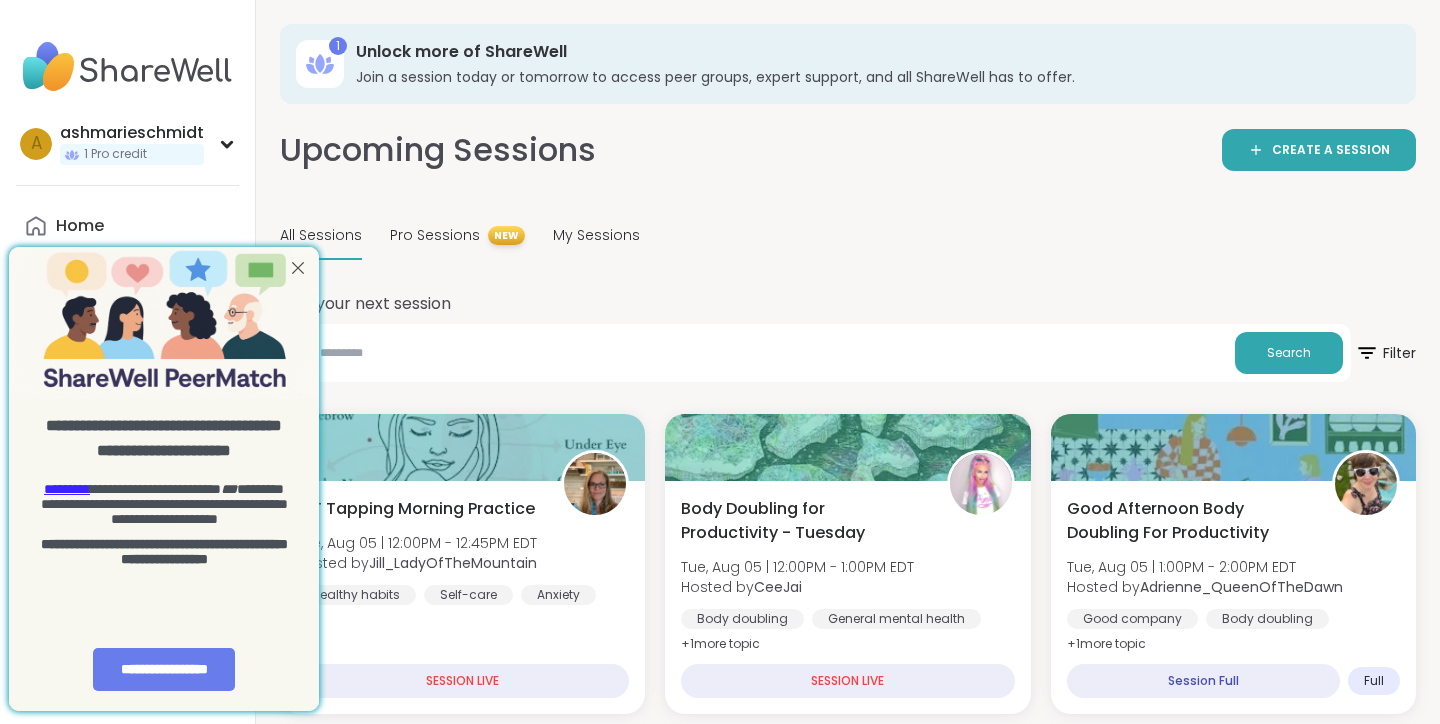 scroll, scrollTop: 0, scrollLeft: 0, axis: both 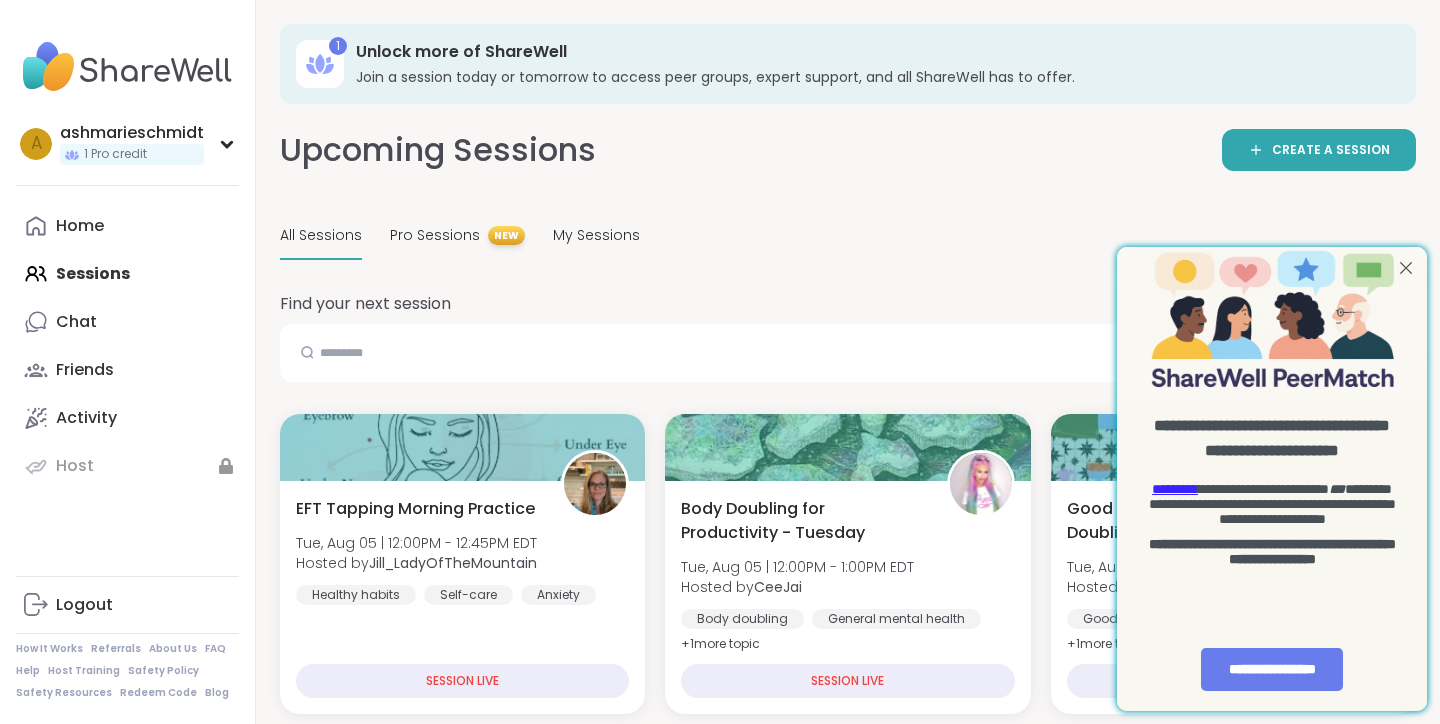 click on "[NUMBER] Unlock more of ShareWell Join a session today or tomorrow to access peer groups, expert support, and all ShareWell has to offer. Upcoming Sessions CREATE A SESSION All Sessions Pro Sessions NEW My Sessions Find your next session Search Filter EFT Tapping Morning Practice Tue, [DATE] | [TIME] - [TIME] [TIMEZONE] Hosted by [PERSON] Healthy habits Self-care Anxiety SESSION LIVE Body Doubling for Productivity - Tuesday Tue, [DATE] | [TIME] - [TIME] [TIMEZONE] Hosted by [PERSON] Body doubling General mental health Good company + [NUMBER] more topic SESSION LIVE Good Afternoon Body Doubling For Productivity Tue, [DATE] | [TIME] - [TIME] [TIMEZONE] Hosted by [PERSON] Good company Body doubling Goal-setting + [NUMBER] more topic Session Full Full Anxiety: The Ups and Downs Tue, [DATE] | [TIME] - [TIME] [TIMEZONE] This session is Group-hosted Social anxiety Self-care Anxiety Sign Up [NUMBER] spots left aroma therapy, find your calm in a hectic day! Tue, [DATE] | [TIME] - [TIME] [TIMEZONE] Hosted by [PERSON] Self-care Anxiety" at bounding box center (848, 2258) 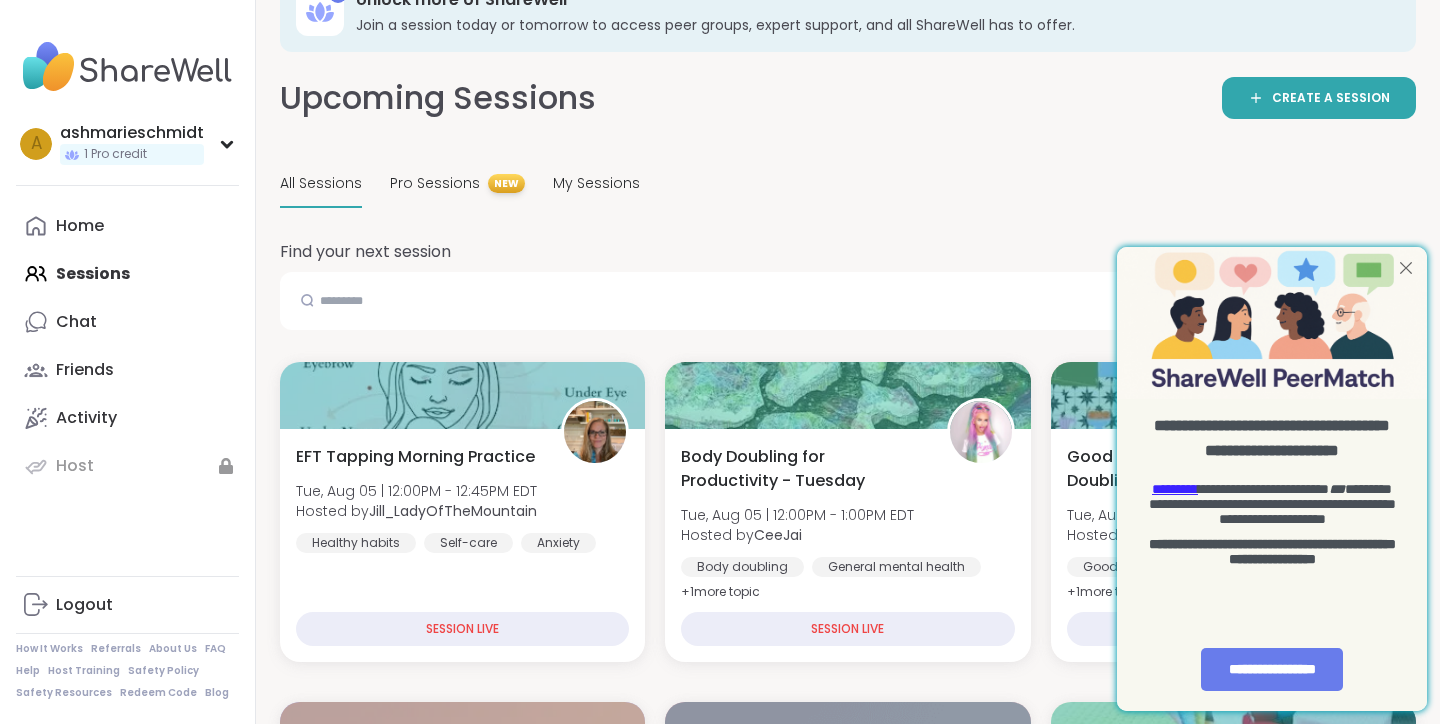 click at bounding box center (1406, 268) 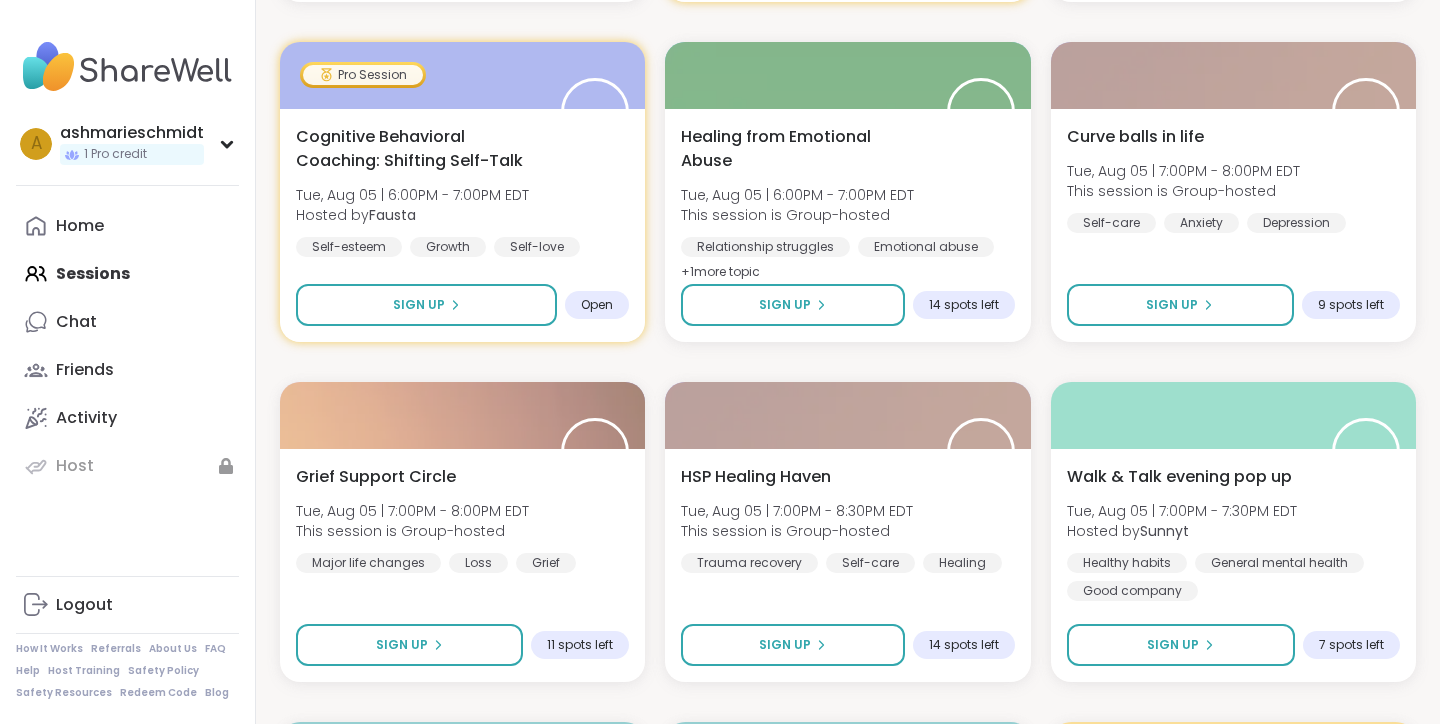 scroll, scrollTop: 1394, scrollLeft: 0, axis: vertical 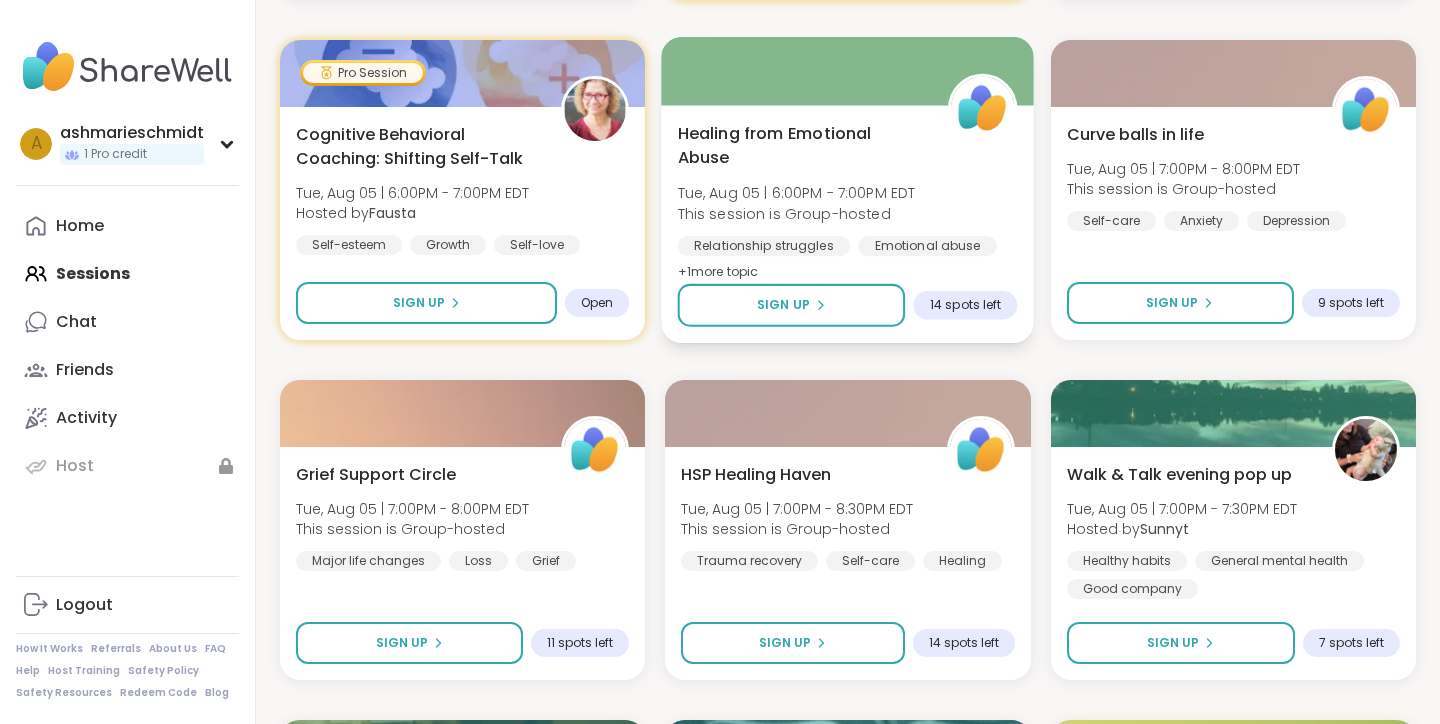 click on "Healing from Emotional Abuse" at bounding box center [802, 145] 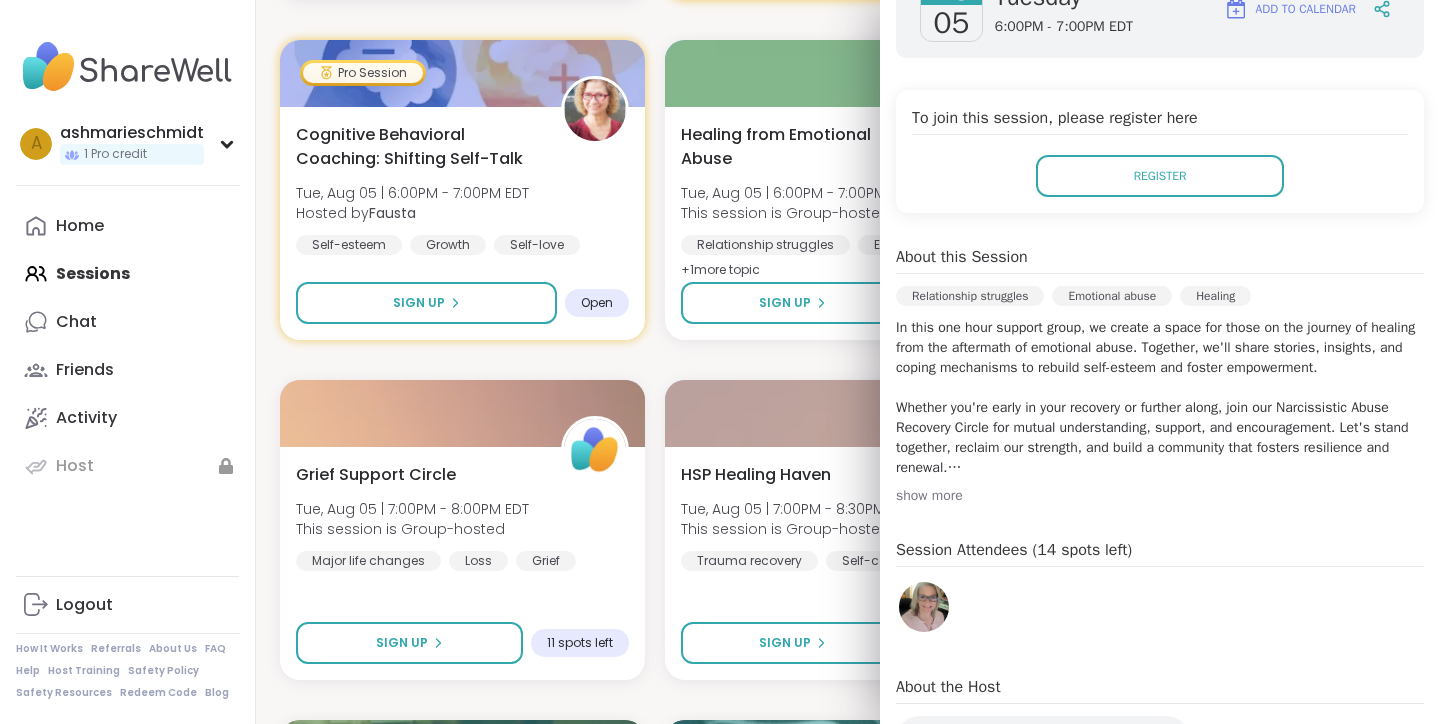 scroll, scrollTop: 329, scrollLeft: 0, axis: vertical 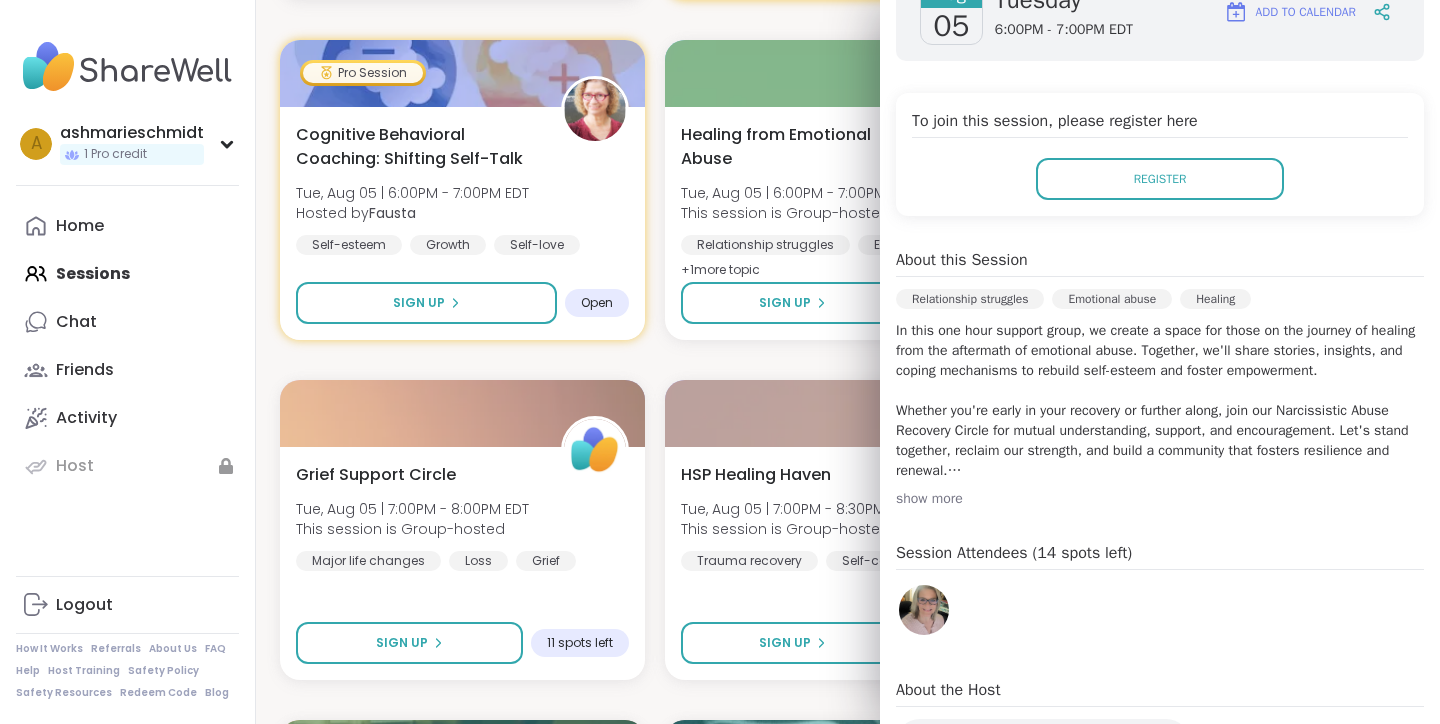 click on "show more" at bounding box center [1160, 499] 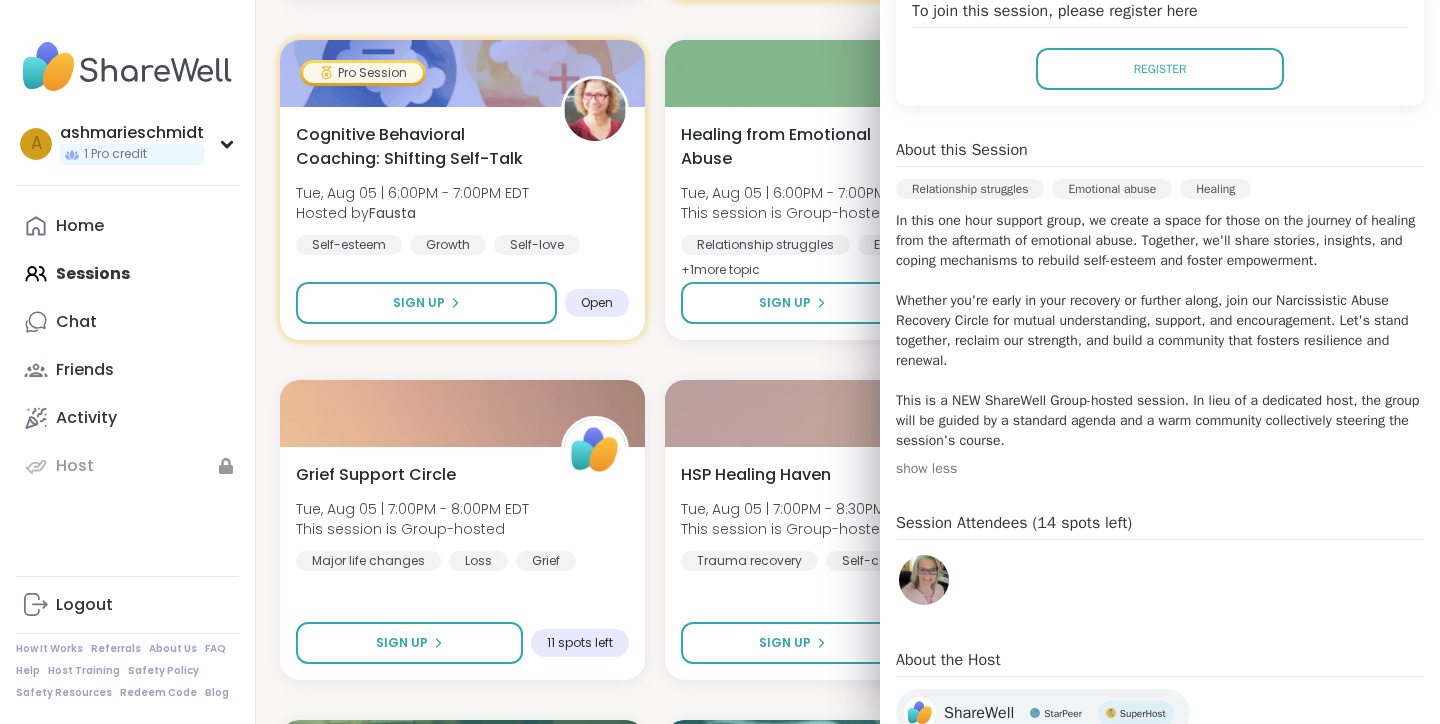 scroll, scrollTop: 459, scrollLeft: 0, axis: vertical 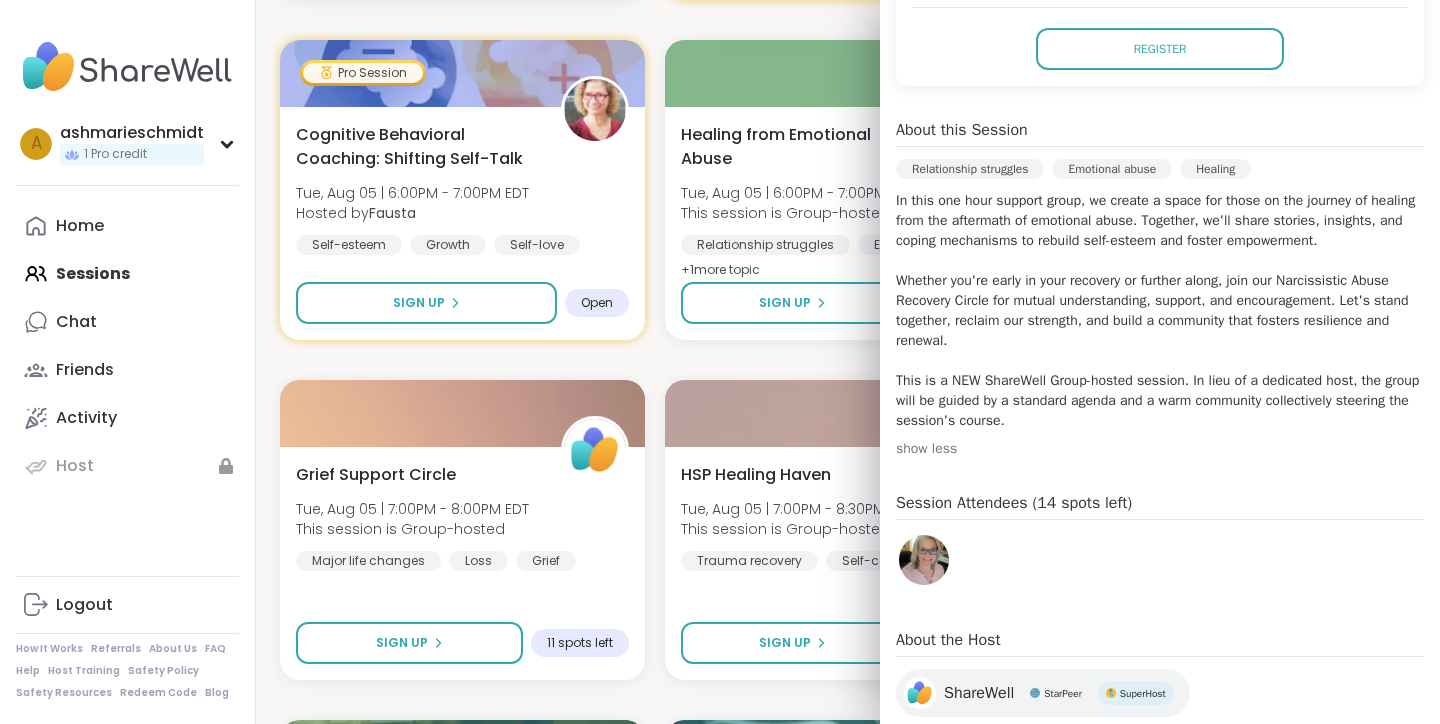 click on "EFT Tapping Morning Practice Tue, [DATE] | [TIME] - [TIME] [TIMEZONE] Hosted by [PERSON] Healthy habits Self-care Anxiety [NUMBER] peers attended Body Doubling for Productivity - Tuesday Tue, [DATE] | [TIME] - [TIME] [TIMEZONE] Hosted by [PERSON] Body doubling General mental health Good company + [NUMBER] more topic SESSION LIVE Good Afternoon Body Doubling For Productivity Tue, [DATE] | [TIME] - [TIME] [TIMEZONE] Hosted by [PERSON] Good company Body doubling Goal-setting + [NUMBER] more topic Session Full Full Anxiety: The Ups and Downs Tue, [DATE] | [TIME] - [TIME] [TIMEZONE] This session is Group-hosted Social anxiety Self-care Anxiety [NUMBER] spots left aroma therapy, find your calm in a hectic day! Tue, [DATE] | [TIME] - [TIME] [TIMEZONE] Hosted by [PERSON] Self-care General mental health Anxiety + [NUMBER] more topic Sign Up [NUMBER] spot left Body Doubling For Productivity - Tuesday Tue, [DATE] | [TIME] - [TIME] [TIMEZONE] Hosted by [PERSON] Body doubling Session Full Full Body Doubling For Productivity - Tuesday Hosted by +" at bounding box center [848, 1040] 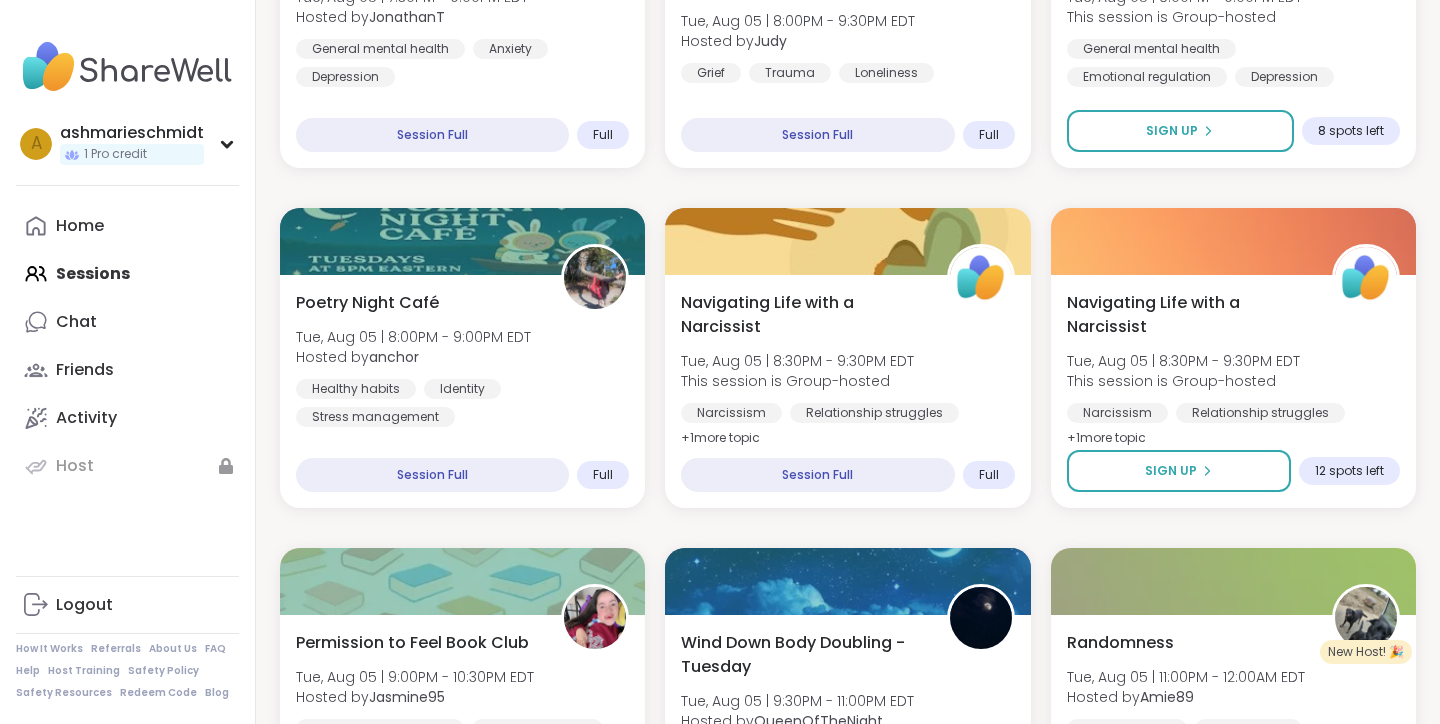 scroll, scrollTop: 2266, scrollLeft: 0, axis: vertical 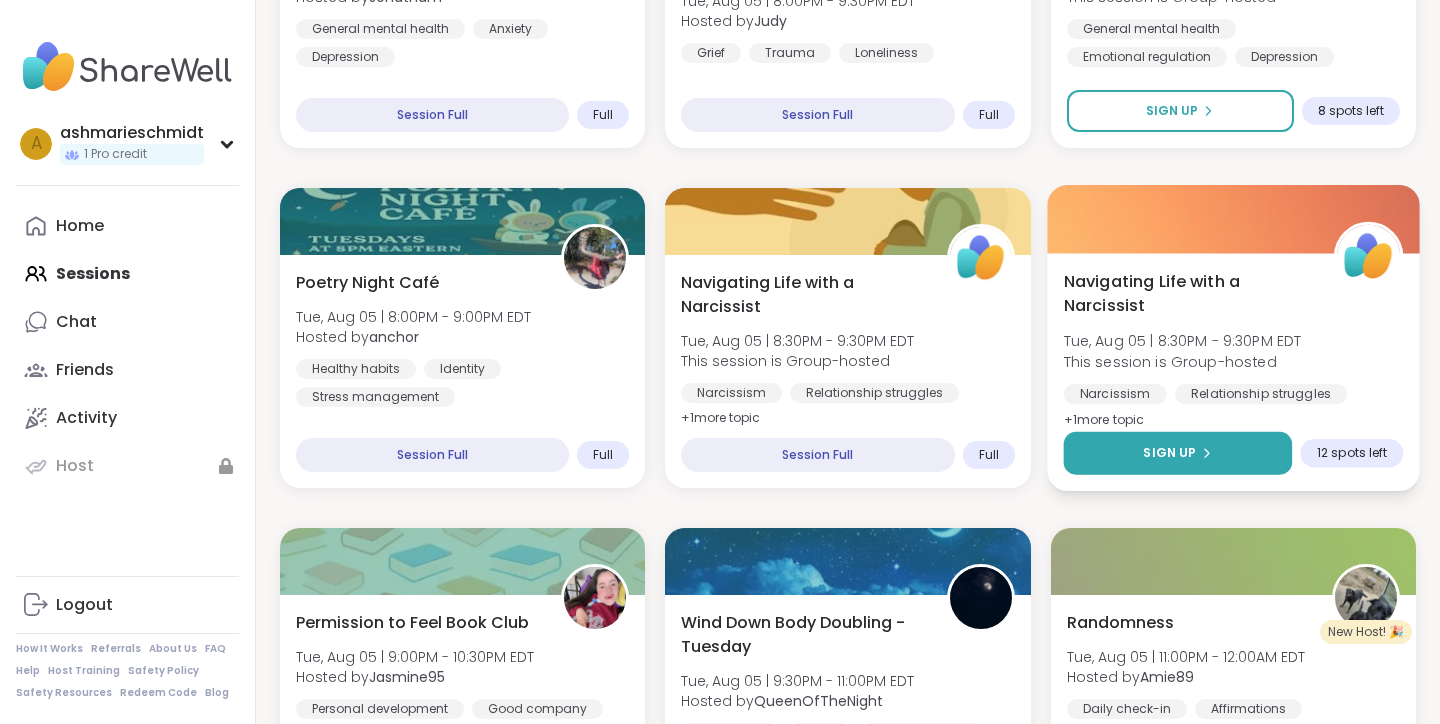 click on "Sign Up" at bounding box center (1169, 453) 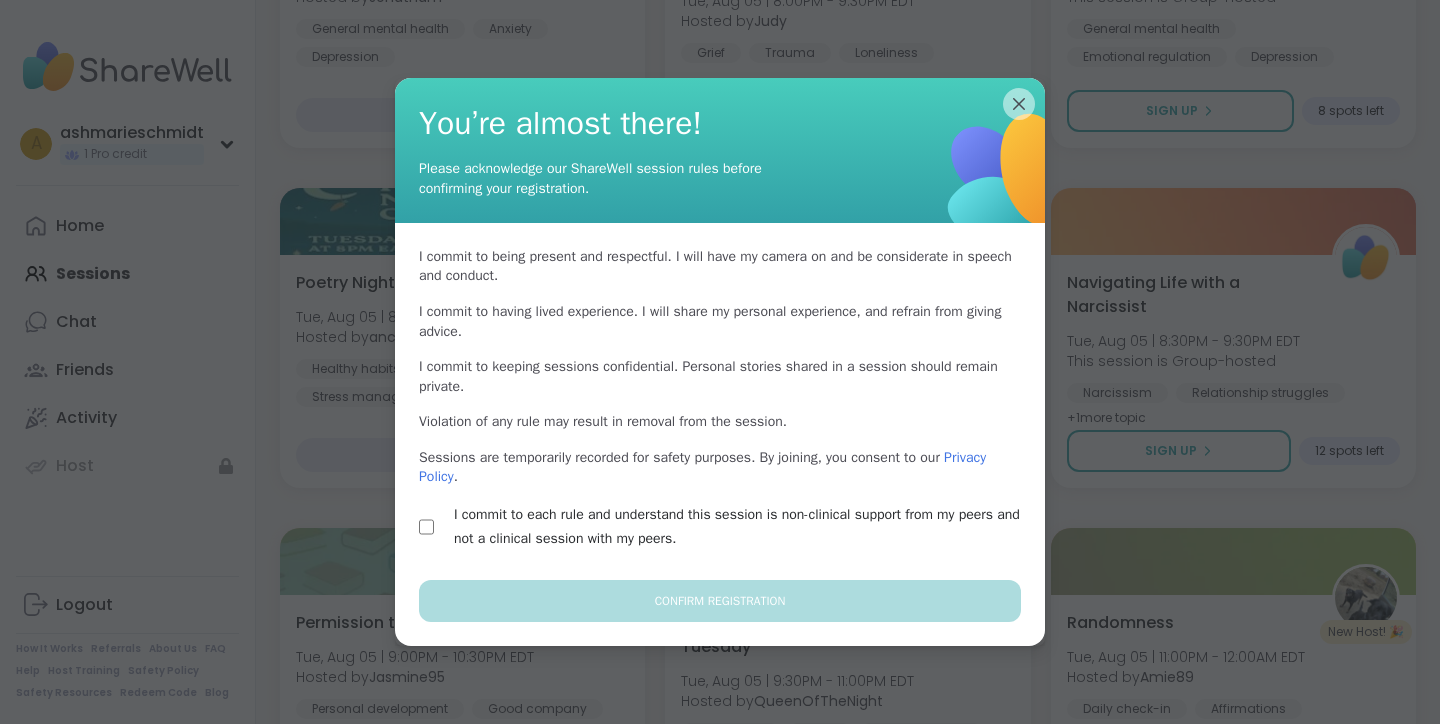 click on "I commit to each rule and understand this session is non-clinical support from my peers and not a clinical session with my peers." at bounding box center [743, 527] 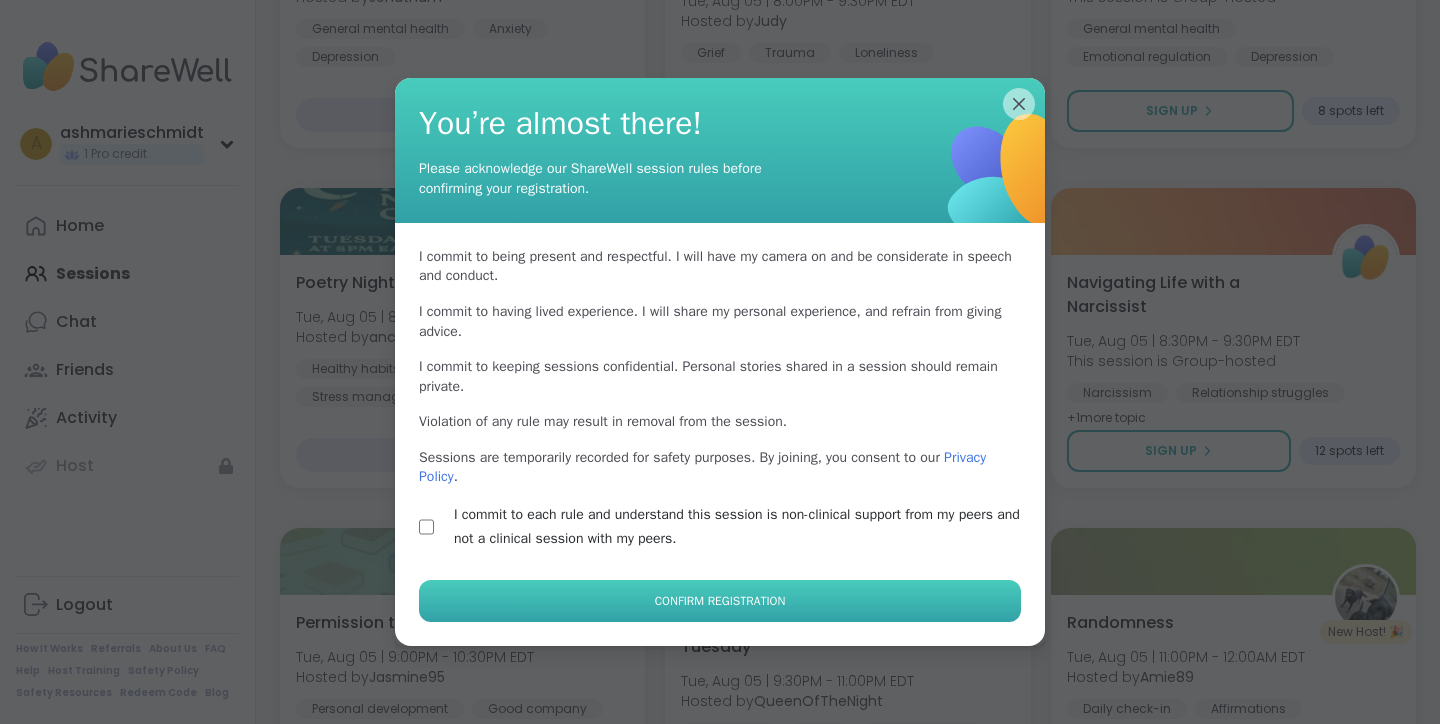click on "Confirm Registration" at bounding box center [720, 601] 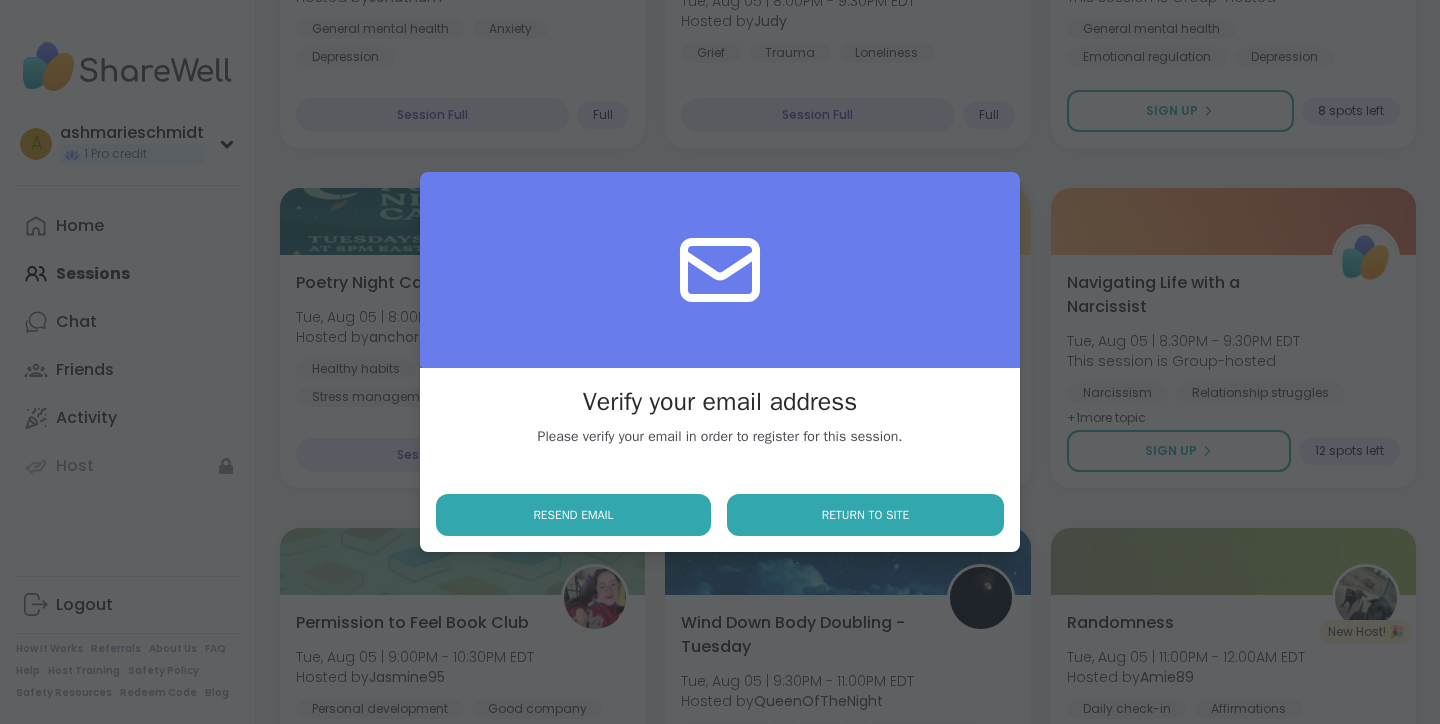 click on "Return to site" at bounding box center [865, 515] 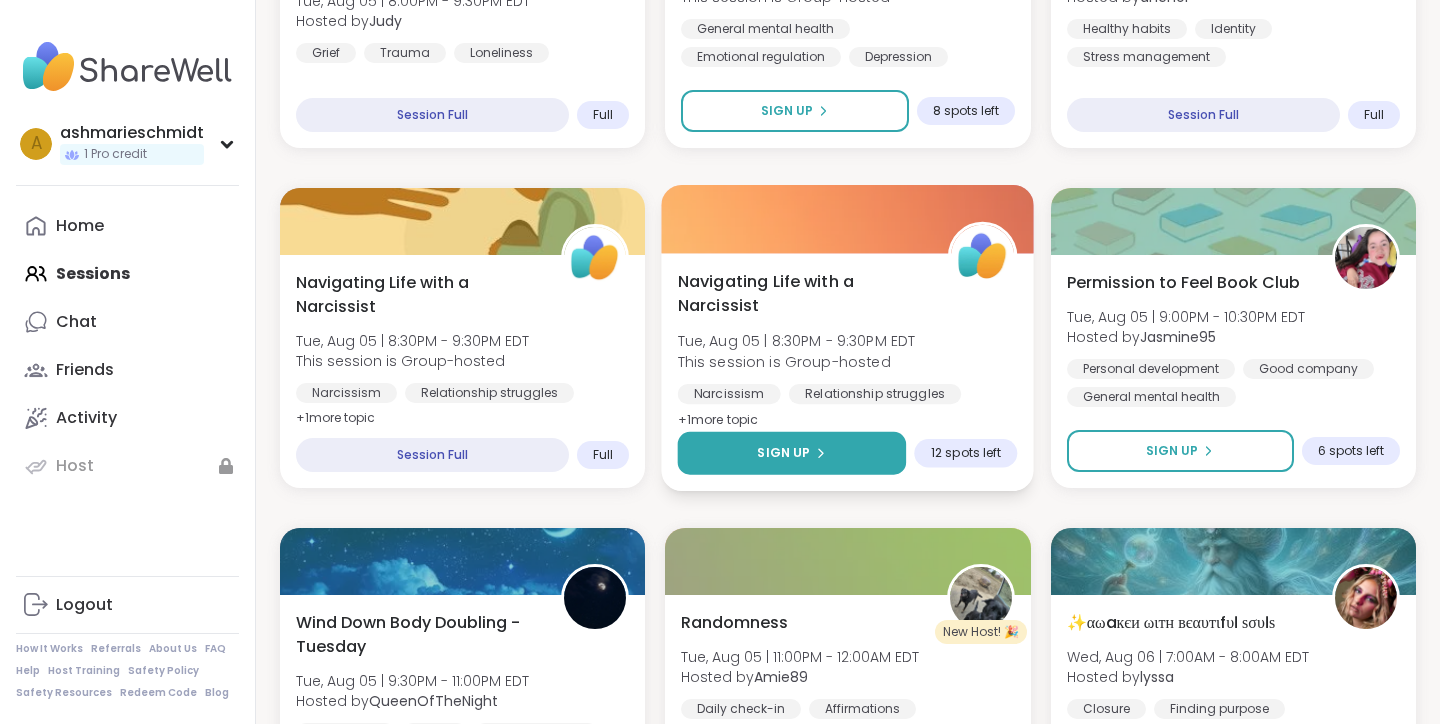 click on "Sign Up" at bounding box center [792, 453] 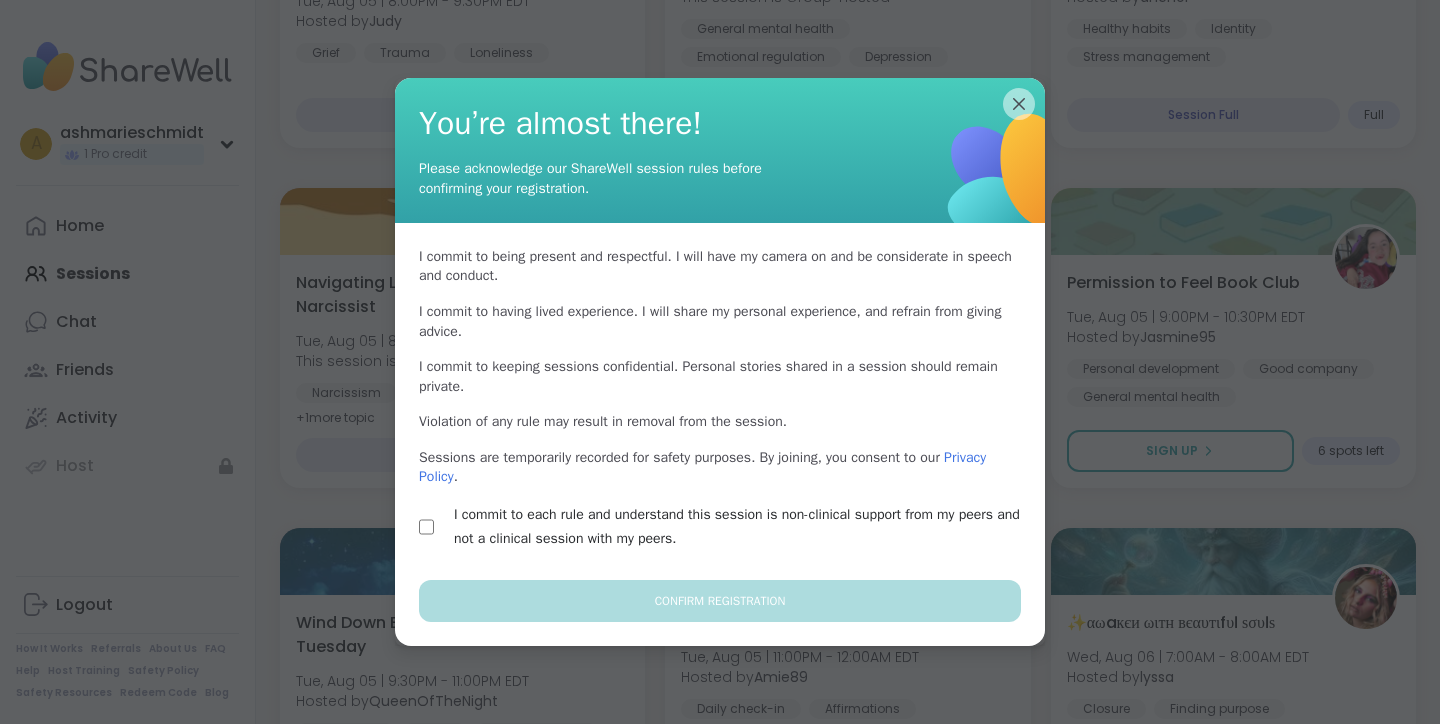 click on "I commit to each rule and understand this session is non-clinical support from my peers and not a clinical session with my peers." at bounding box center [743, 527] 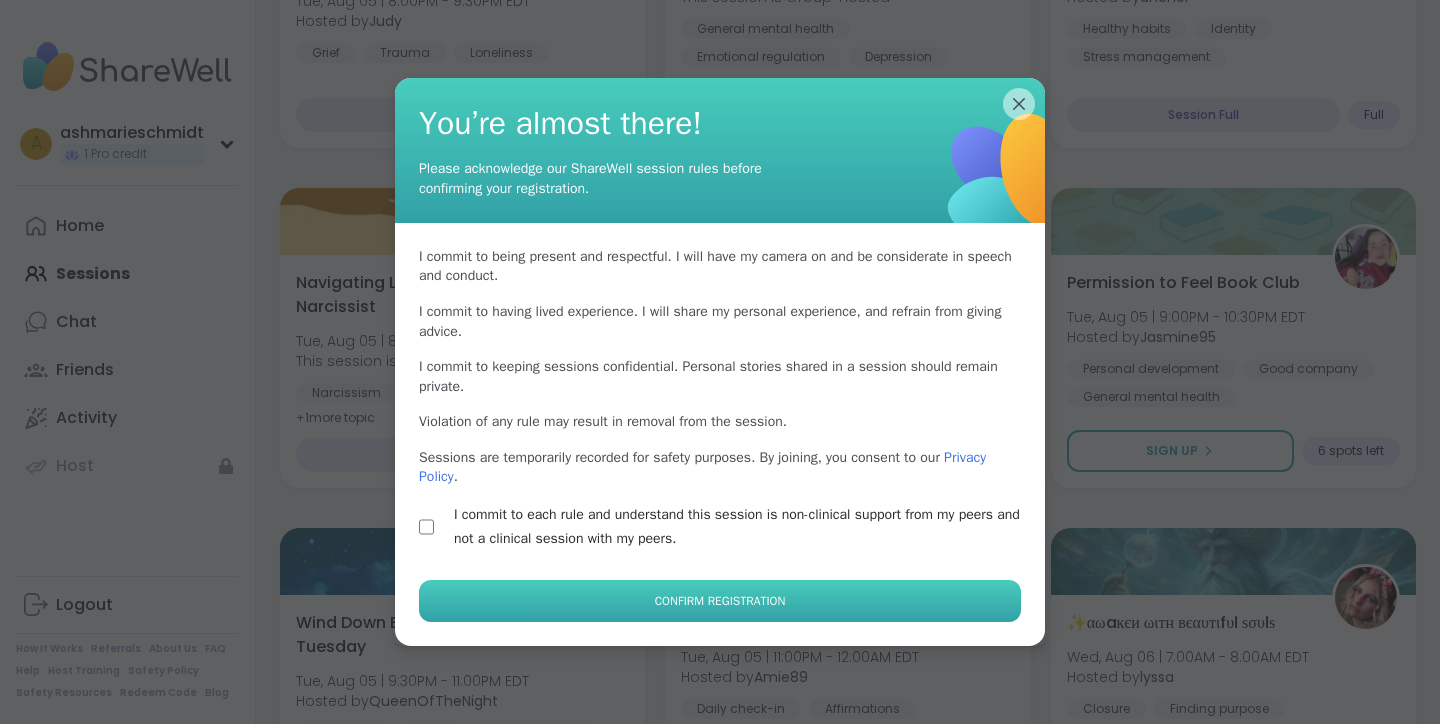click on "Confirm Registration" at bounding box center [720, 601] 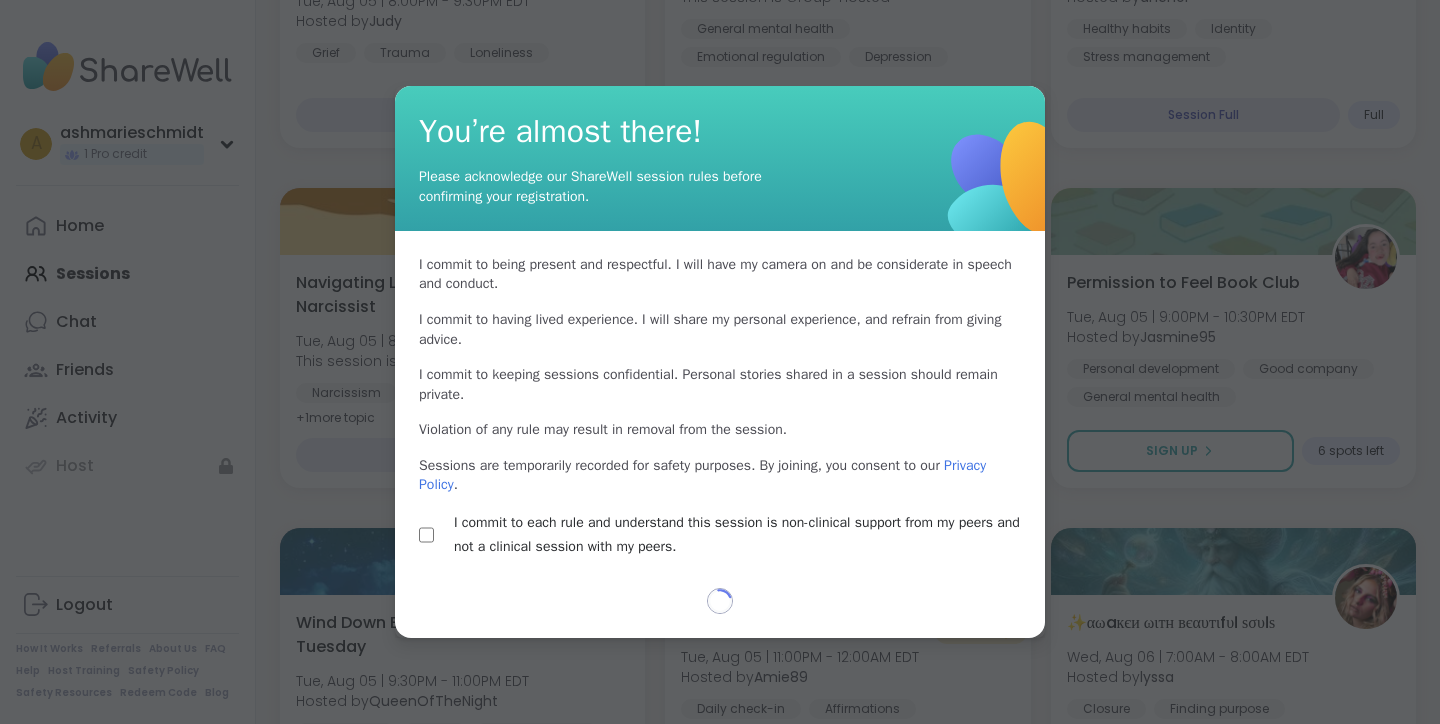 select on "**" 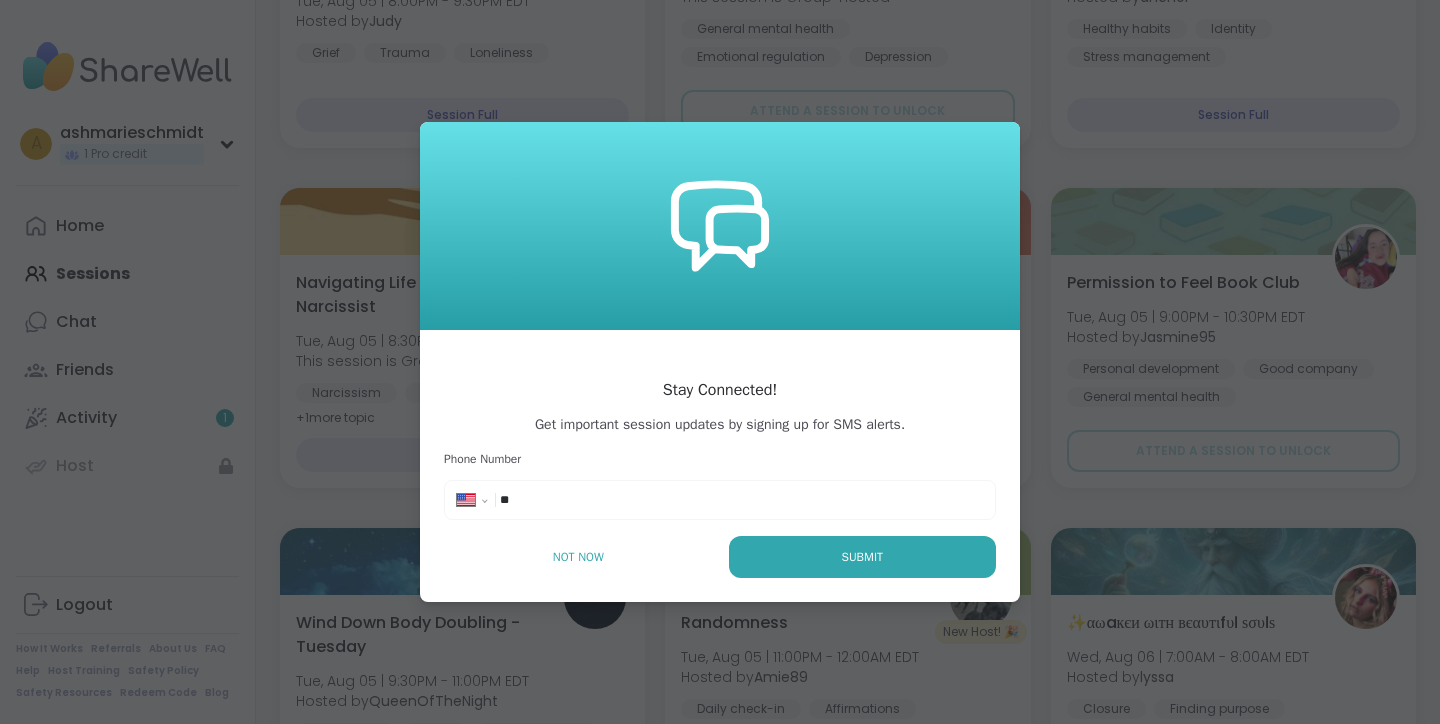 click on "**" at bounding box center [560, 500] 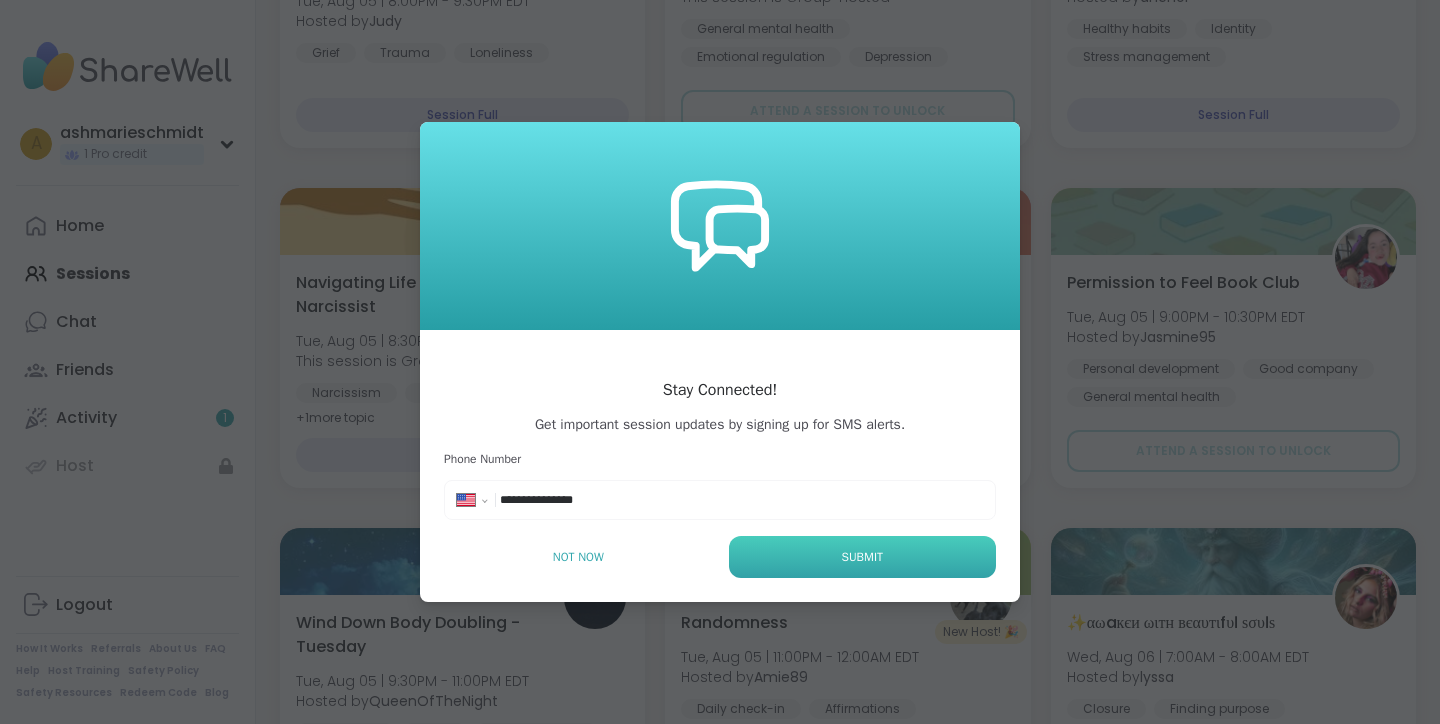 type on "**********" 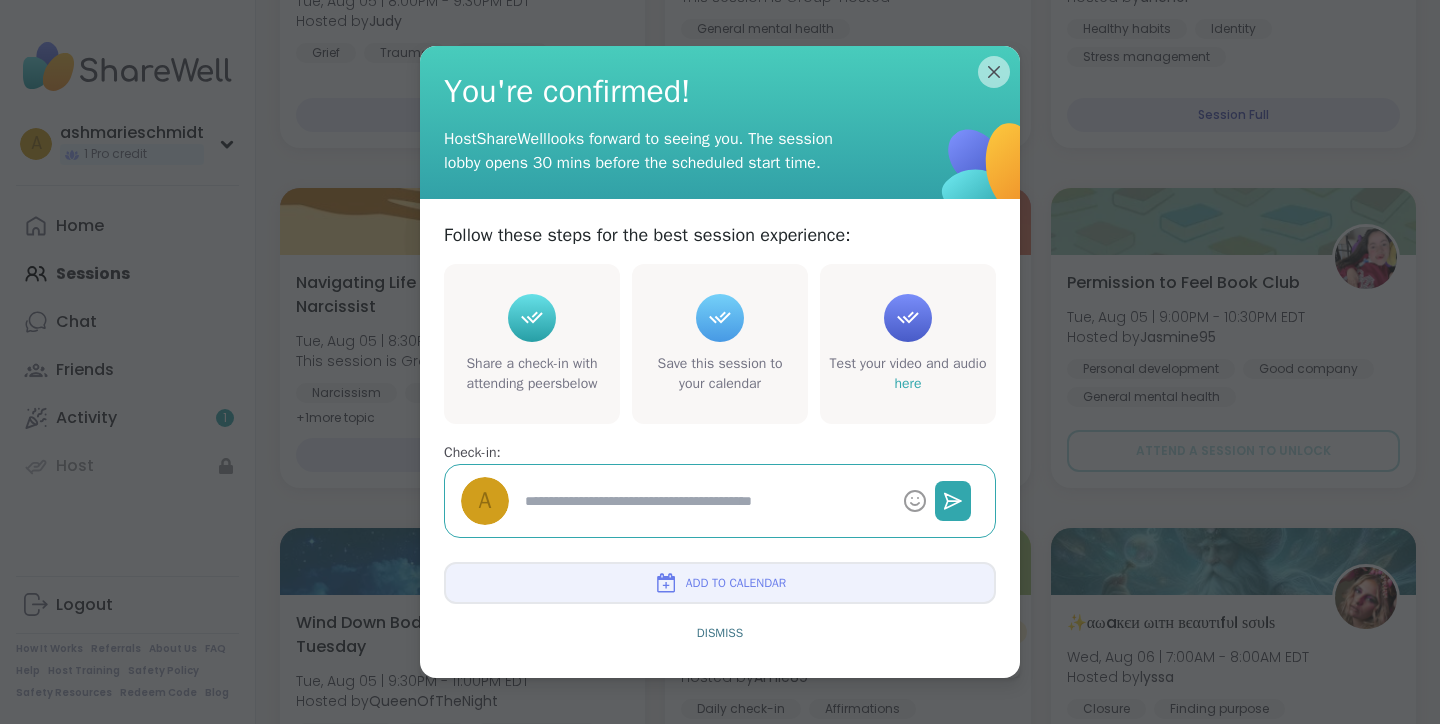 click at bounding box center (706, 501) 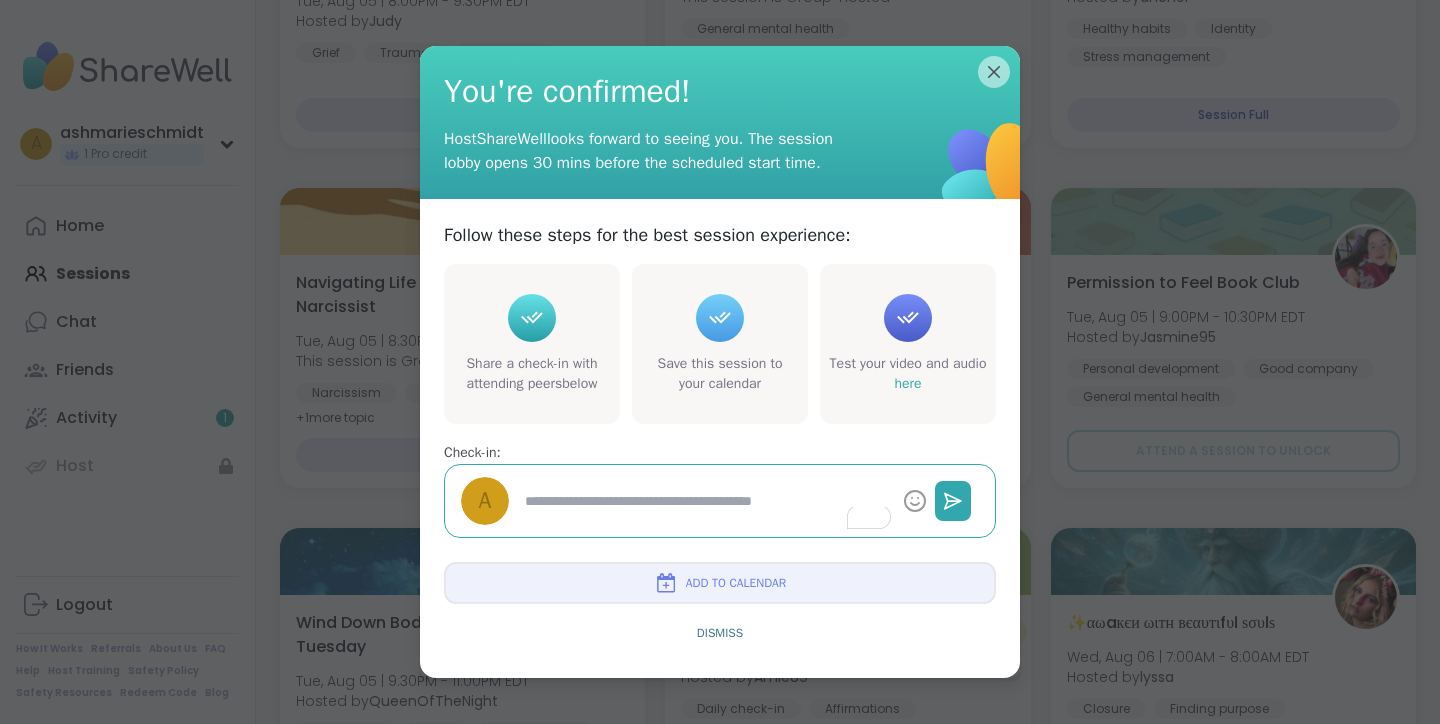 type on "*" 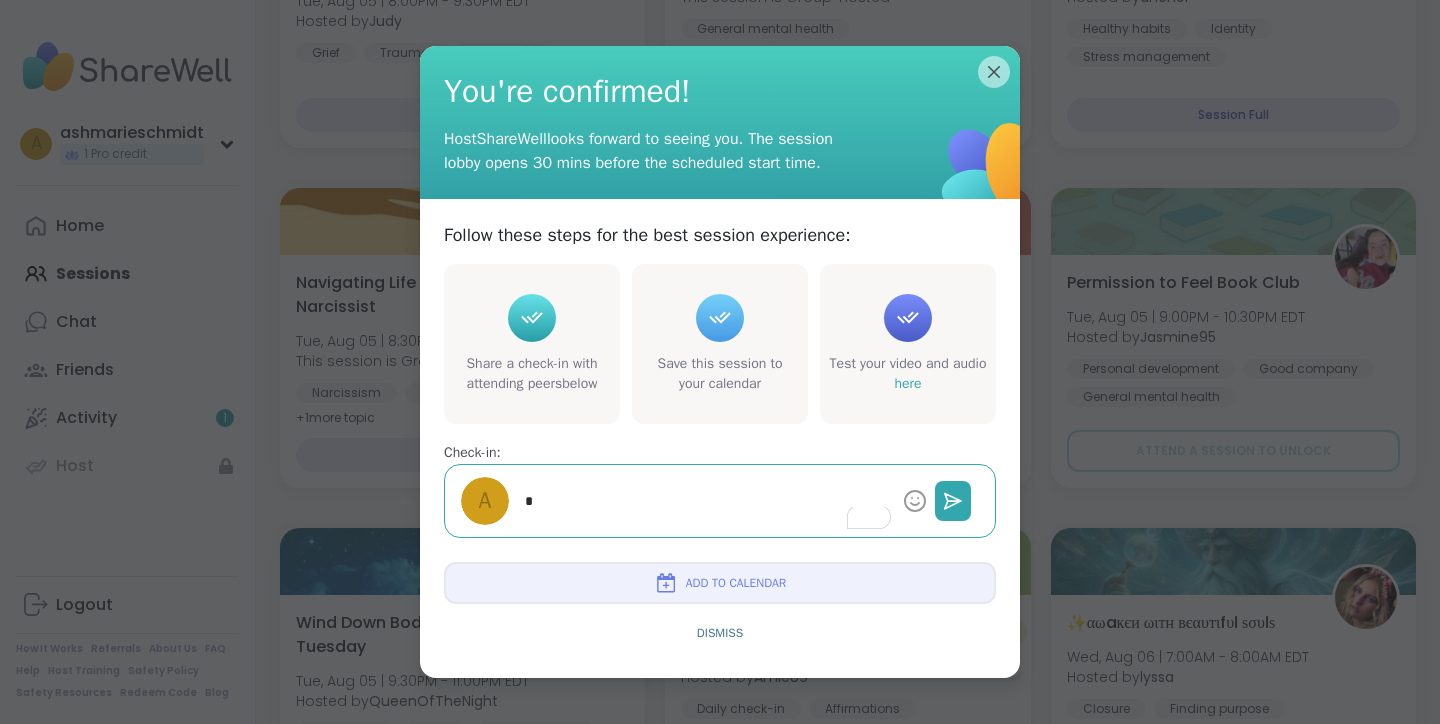 type on "*" 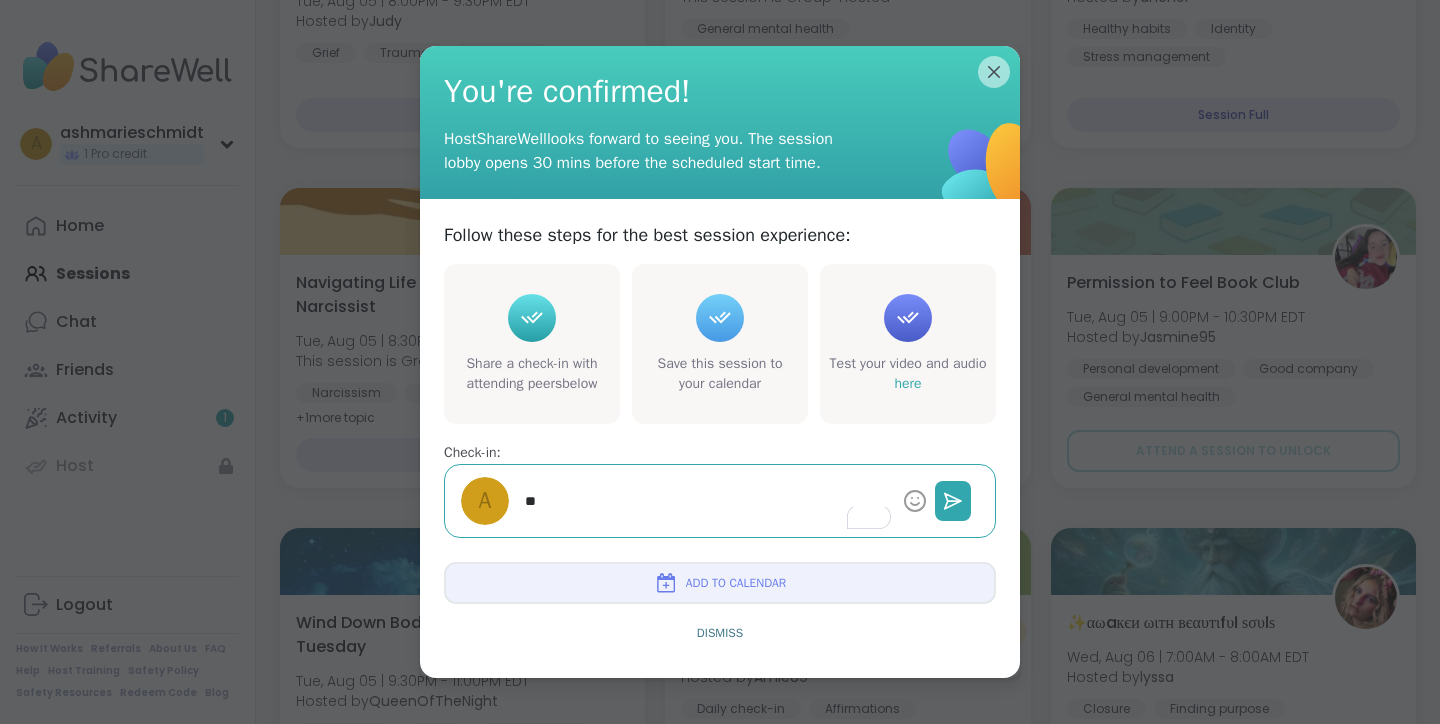 type on "***" 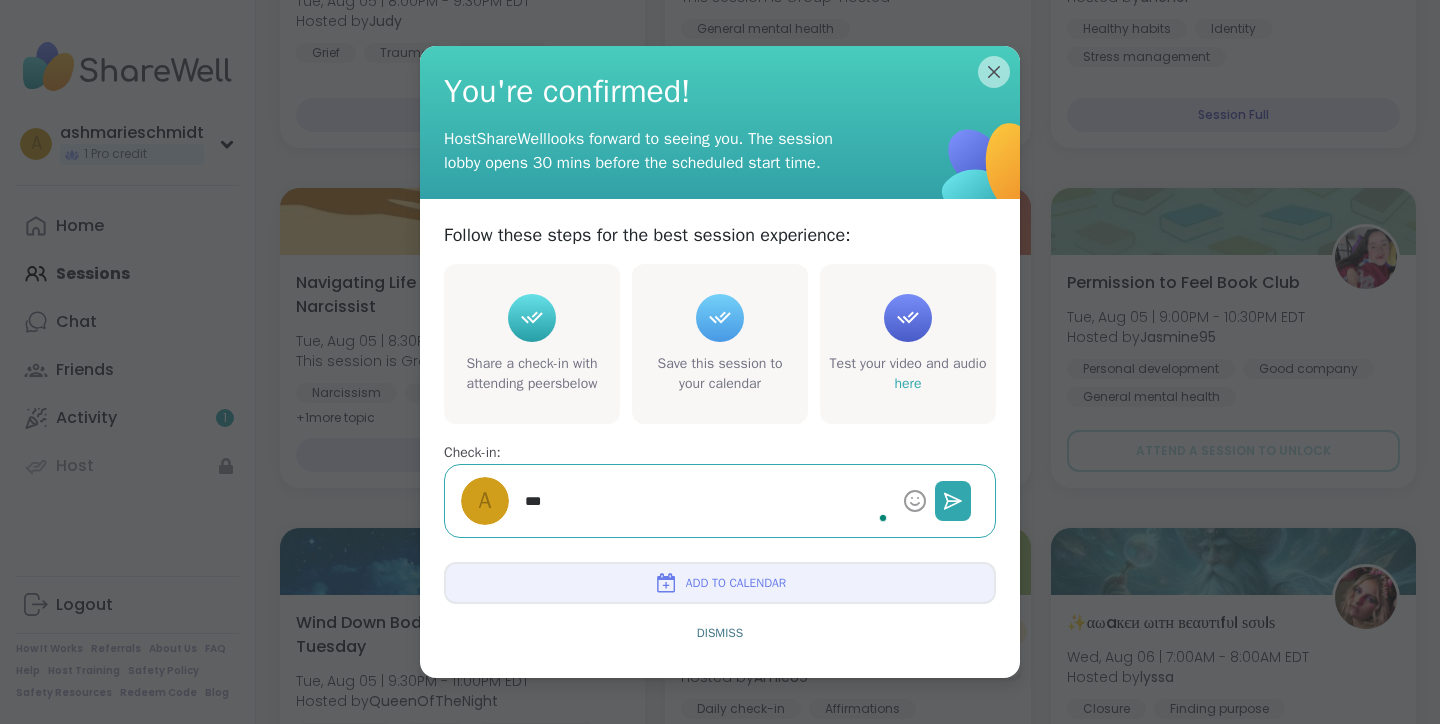 type on "*" 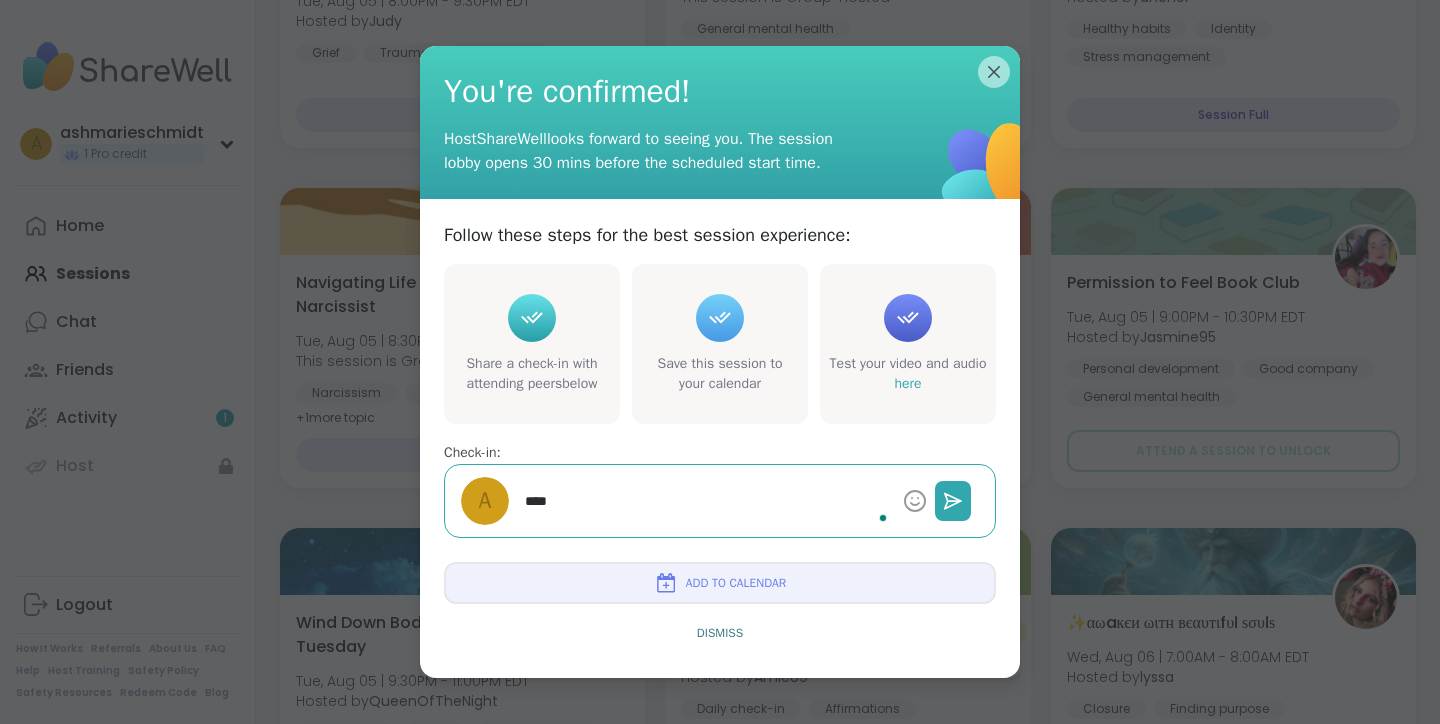 type on "*" 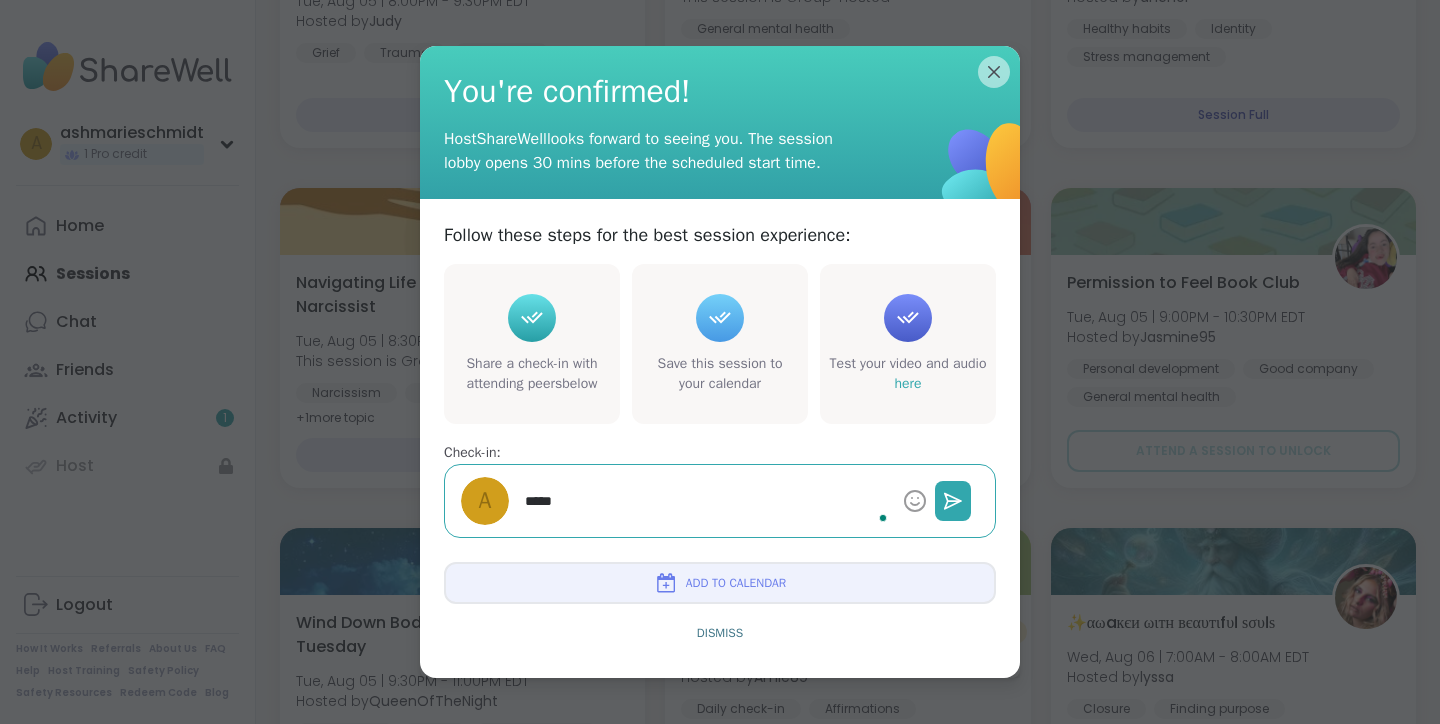 type on "*" 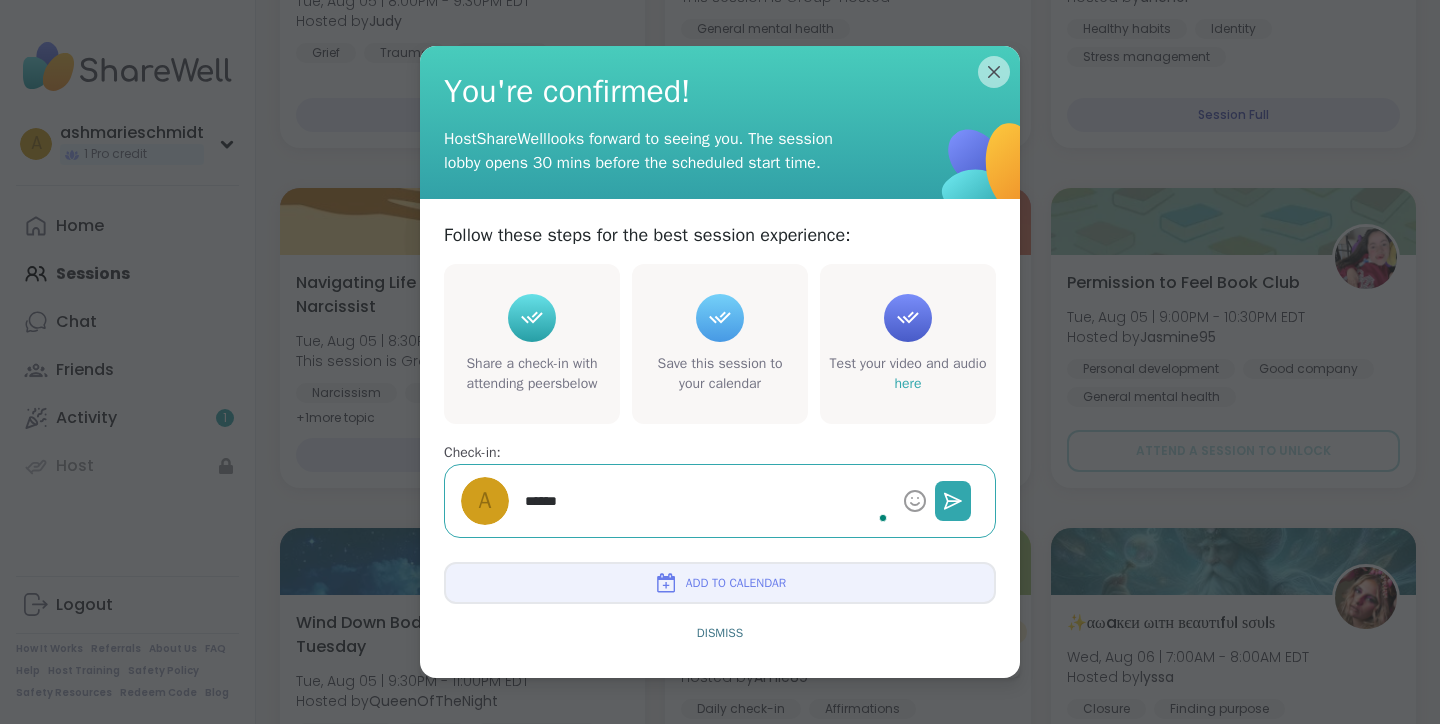 type on "*" 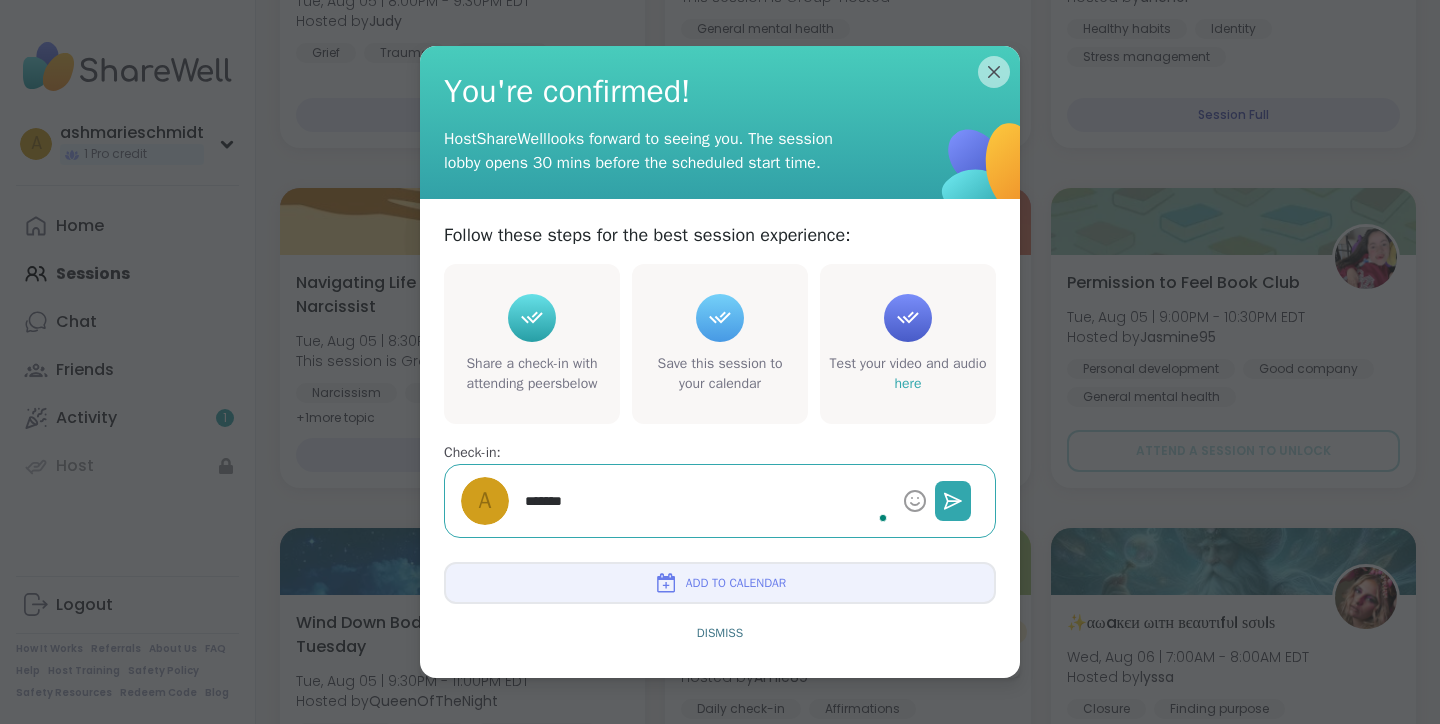 type on "*" 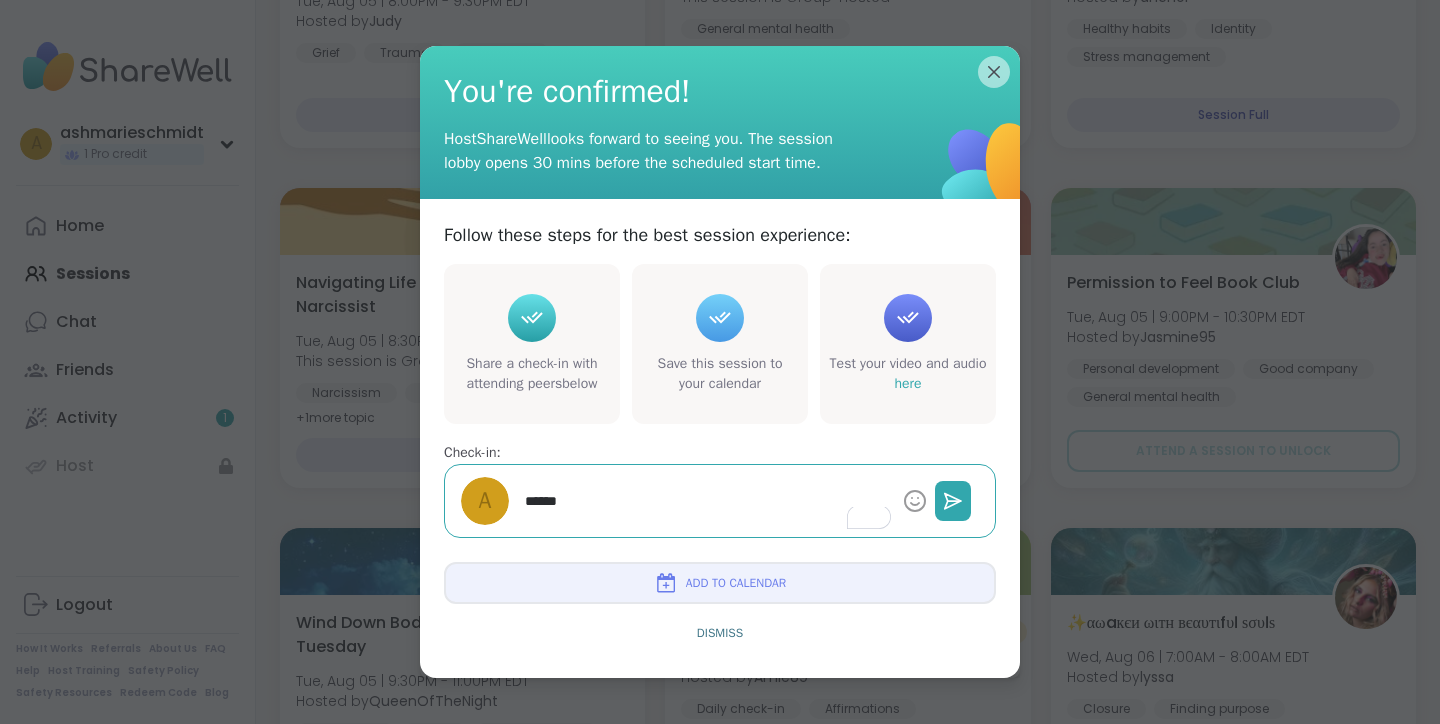 type on "*" 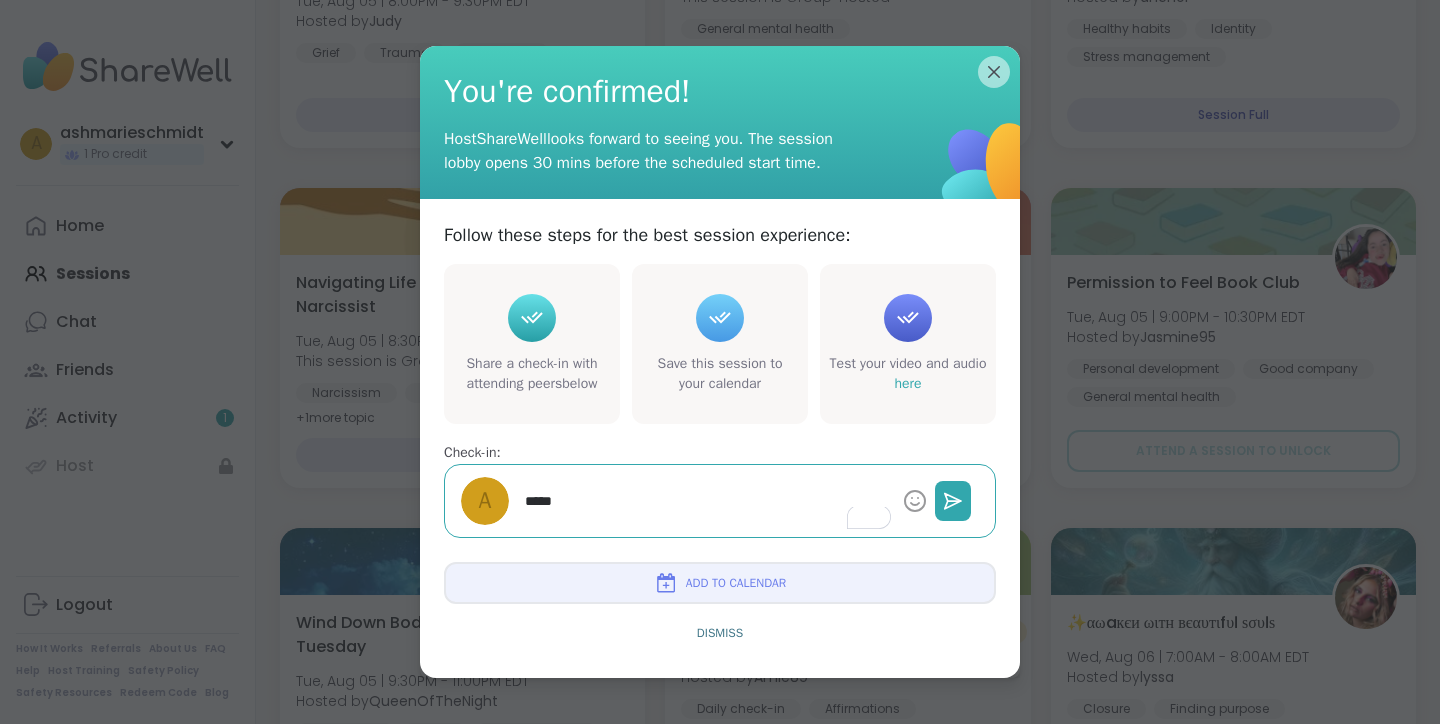 type on "*" 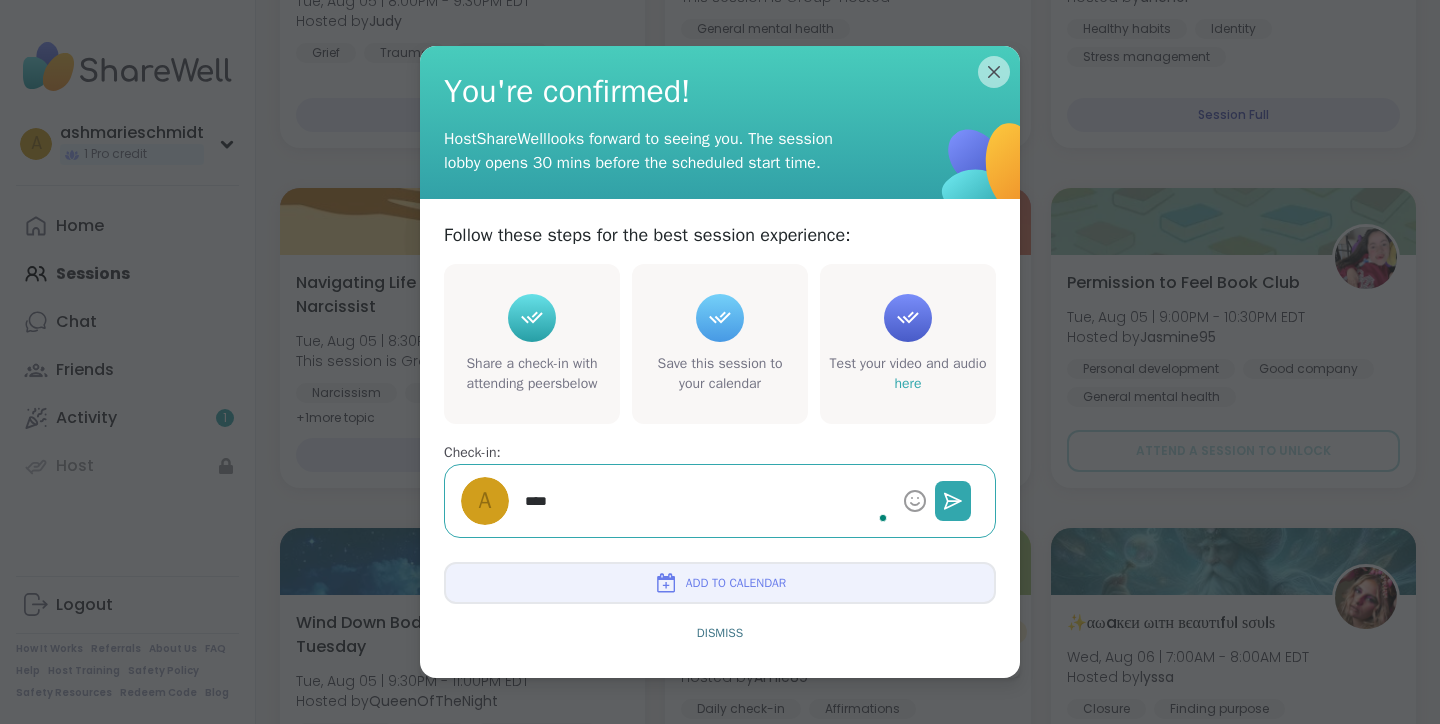 type on "*" 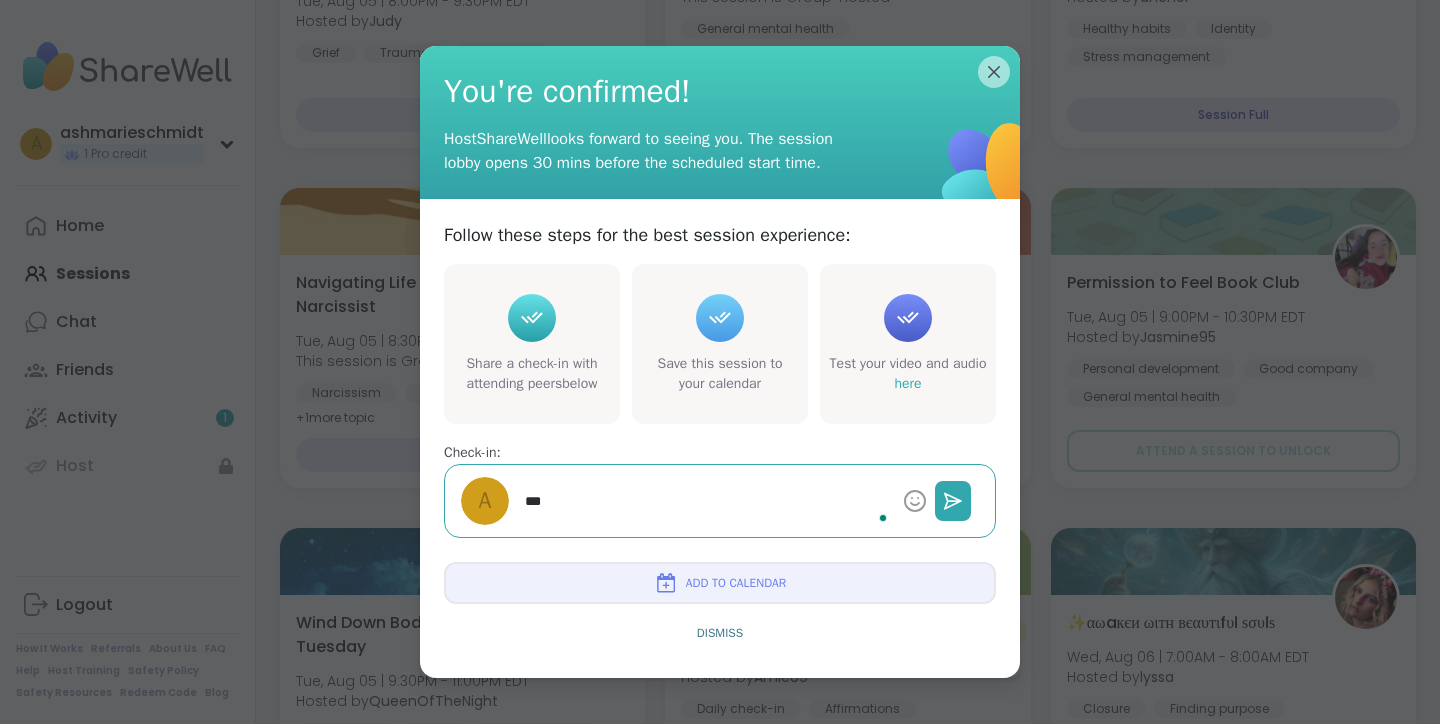 type on "*" 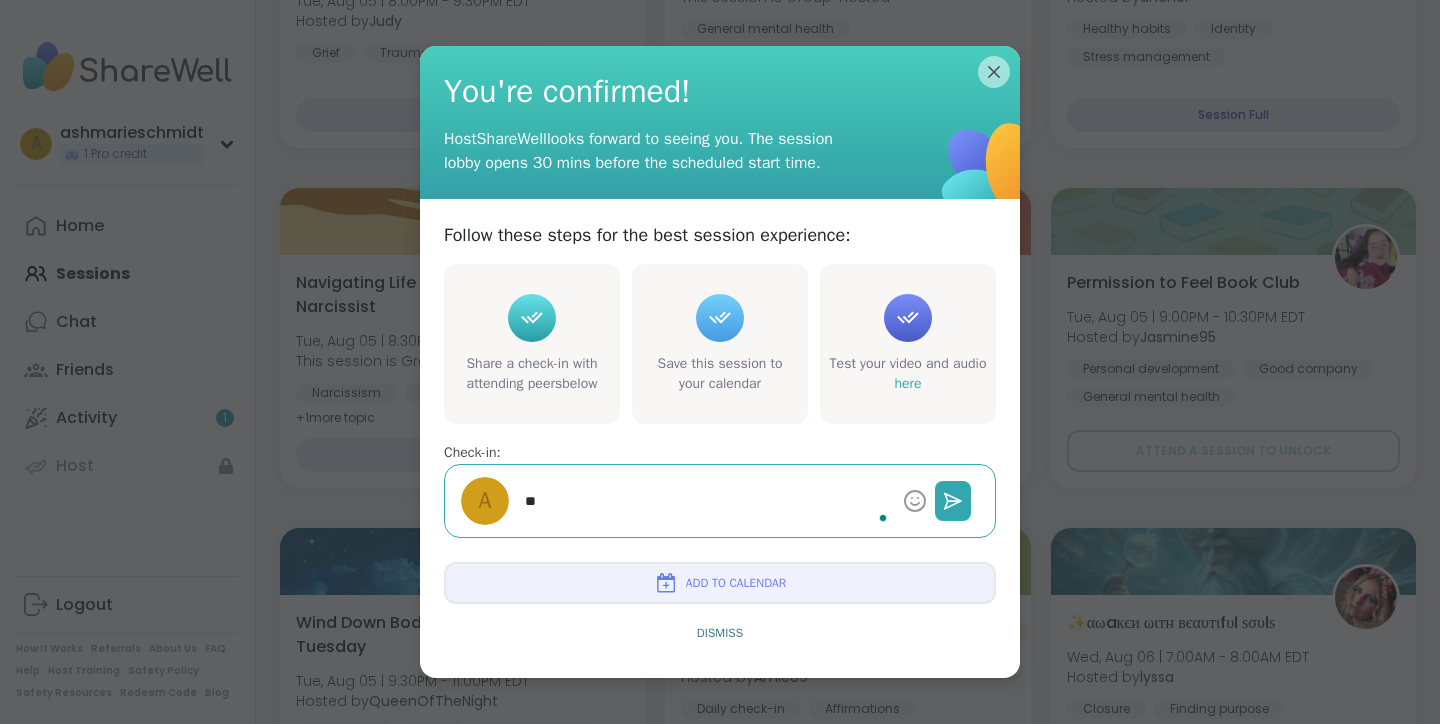 type on "*" 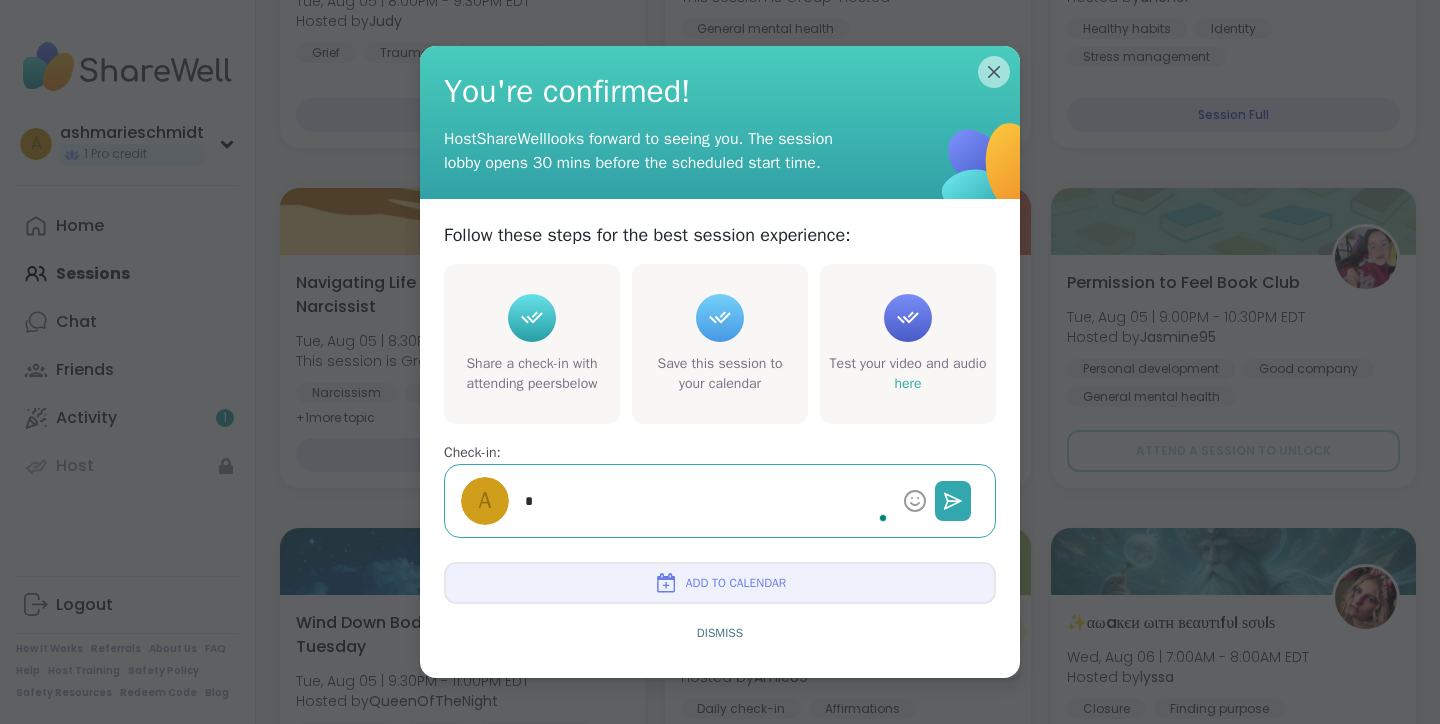 type on "*" 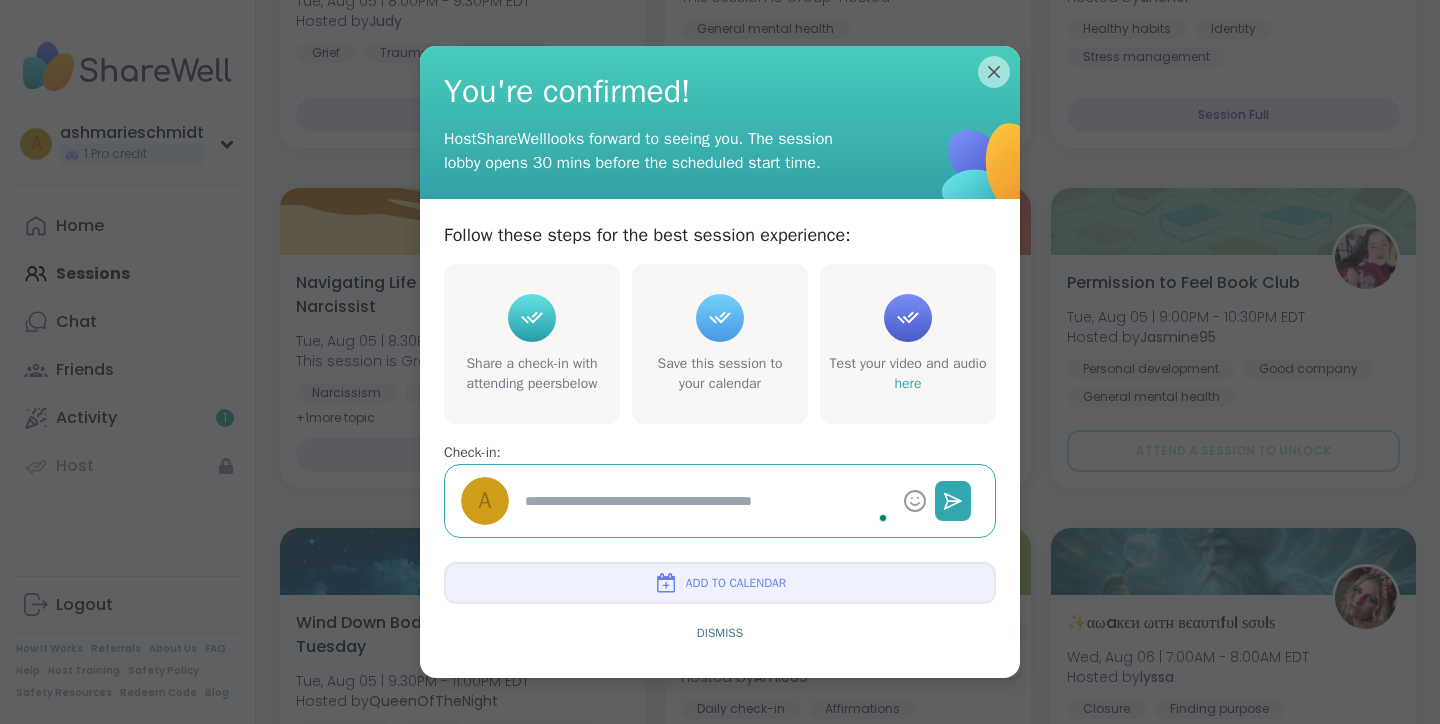 type on "*" 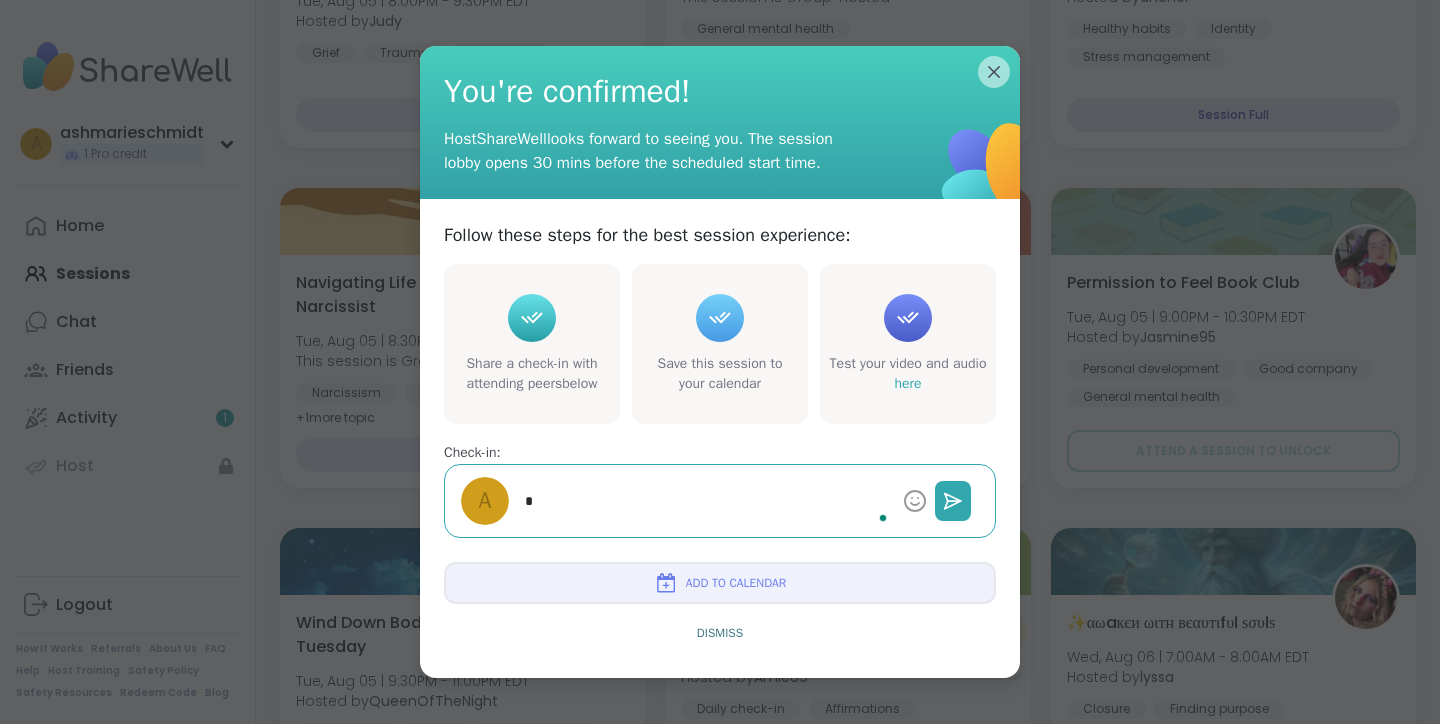 type on "*" 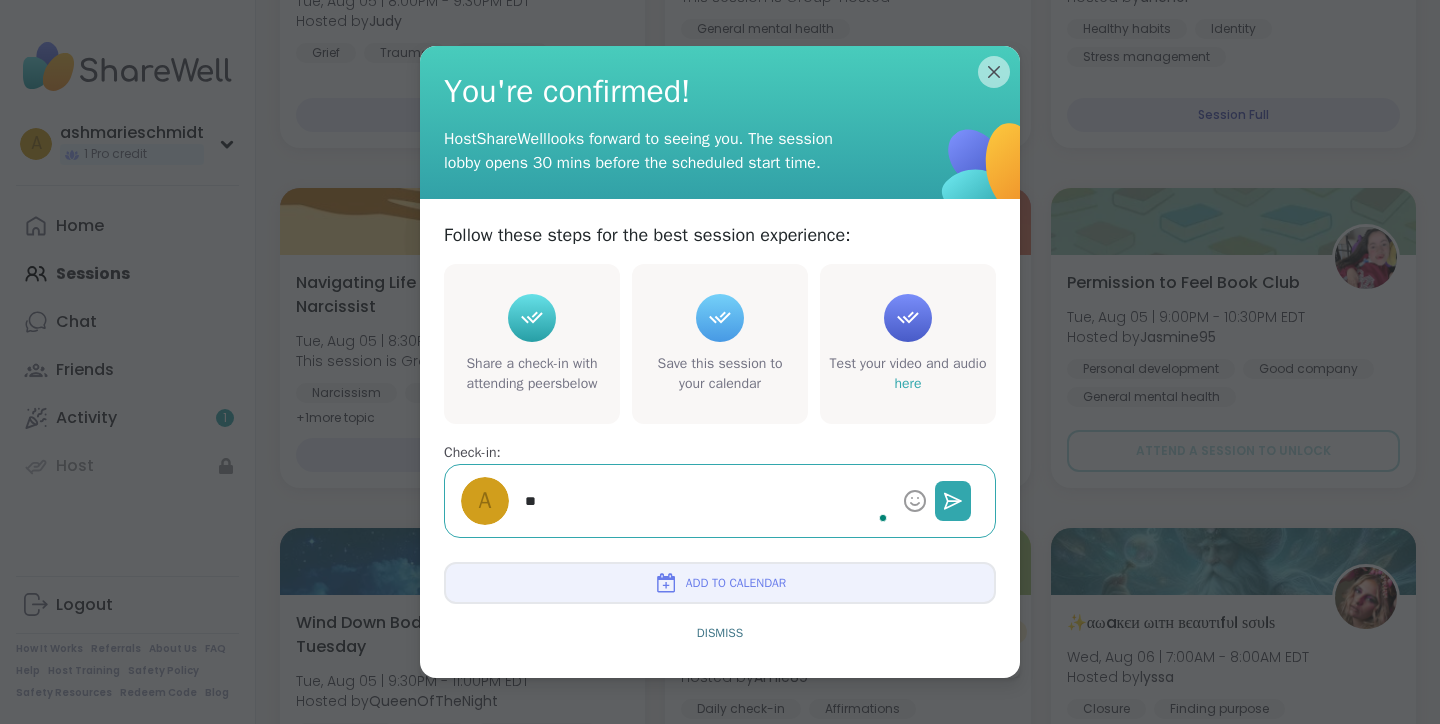 type on "*" 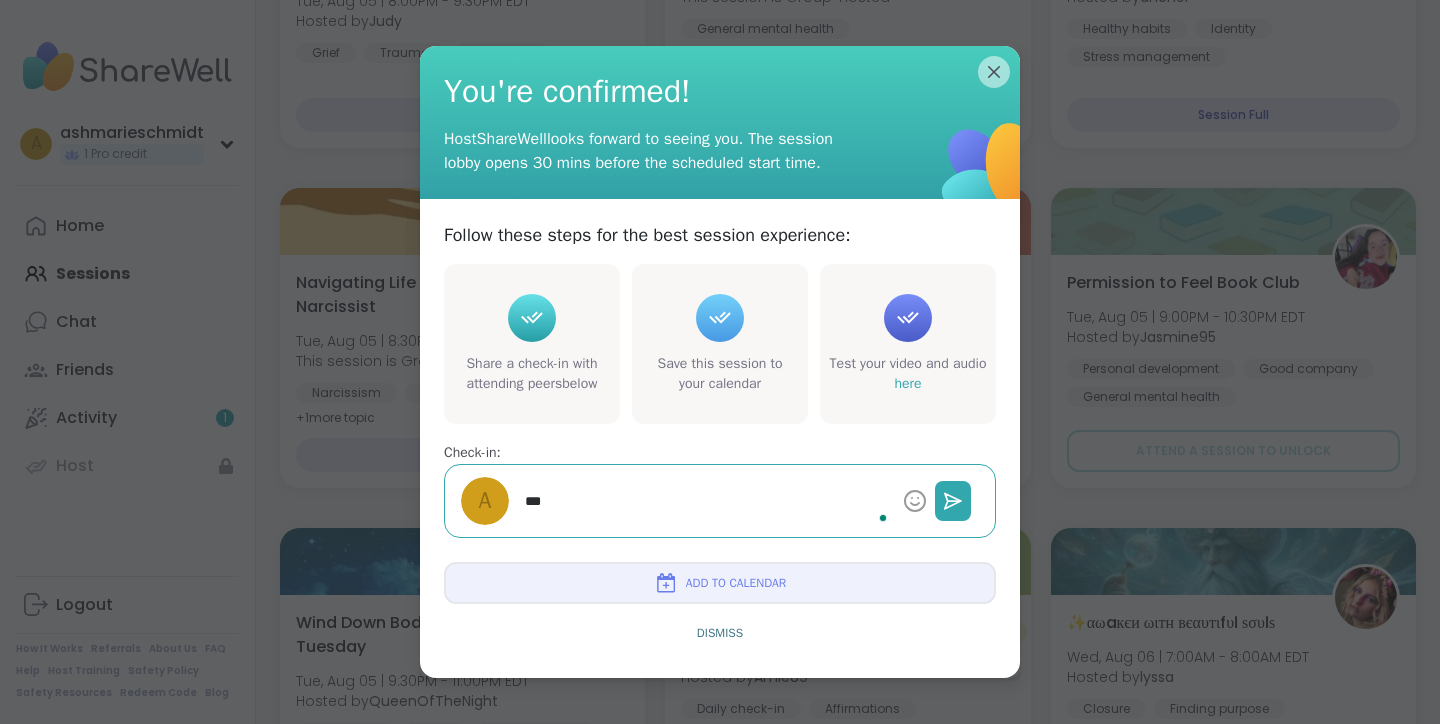 type on "*" 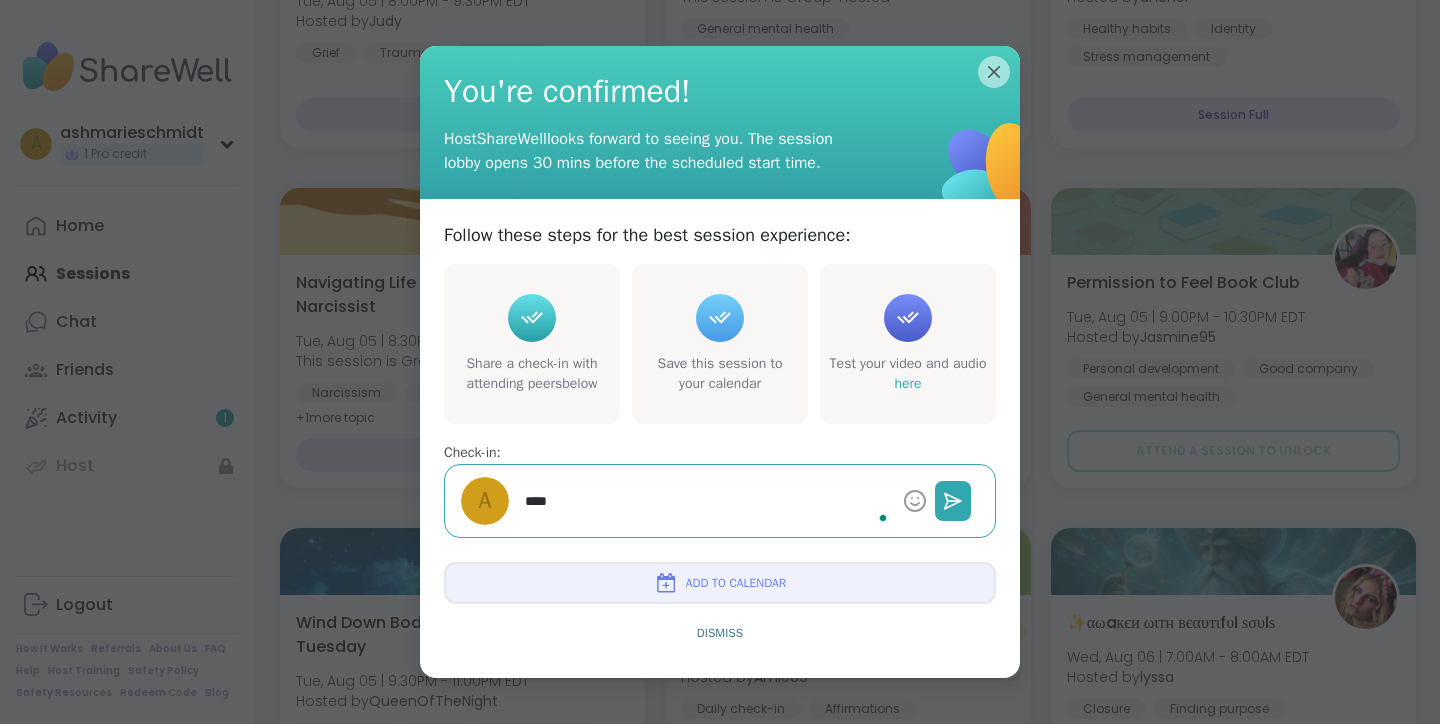 type on "*" 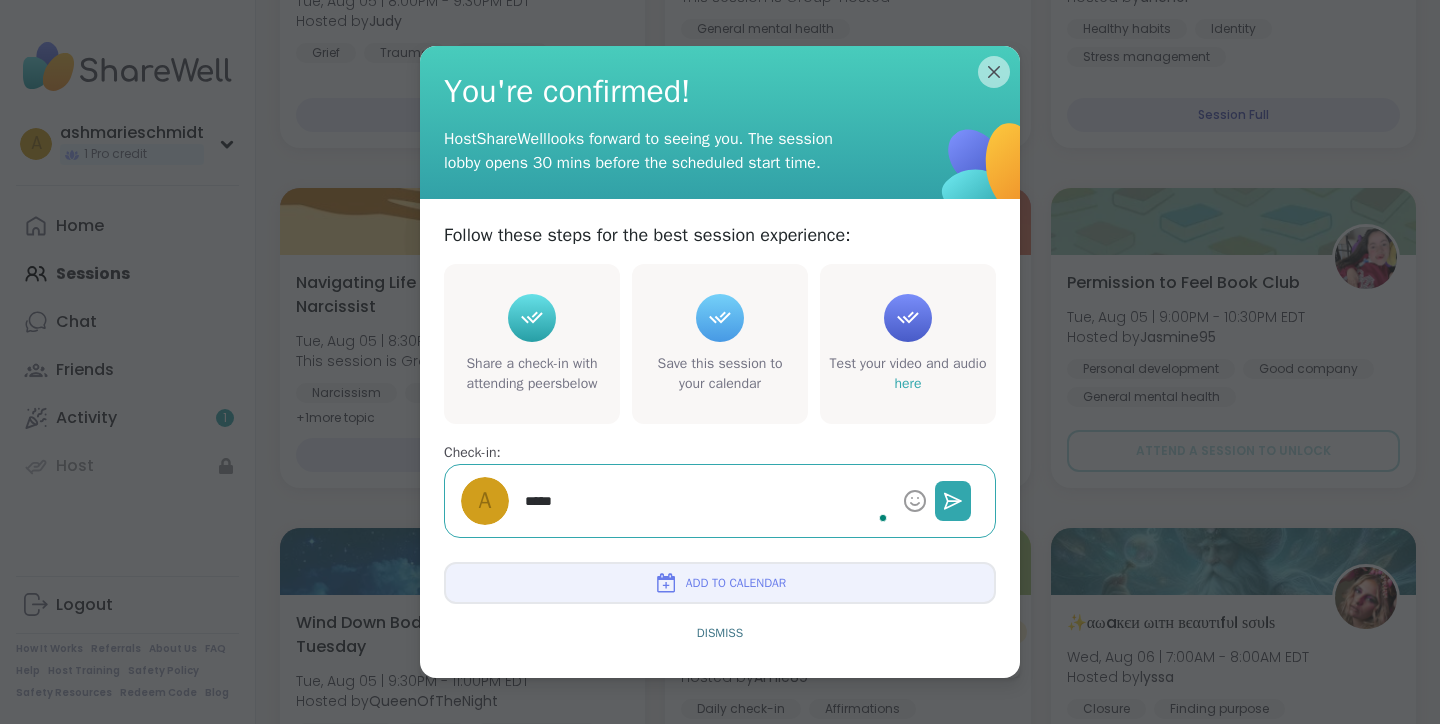 type on "*" 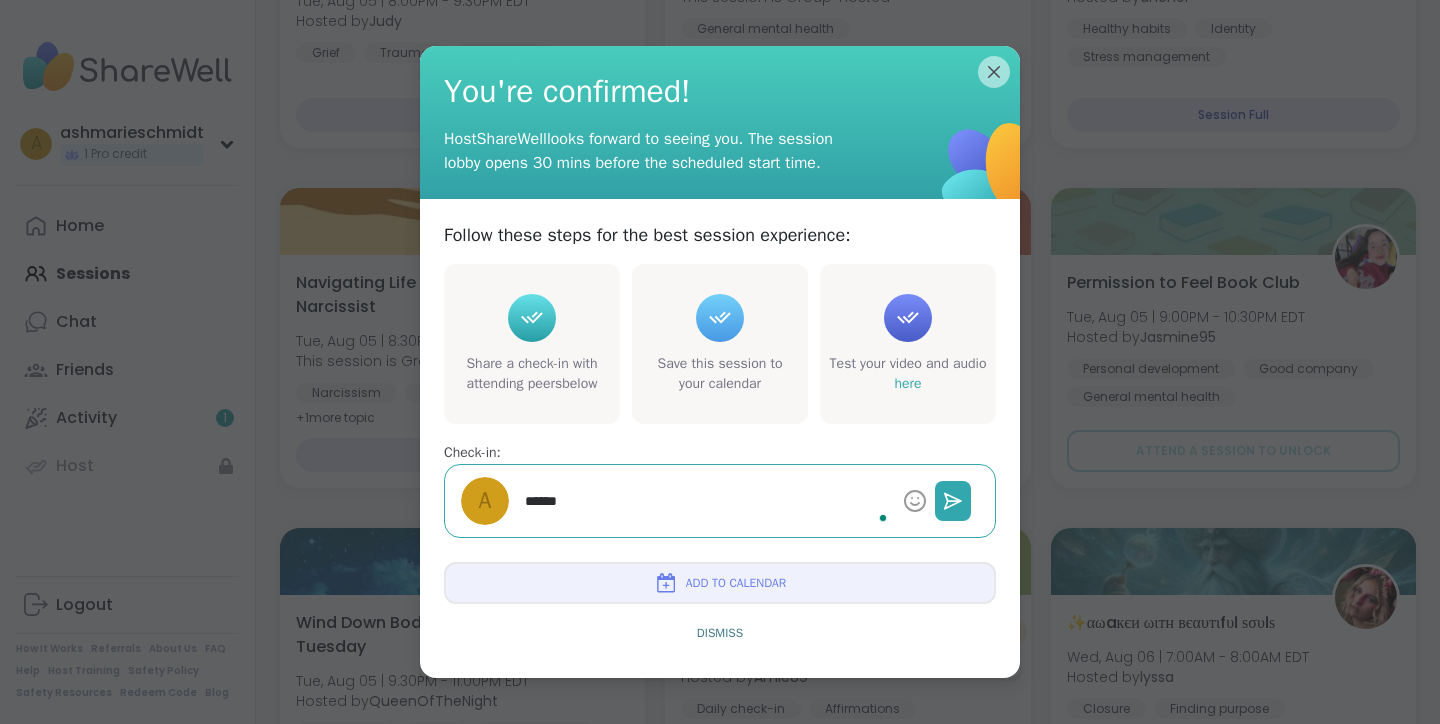 type on "*" 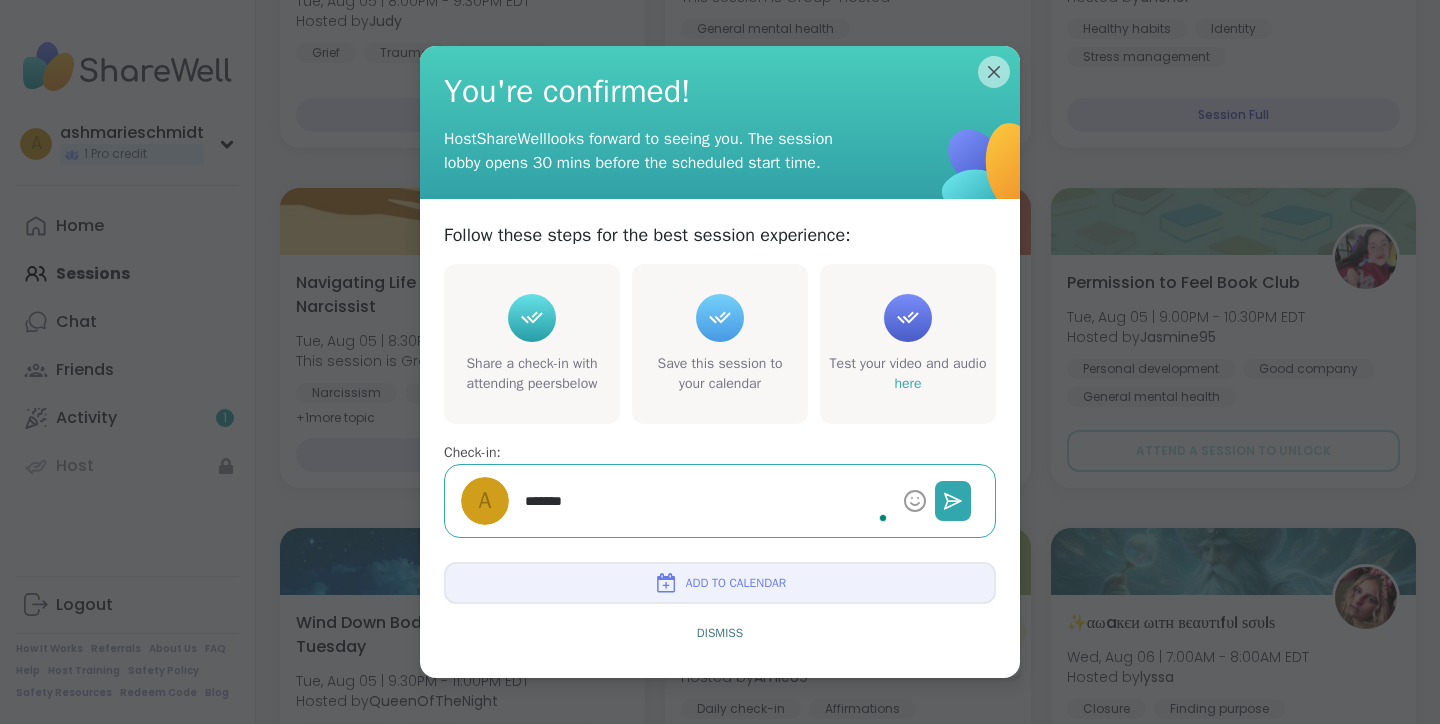 type on "*" 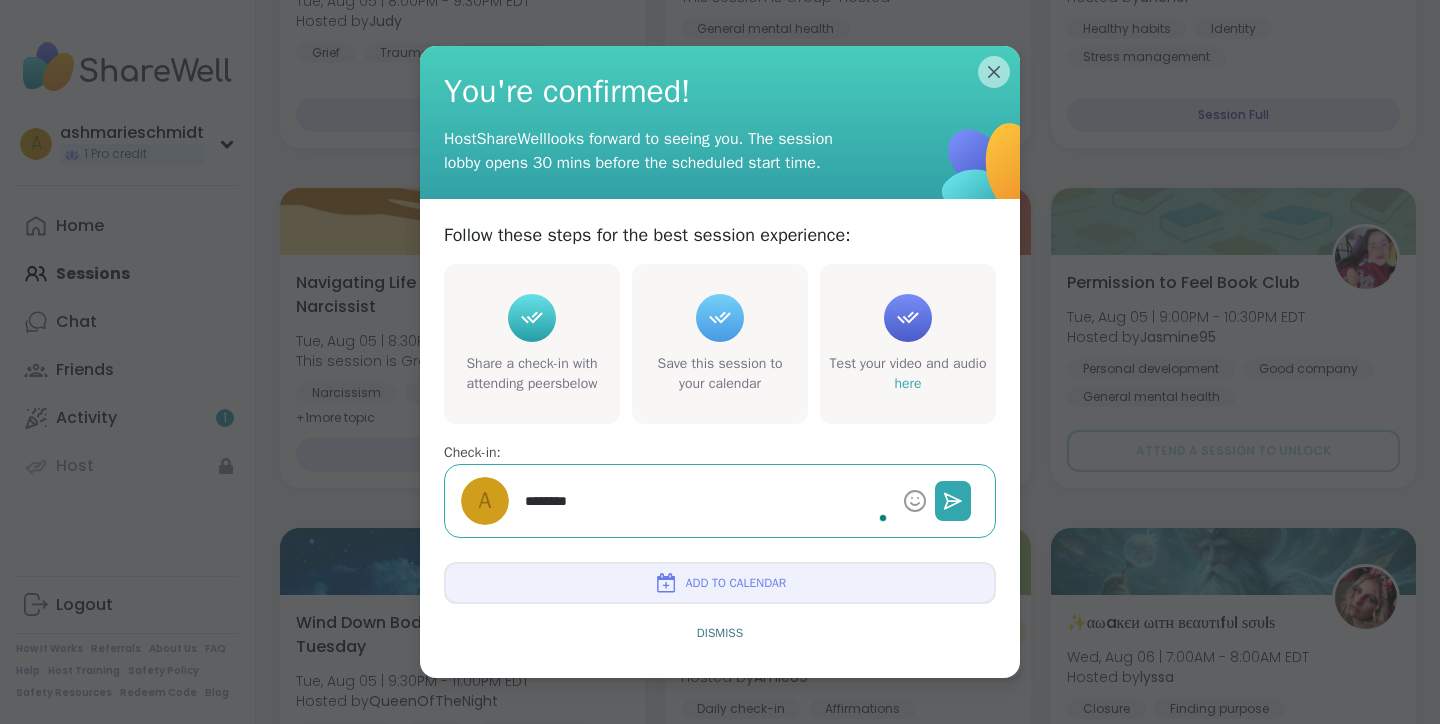 type on "*********" 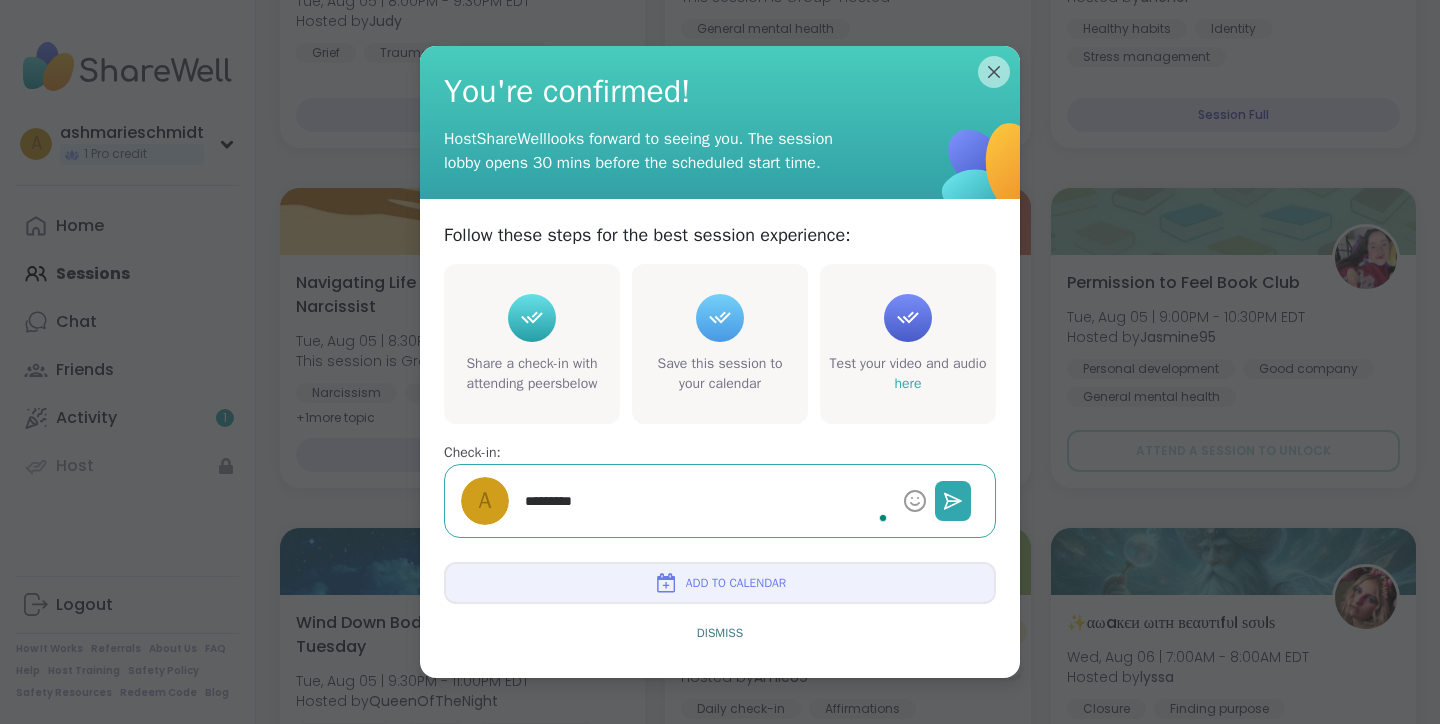 type on "*" 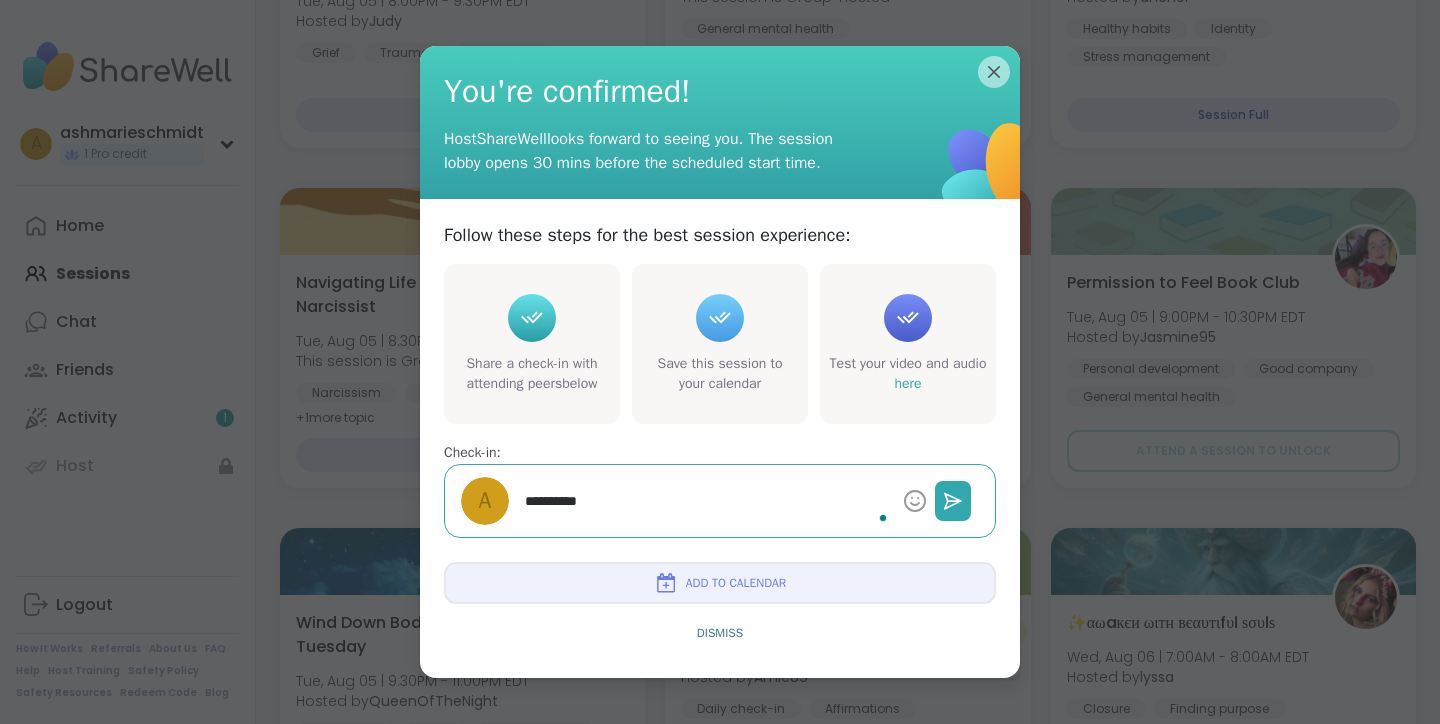type on "*" 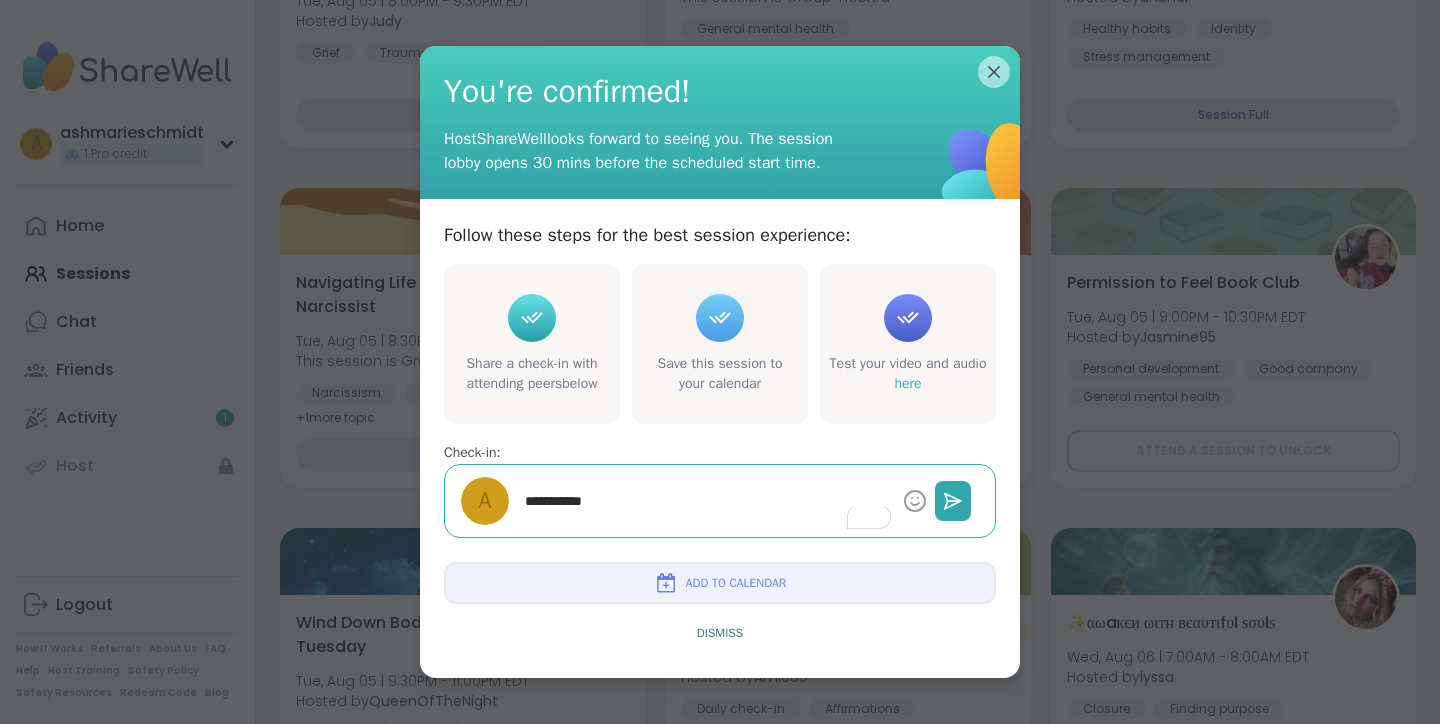 type on "*" 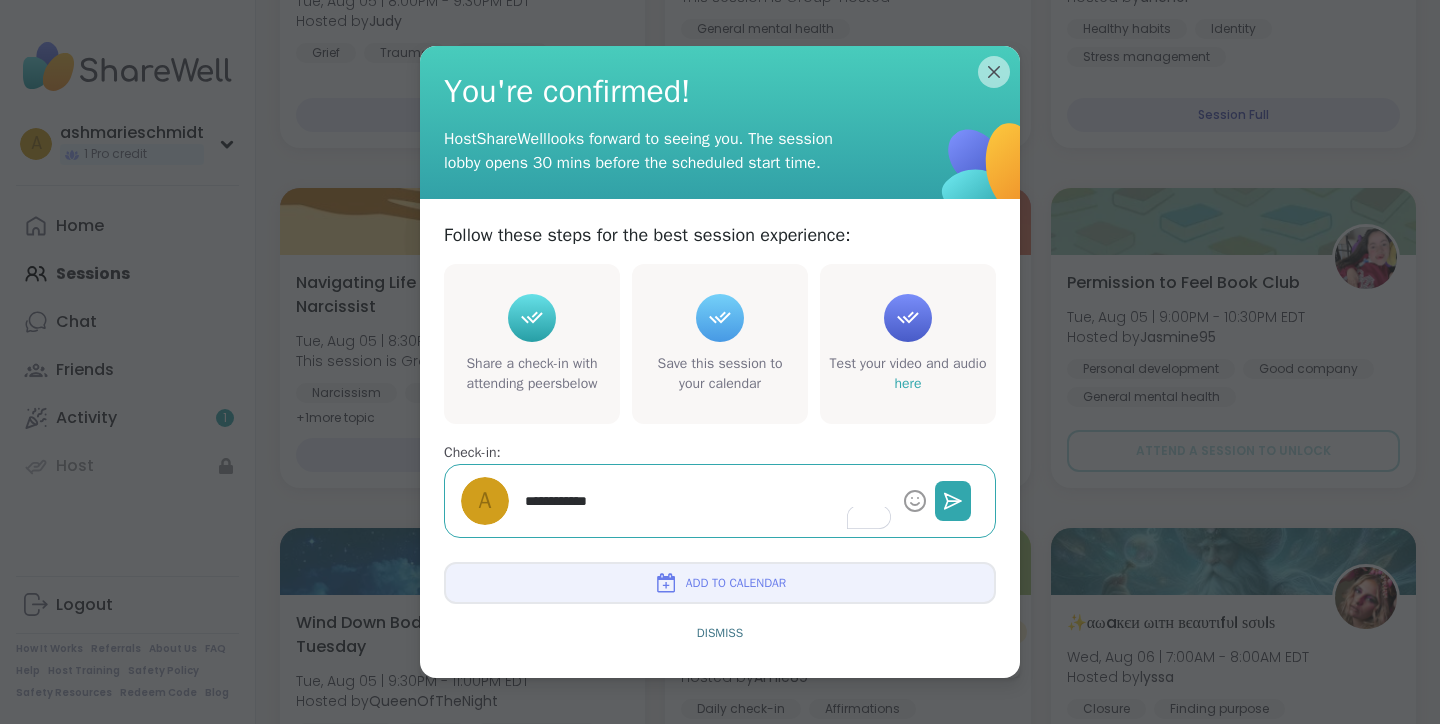 type on "*" 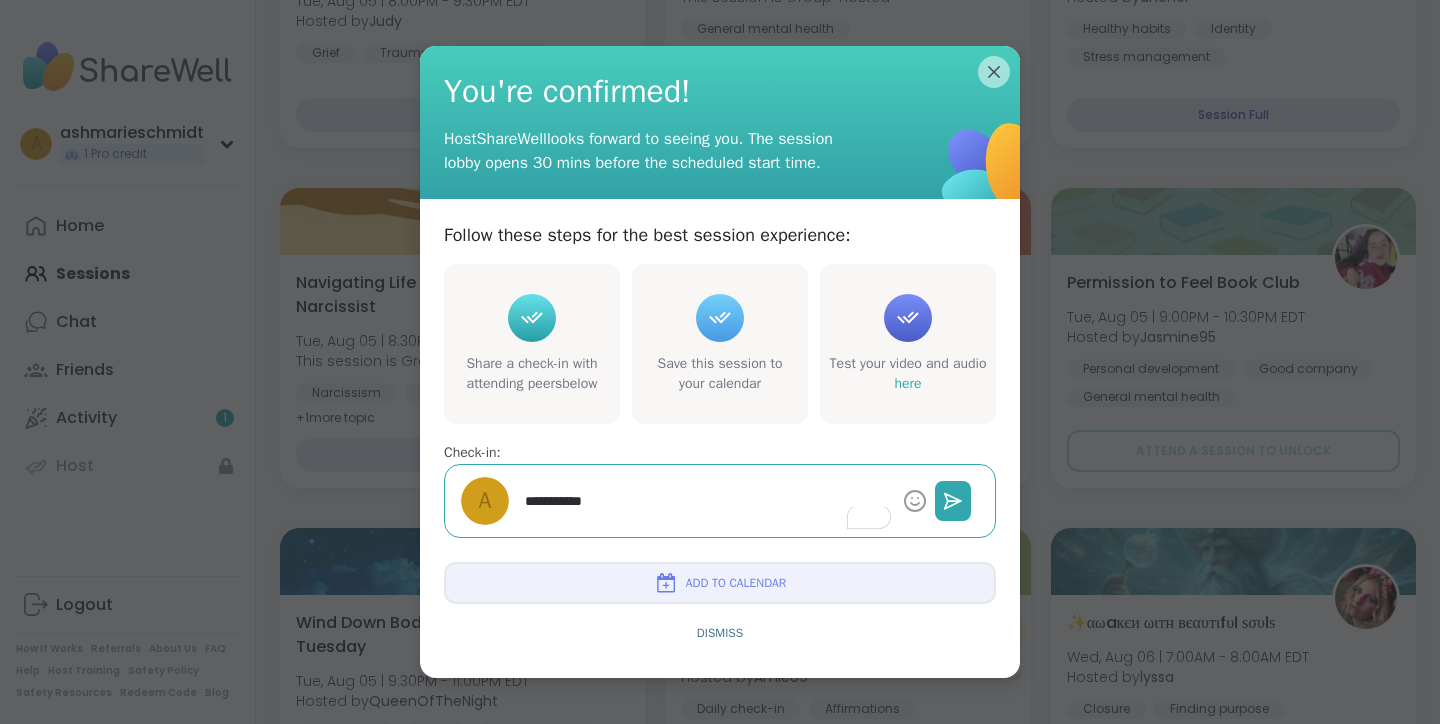 type on "*" 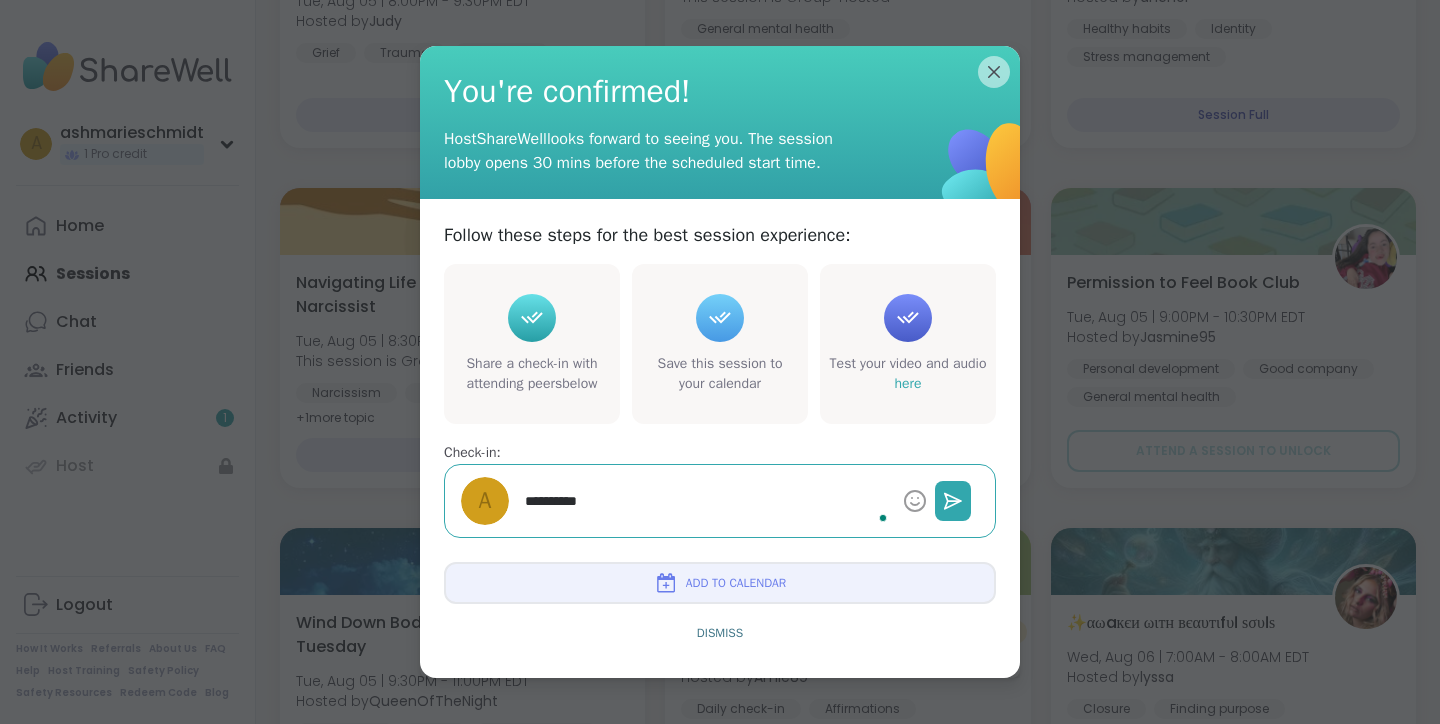 type on "*" 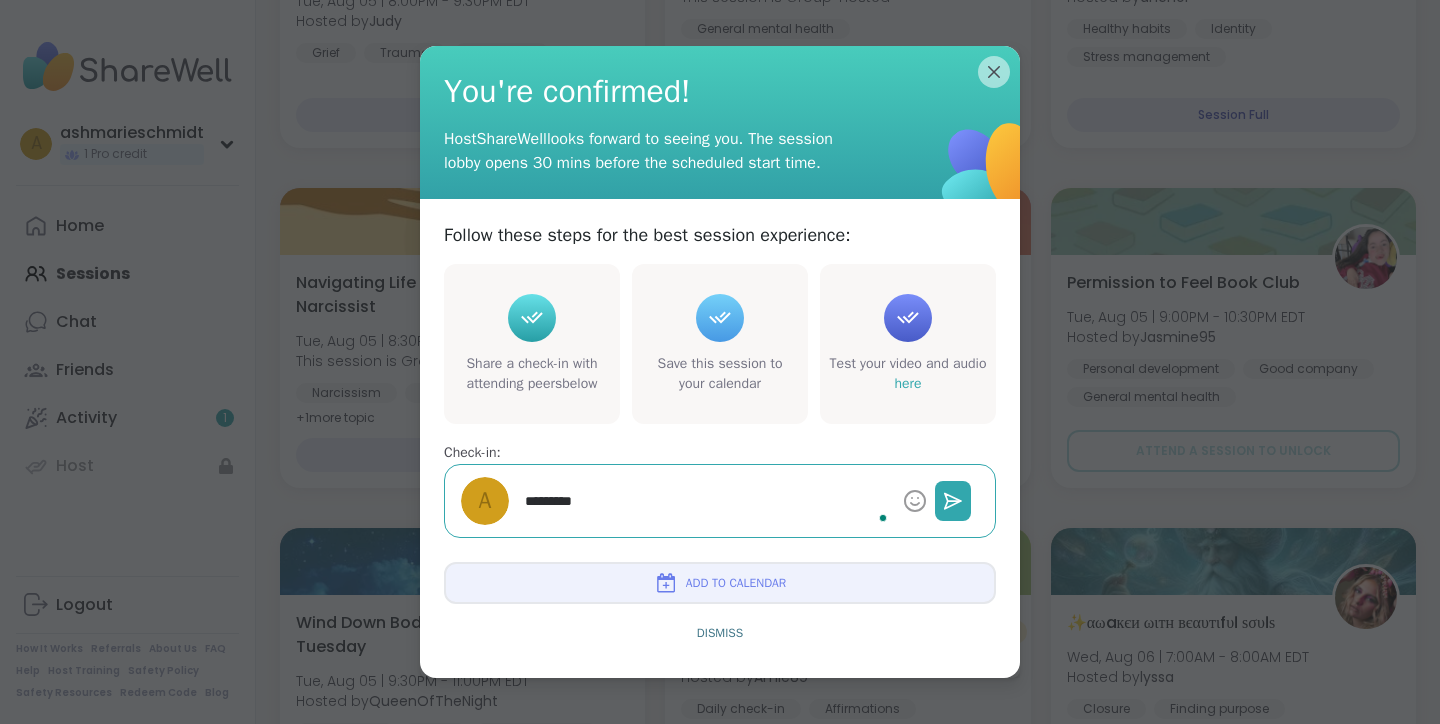 type on "*" 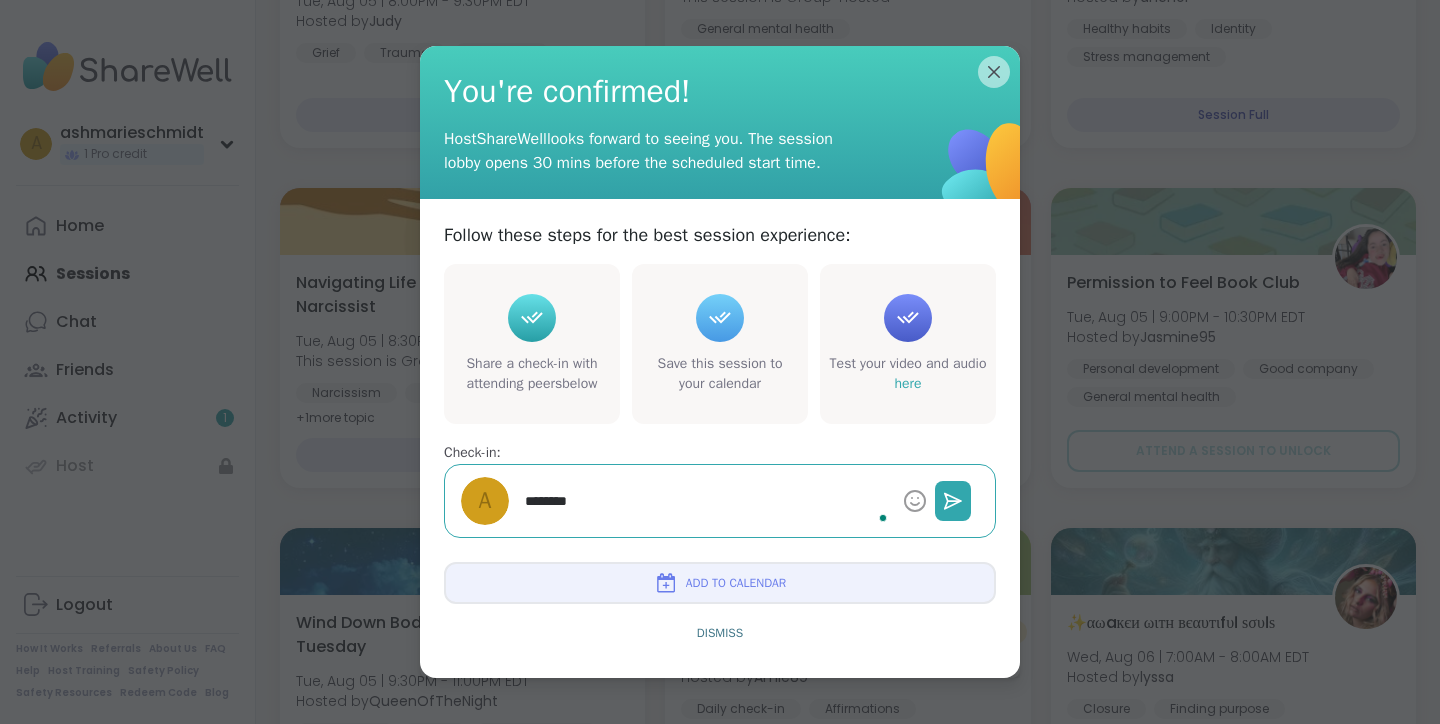 type on "*" 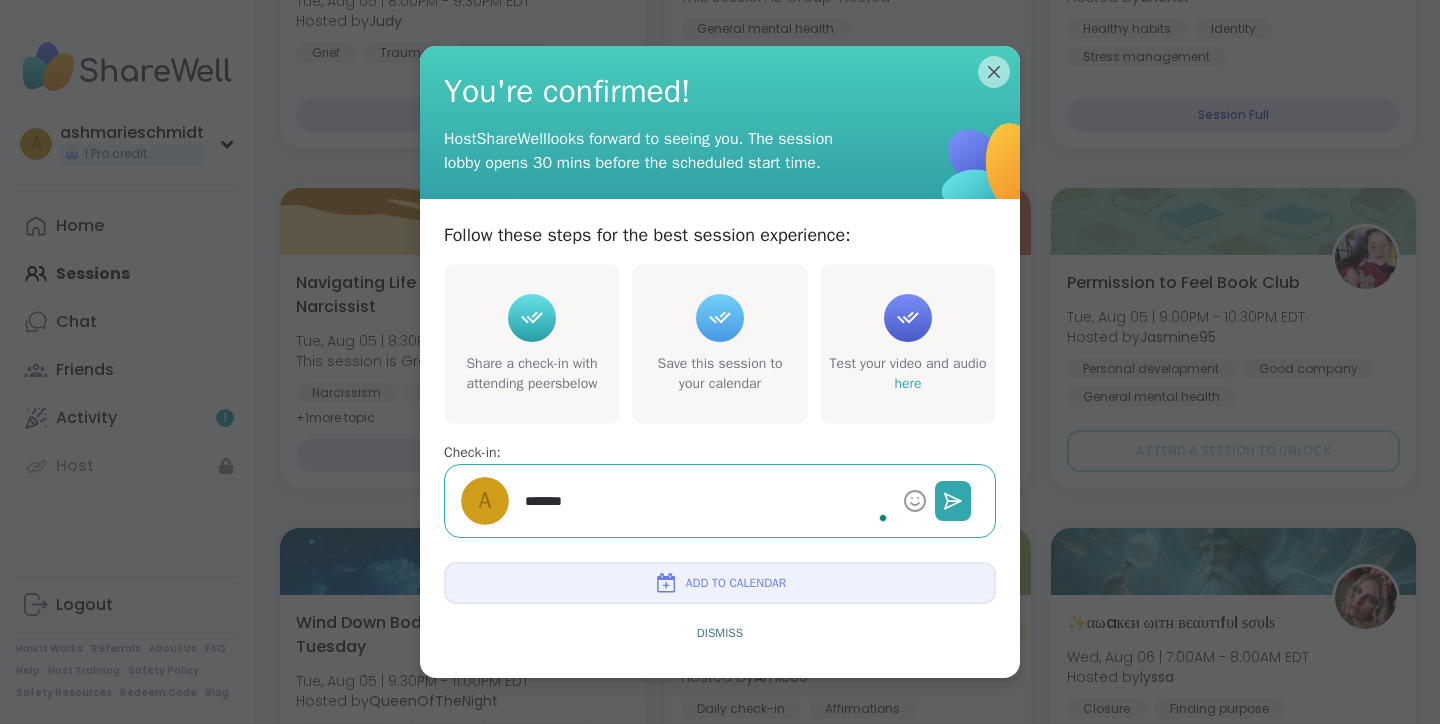 type on "*" 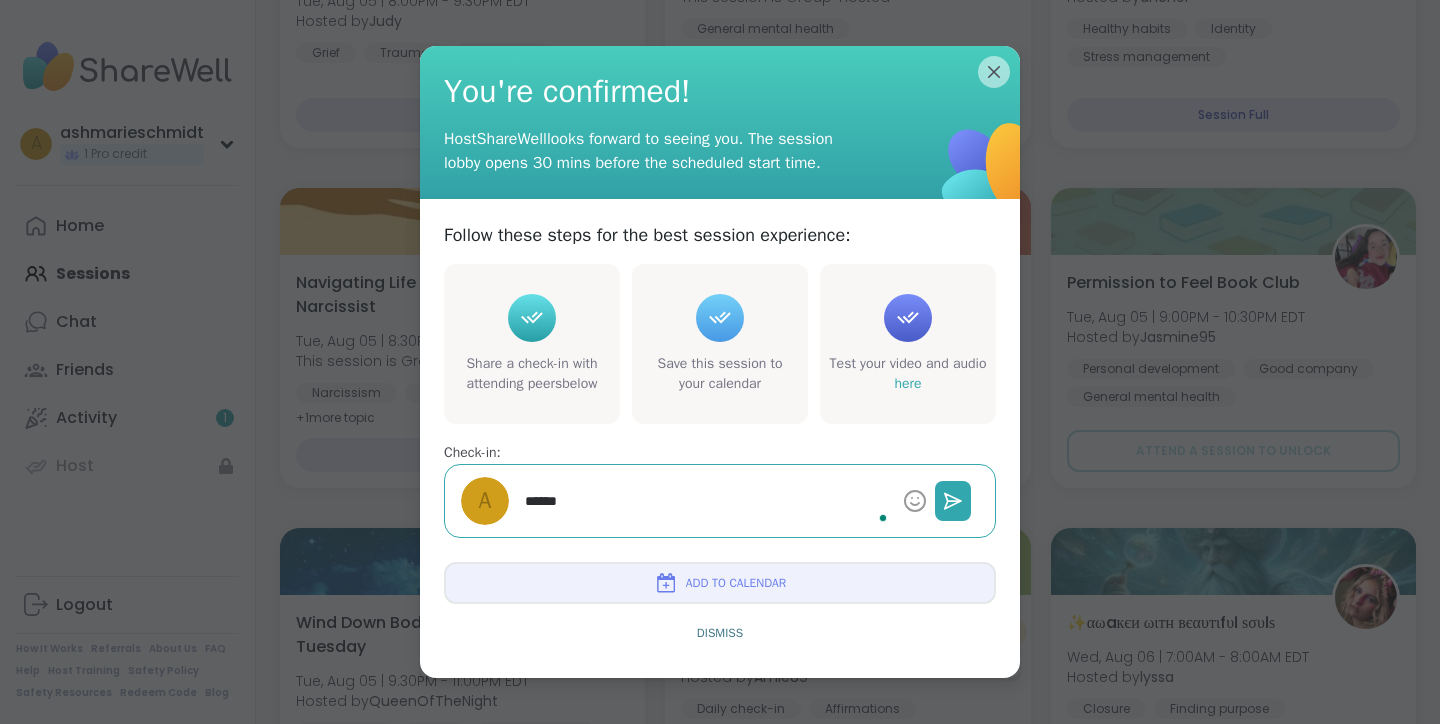 type on "*" 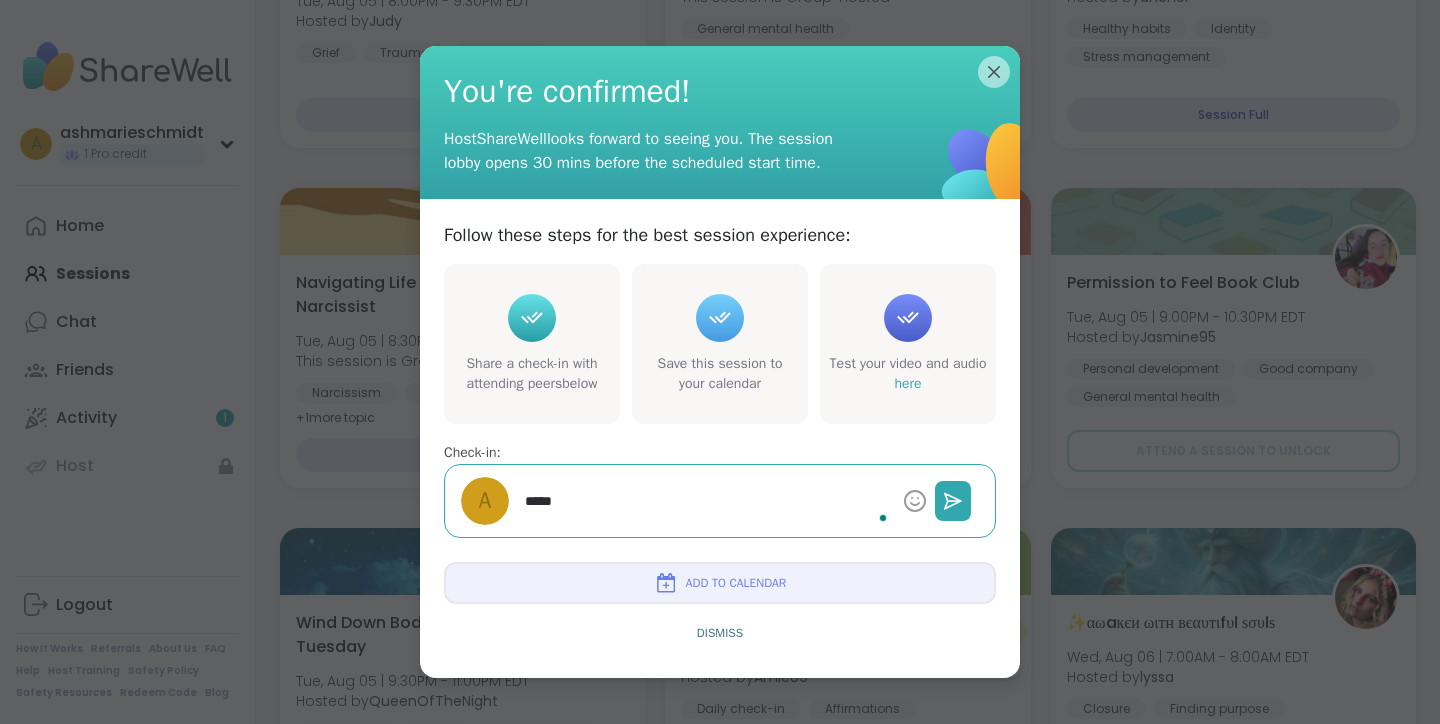 type on "*" 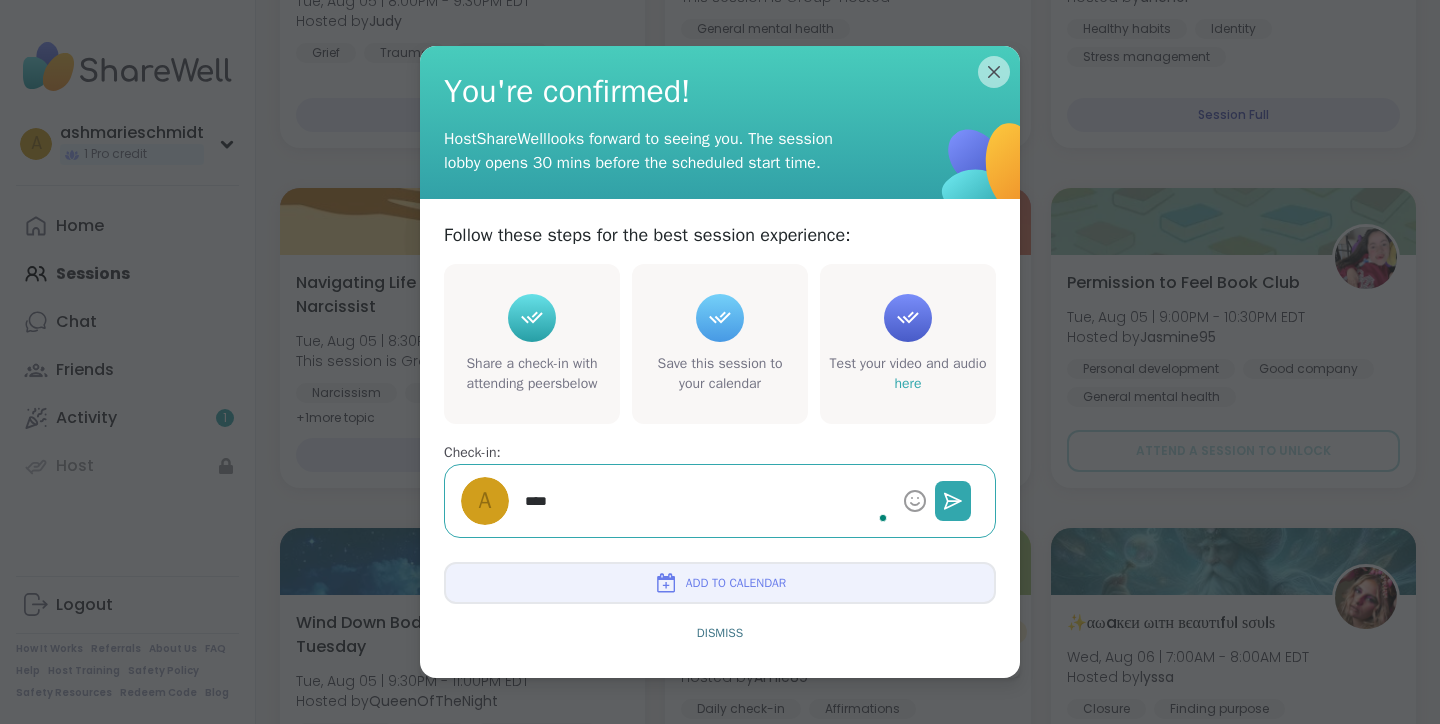 type on "*" 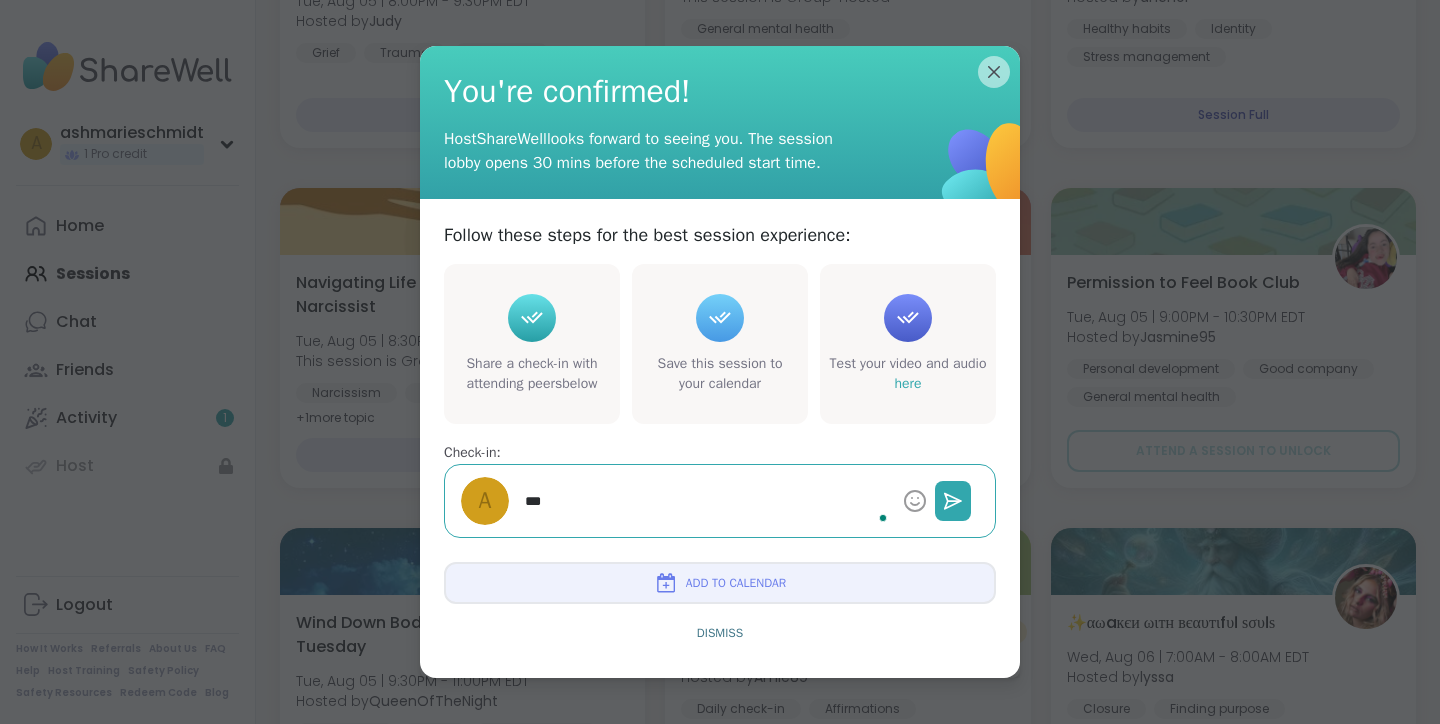 type on "*" 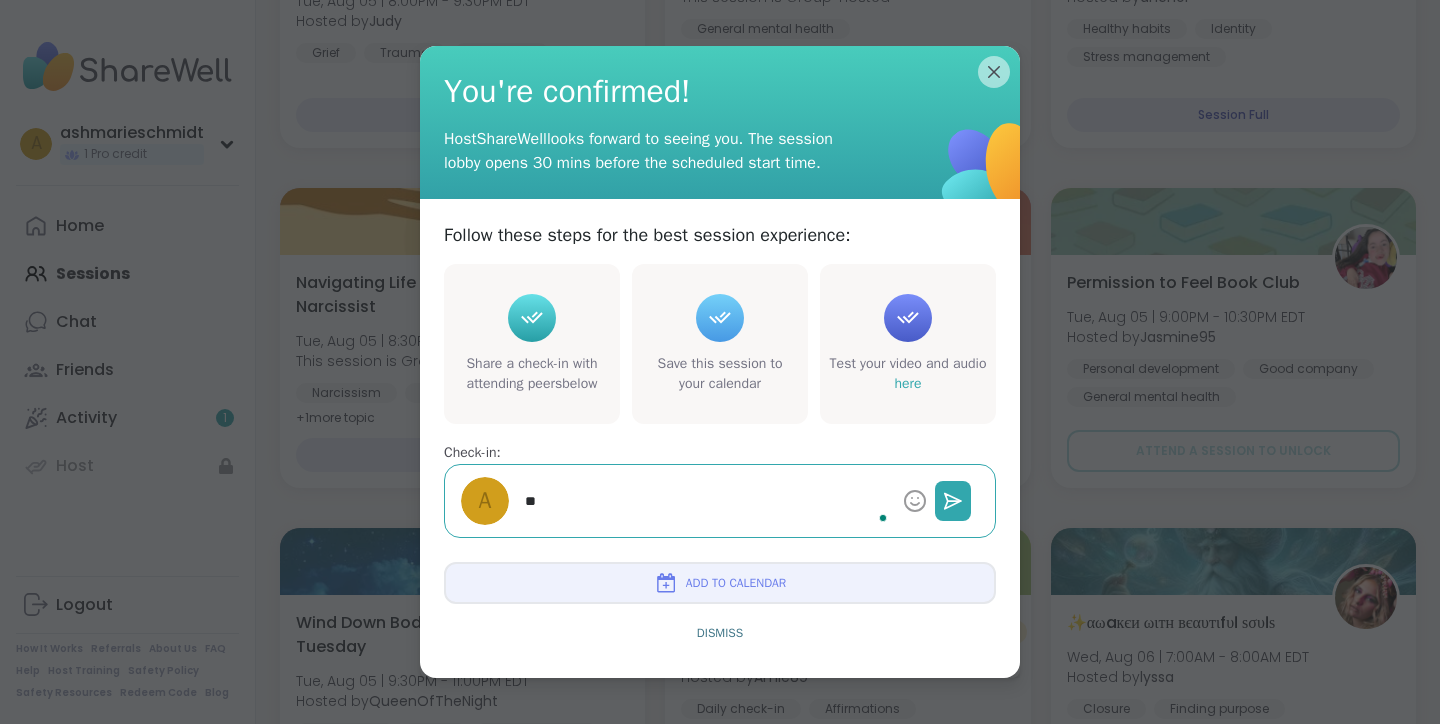 type on "*" 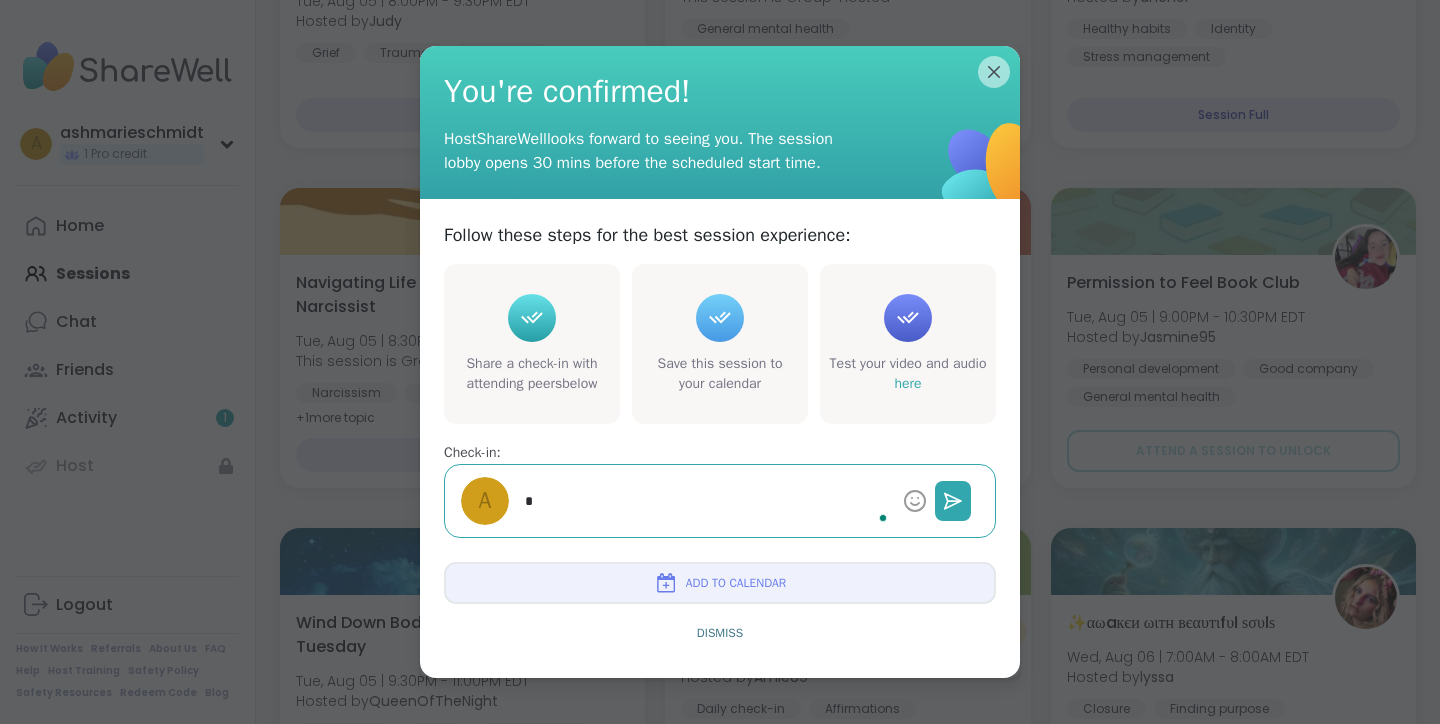 type on "*" 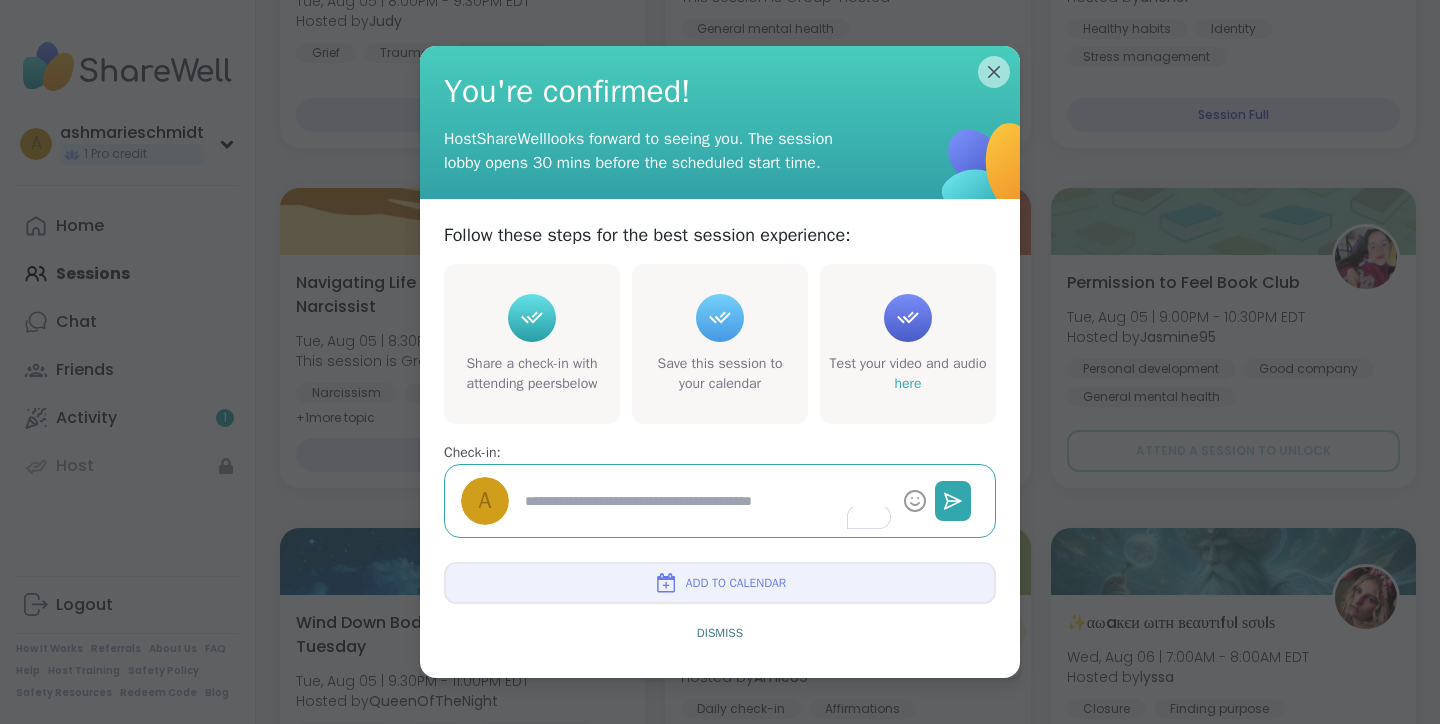type on "*" 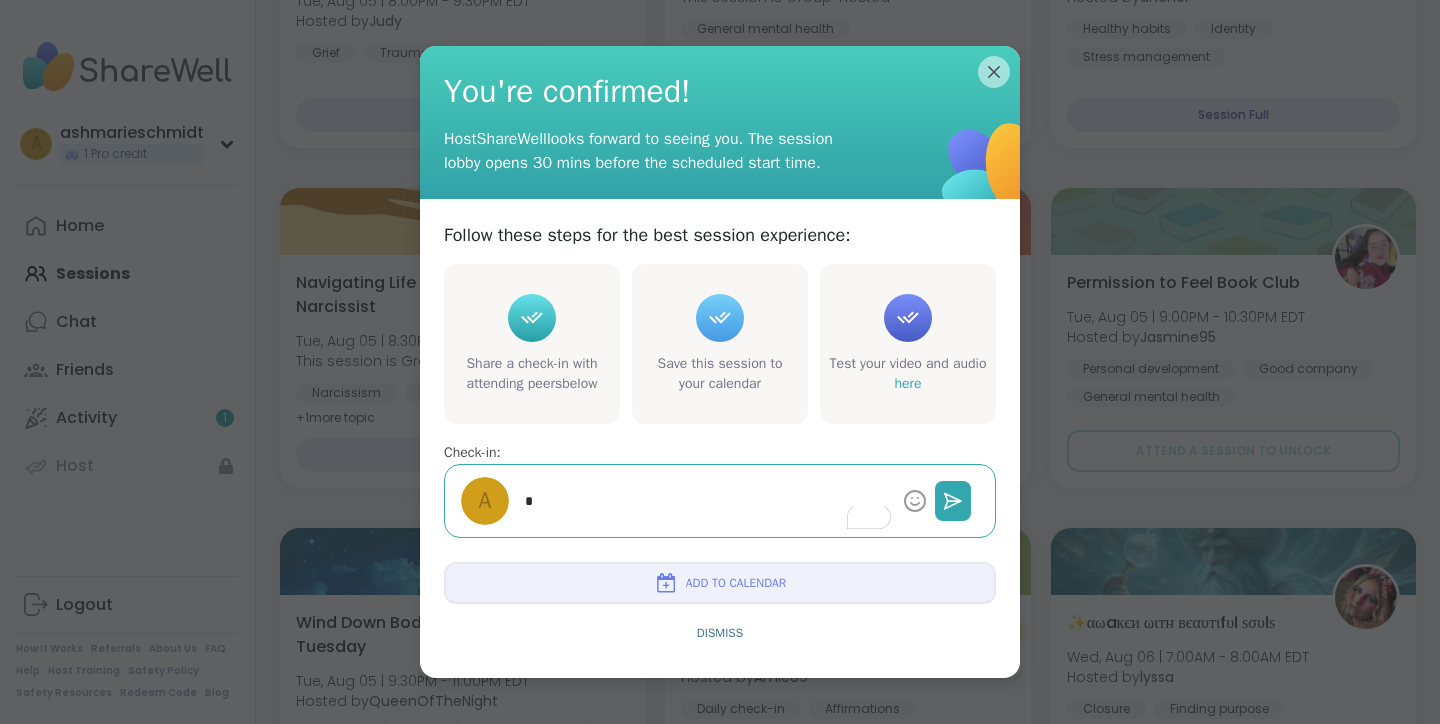 type on "*" 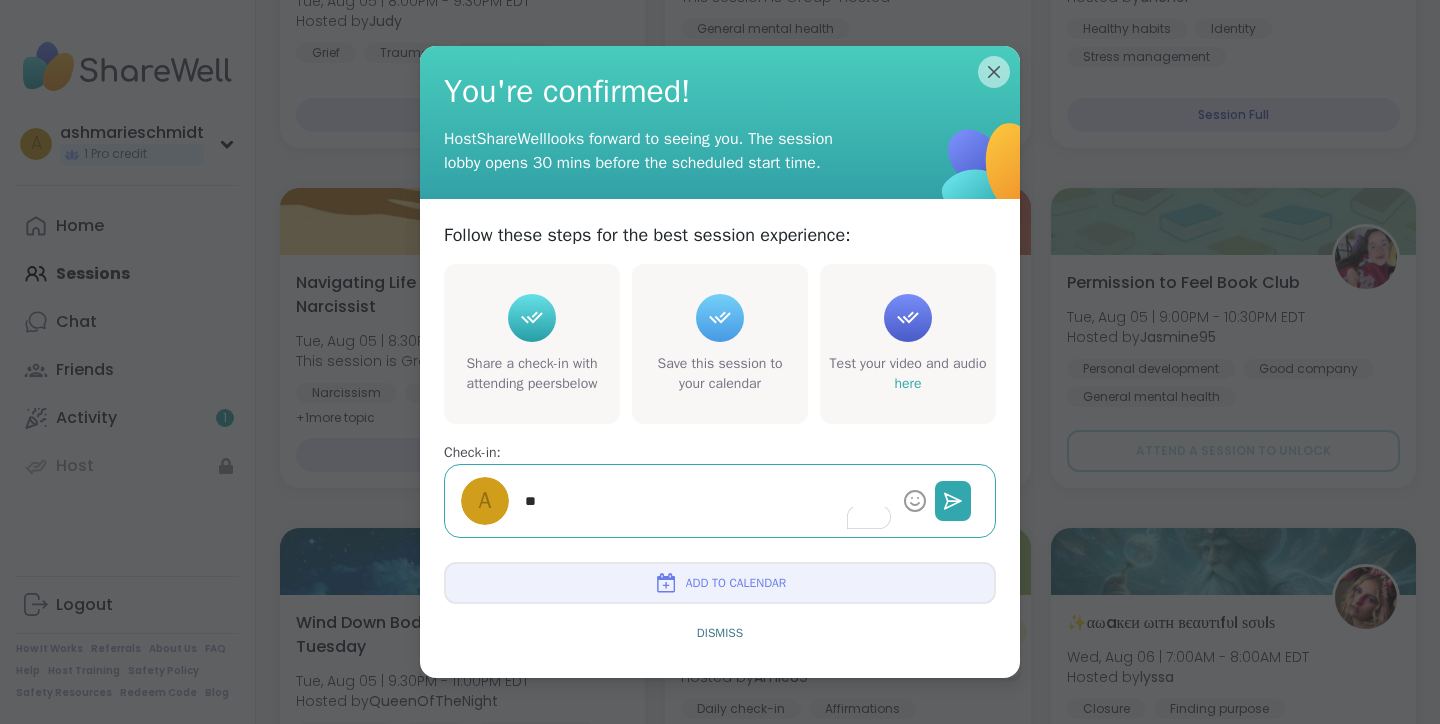type on "*" 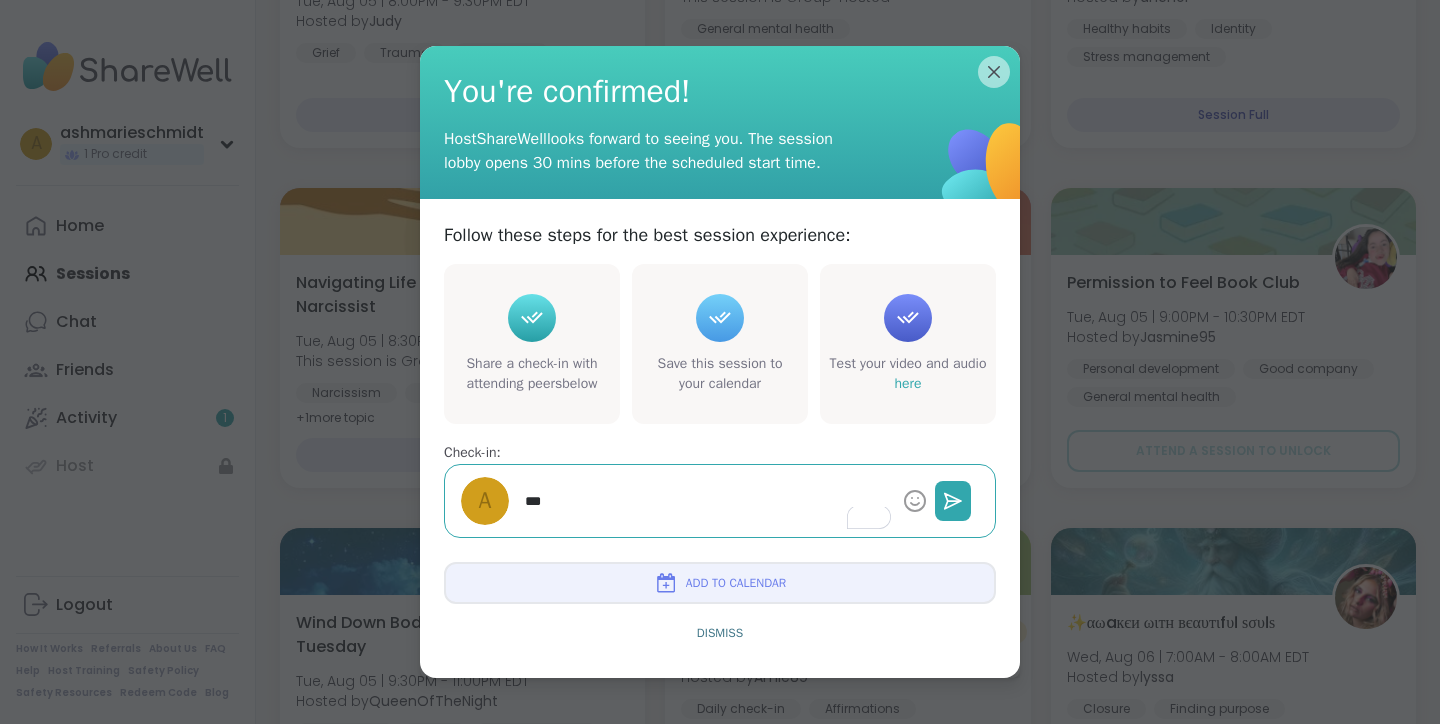 type on "*" 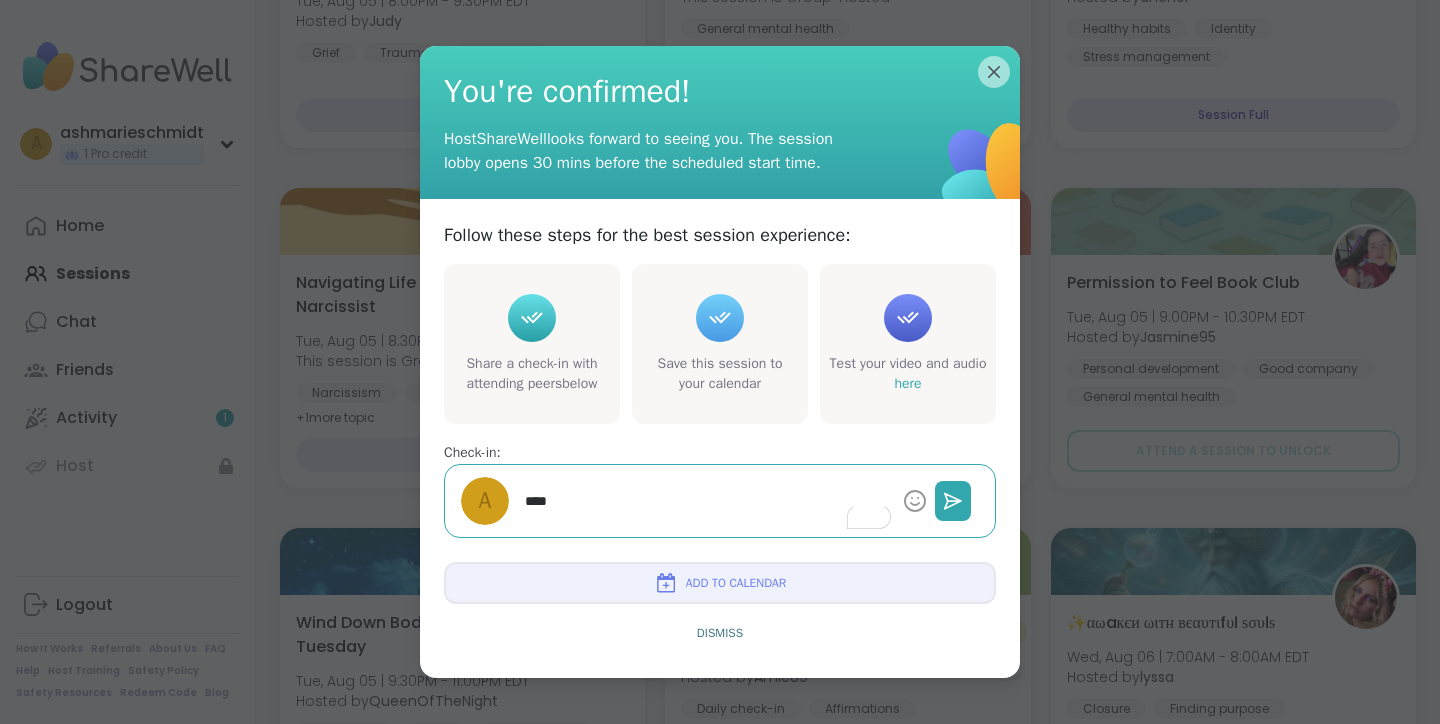 type on "*" 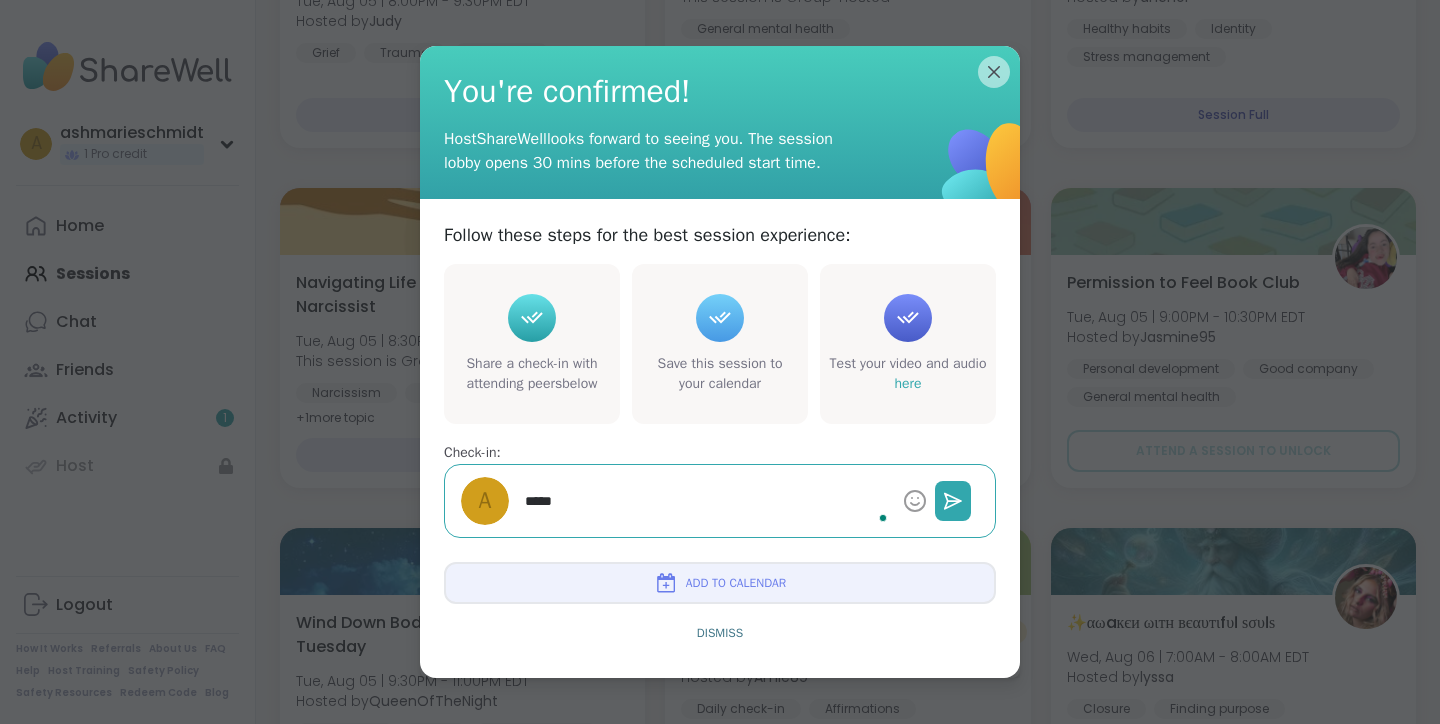 type on "******" 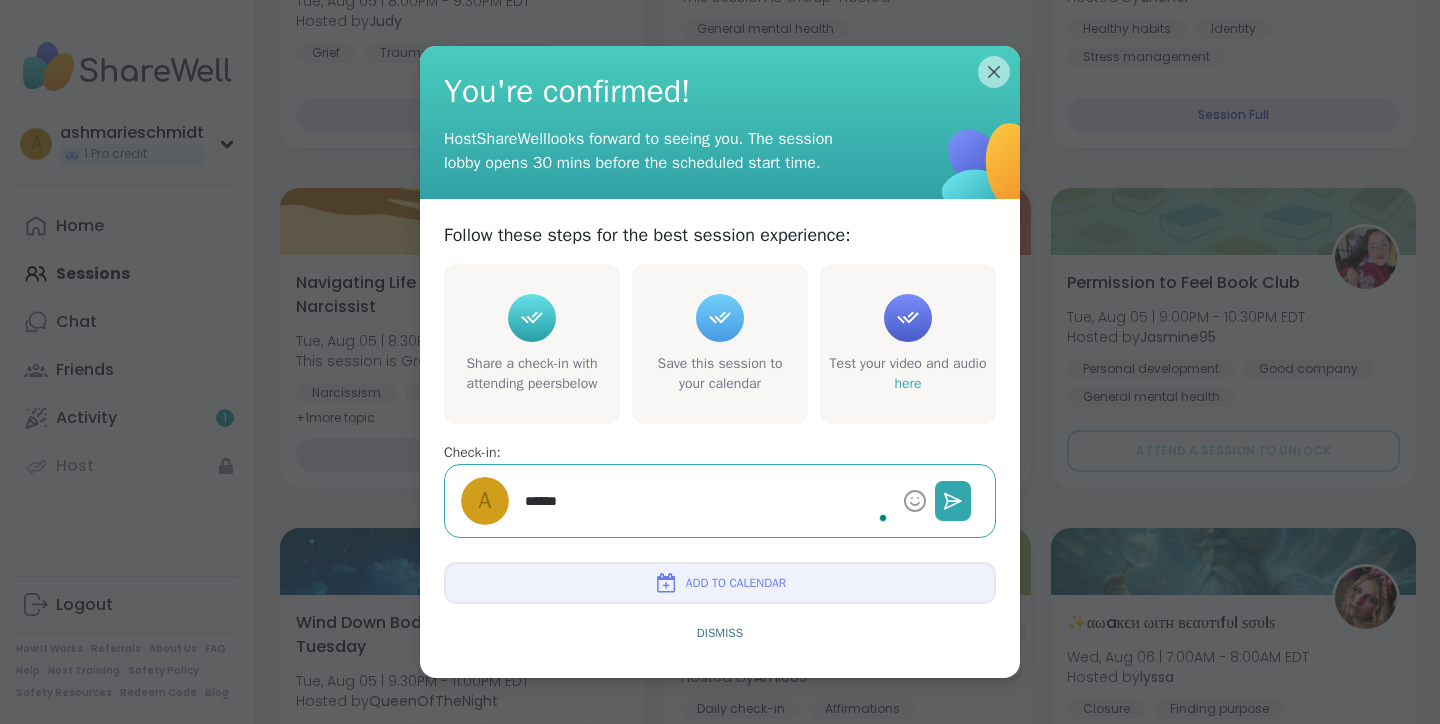type on "*" 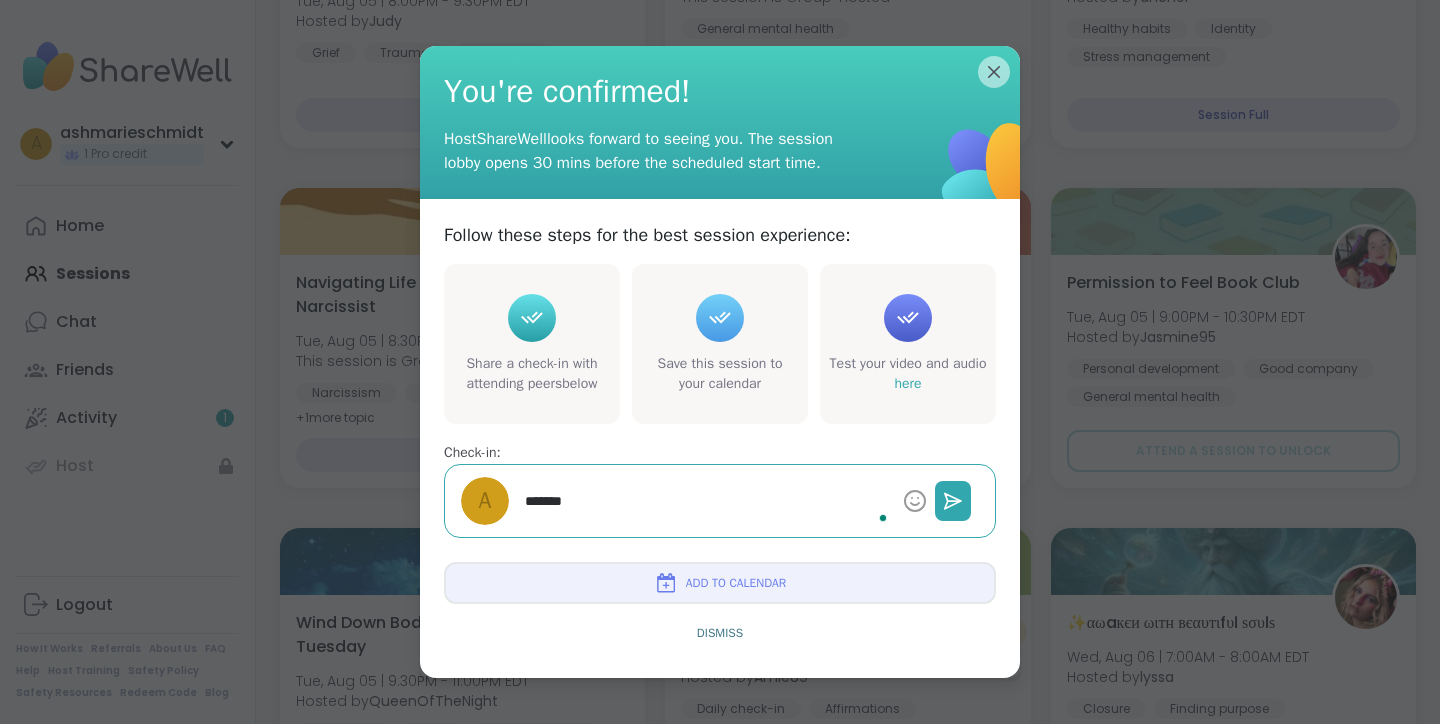 type on "*" 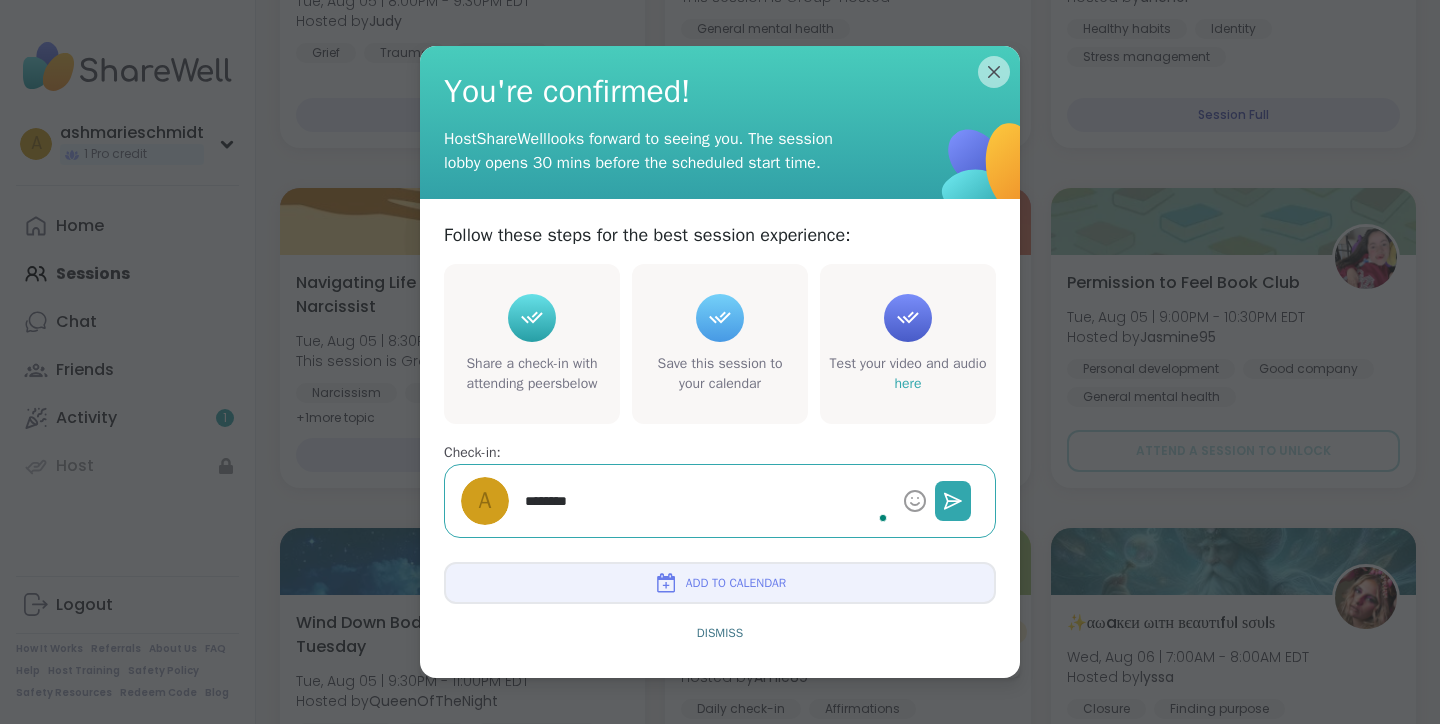 type on "*" 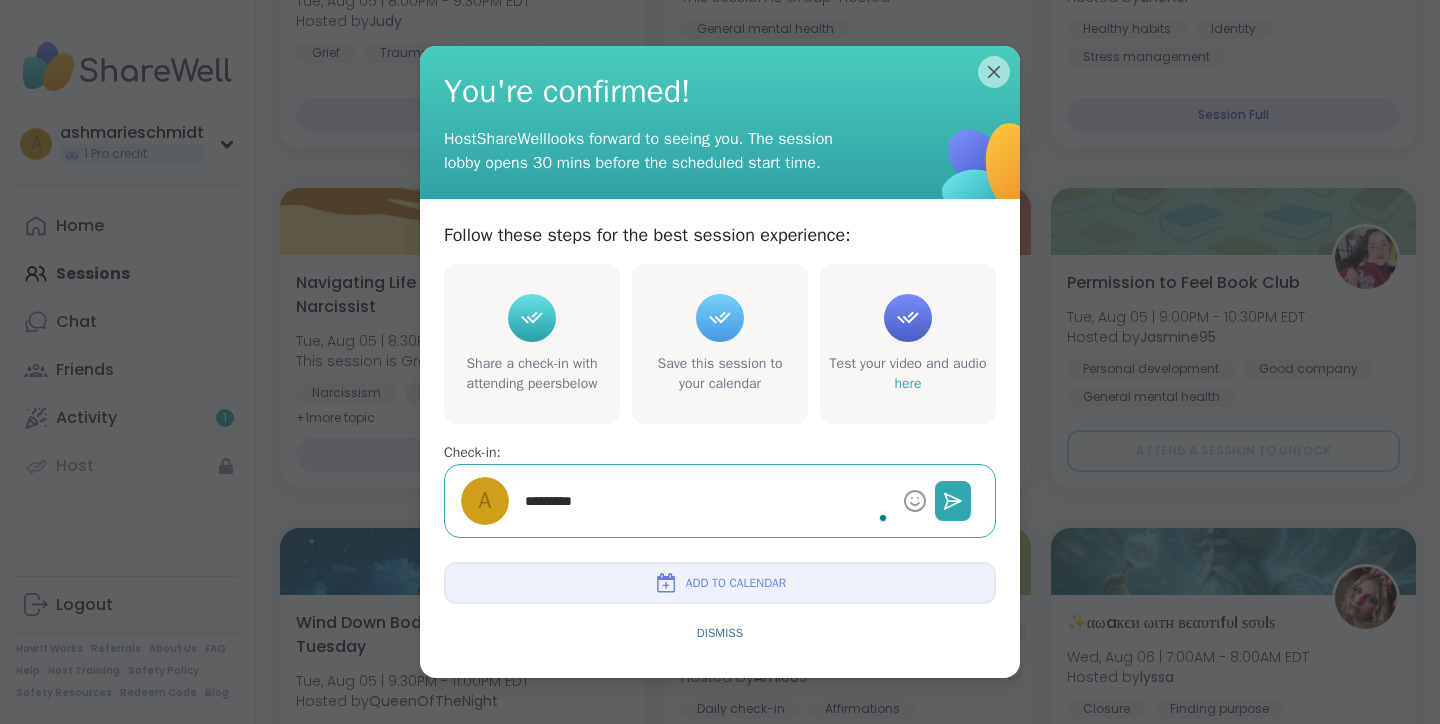type on "*" 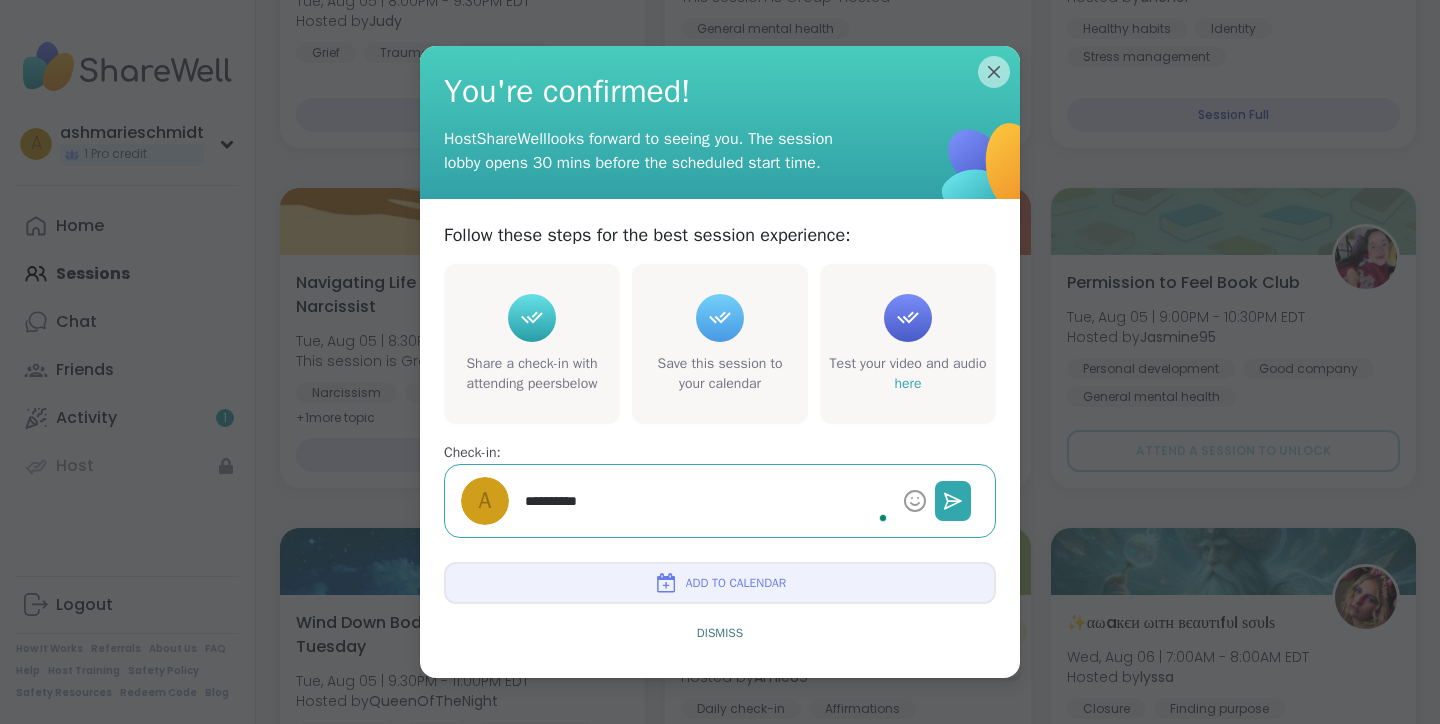 type on "*" 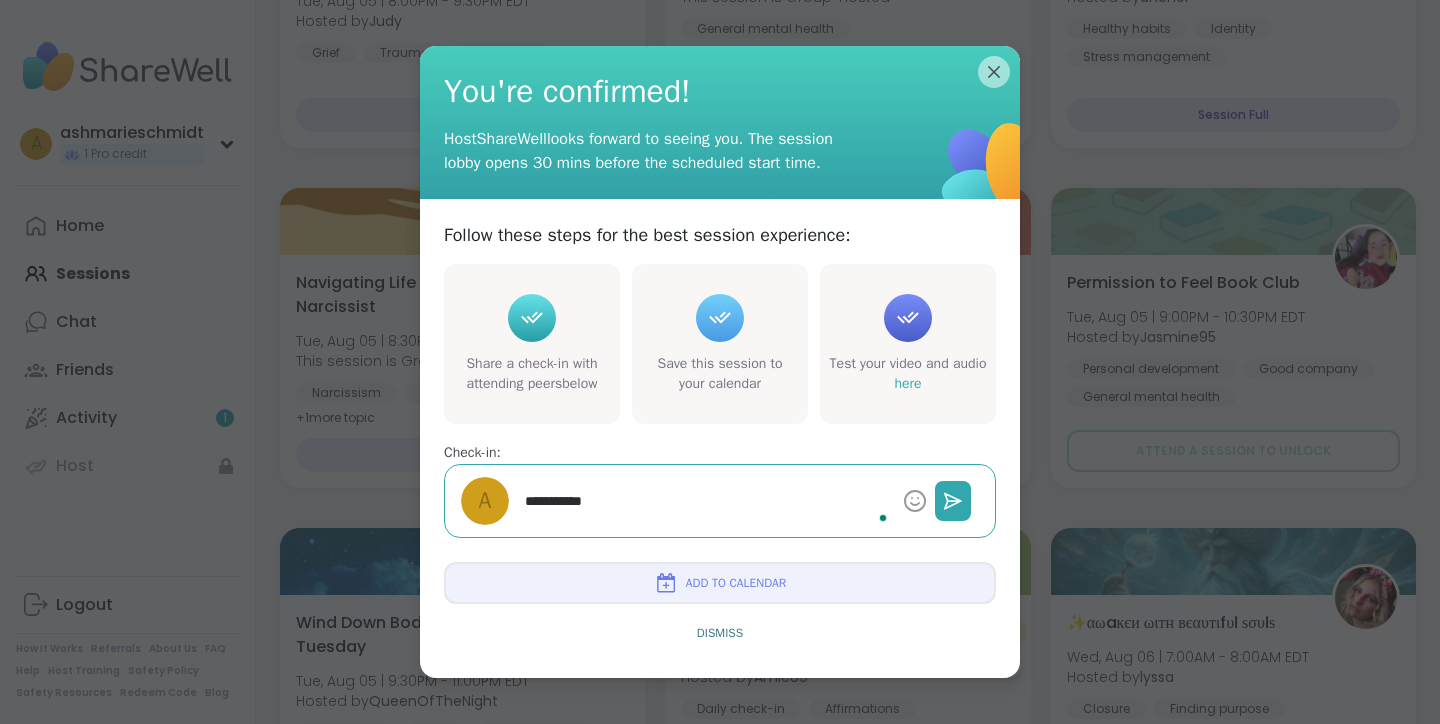 type on "*" 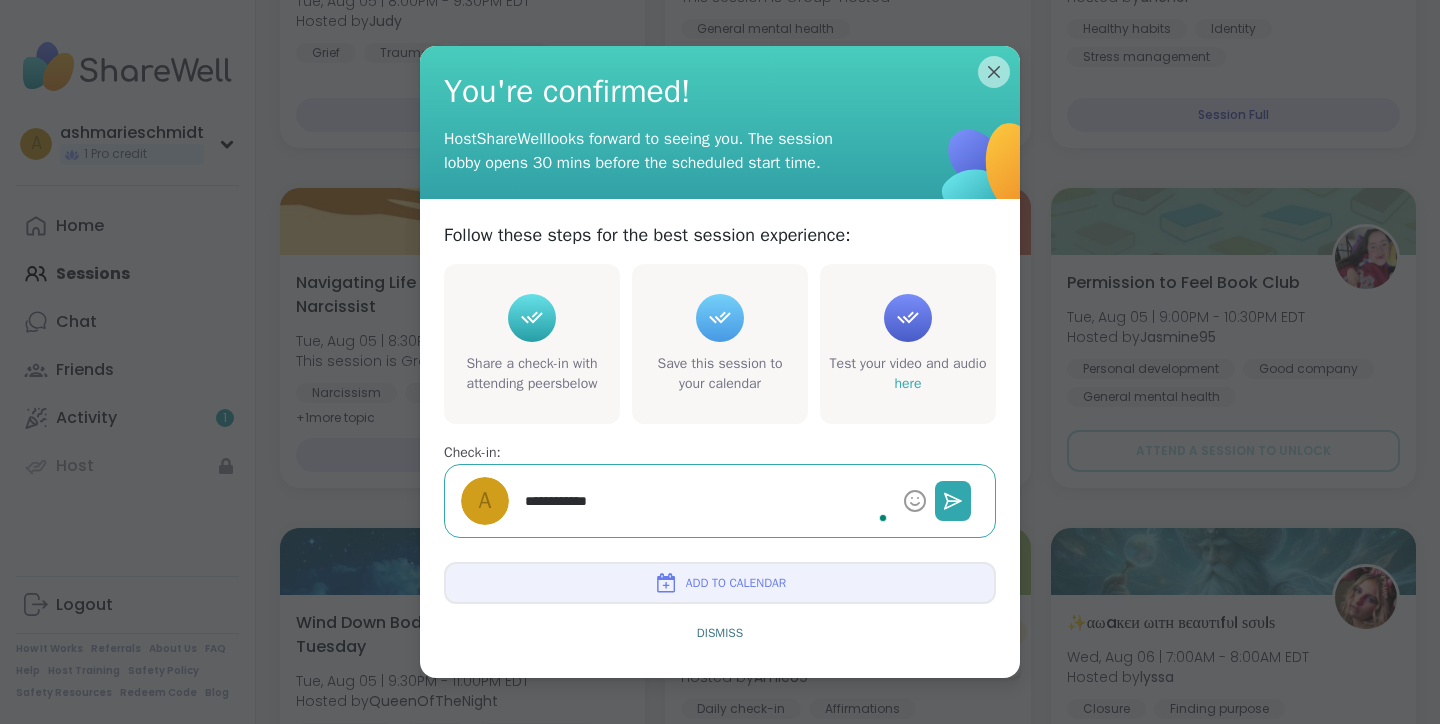 type on "*" 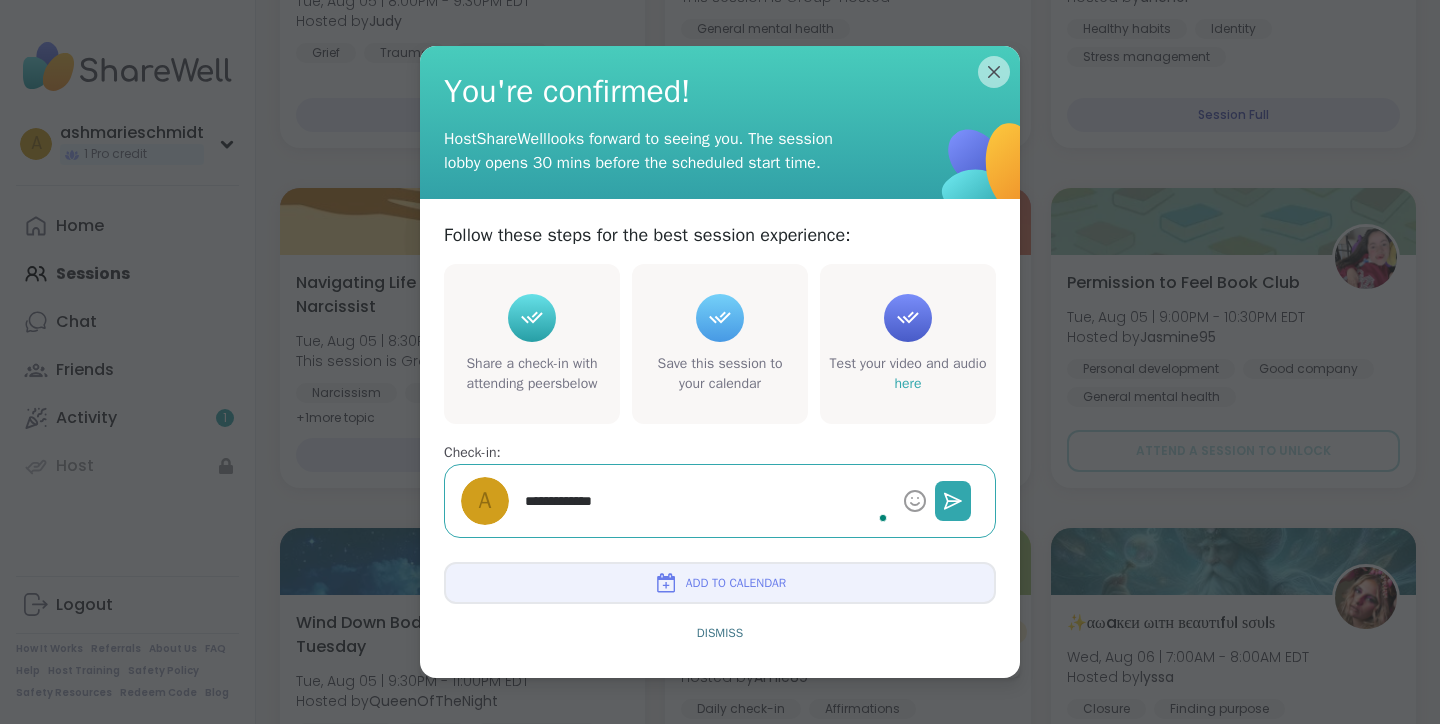 type on "*" 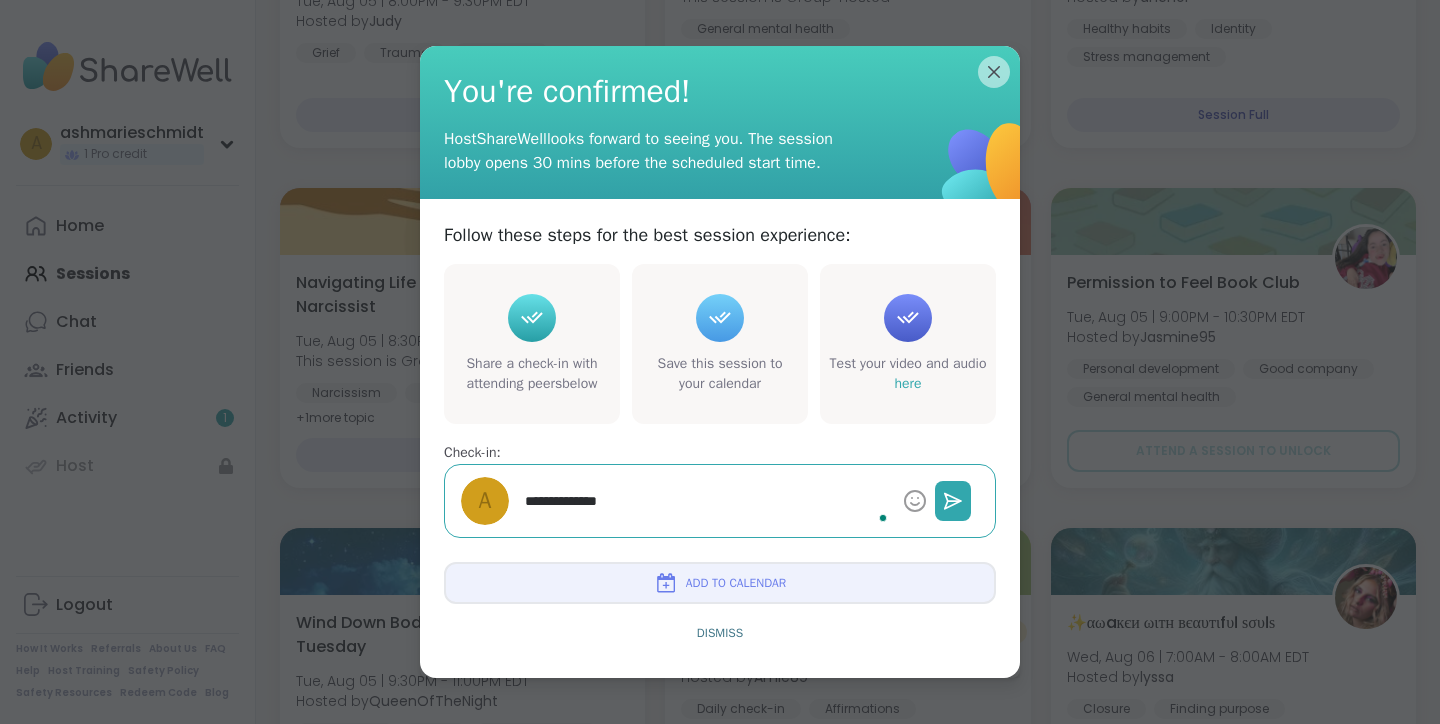 type on "*" 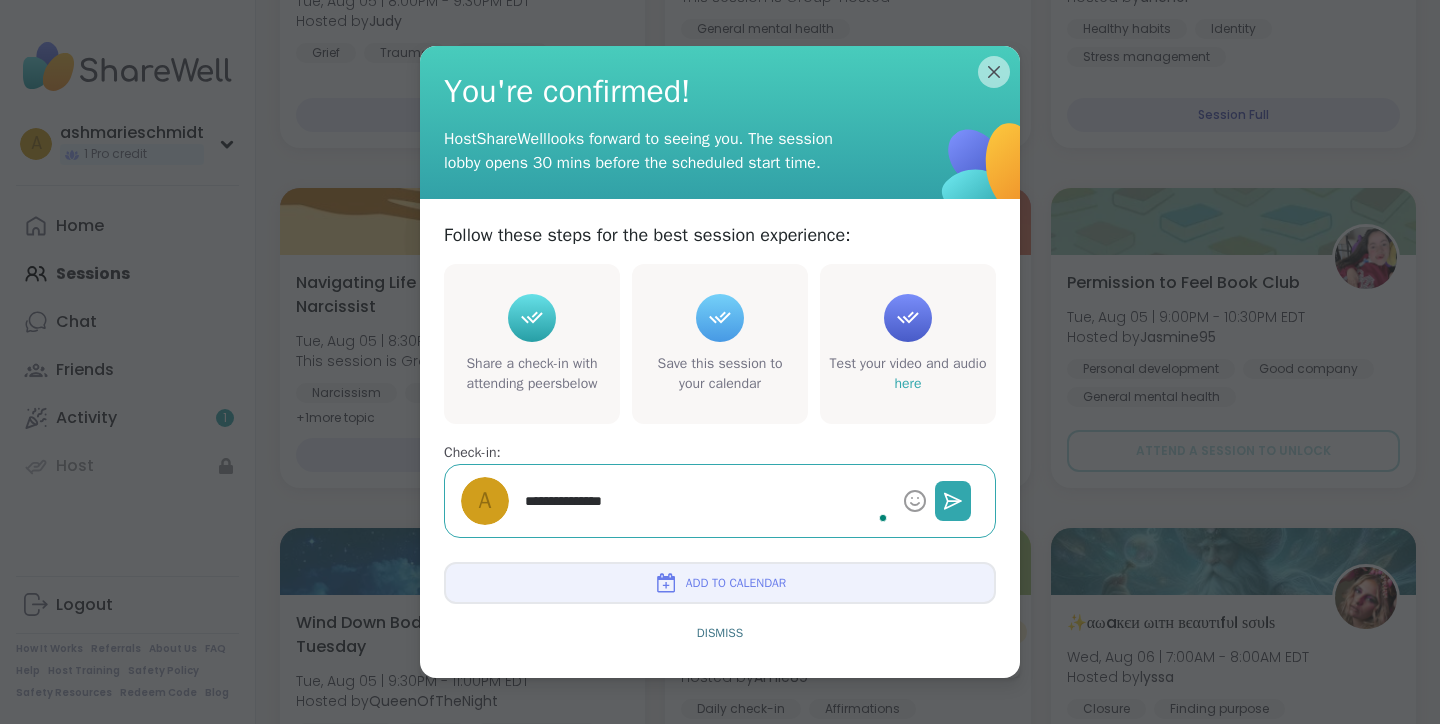 type on "*" 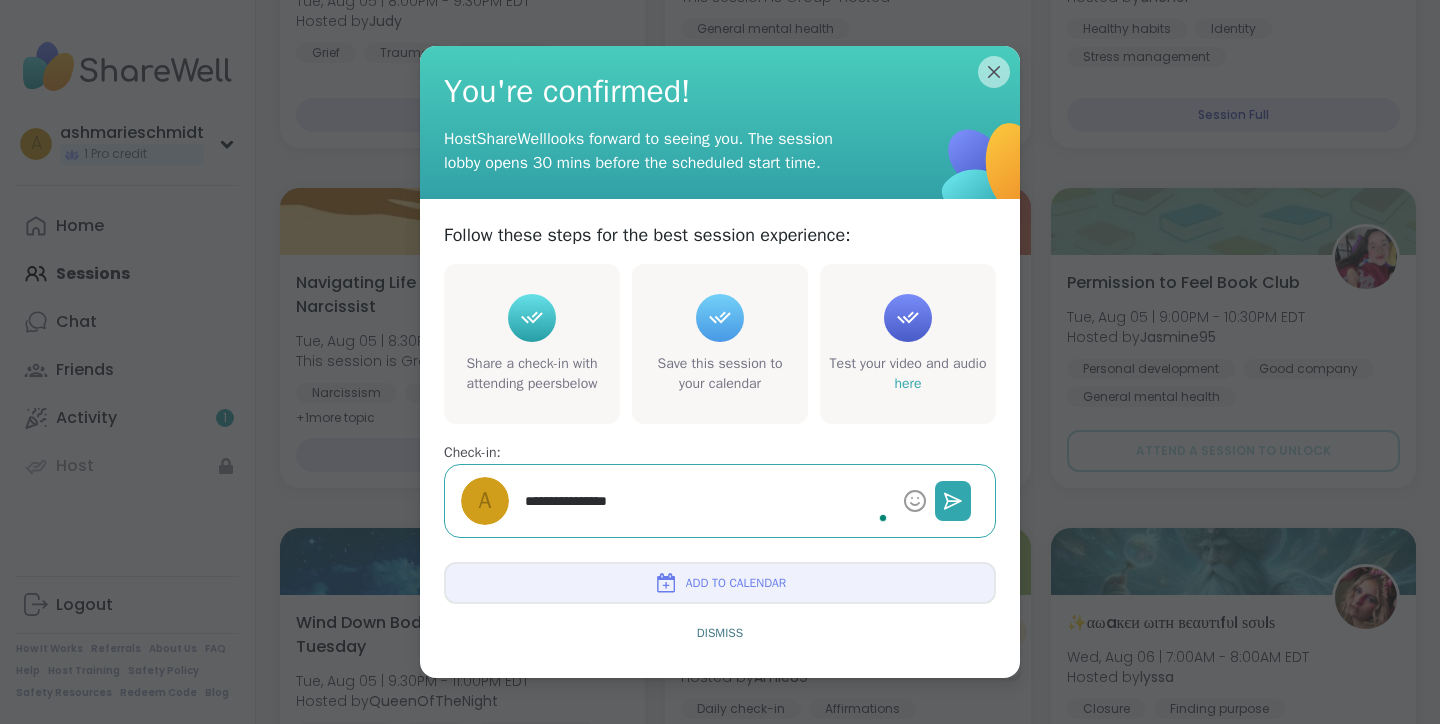 type on "*" 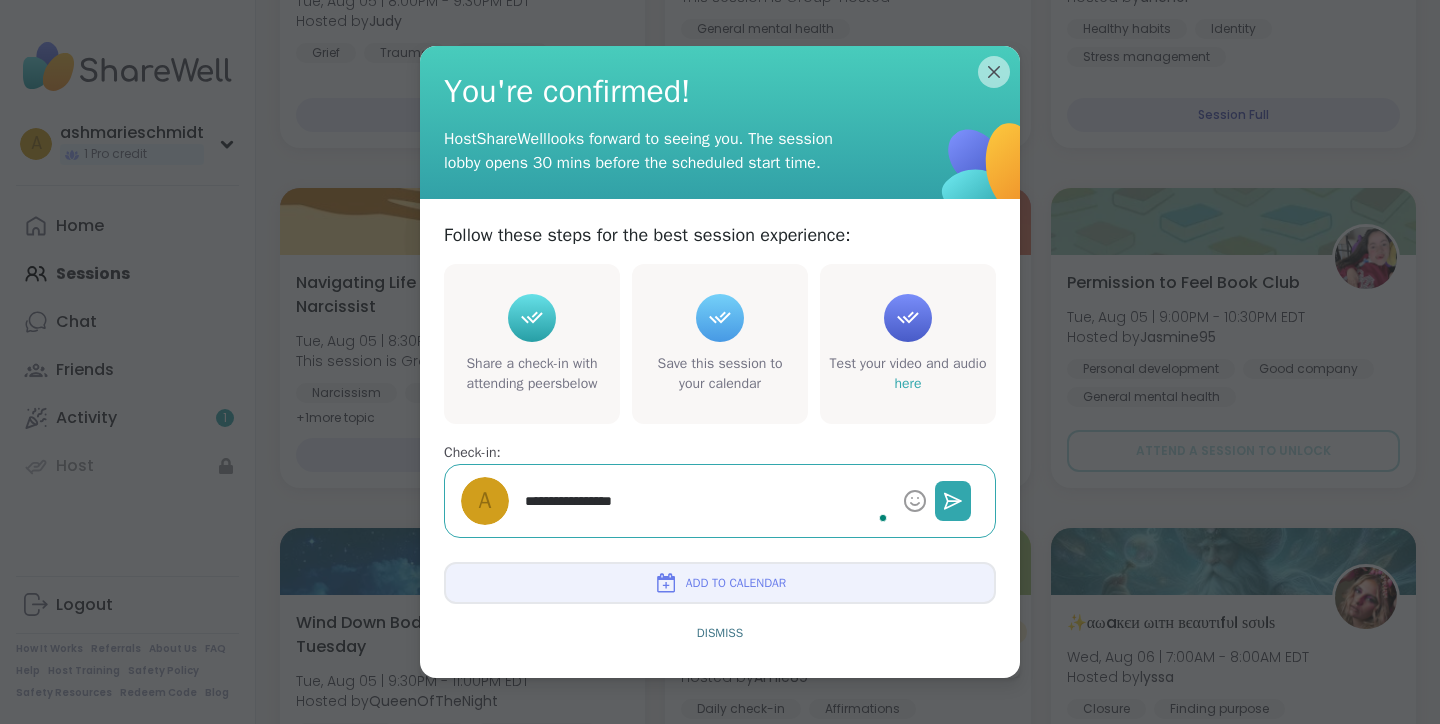type on "*" 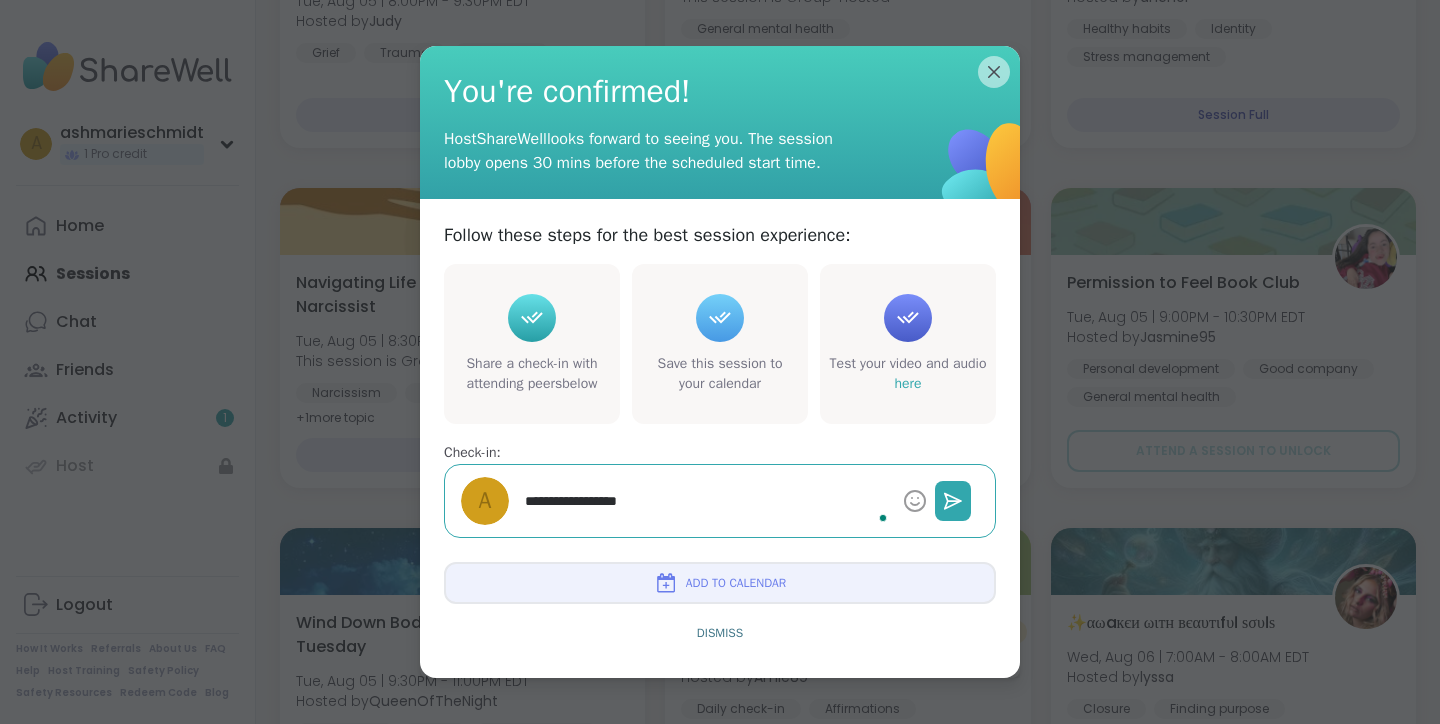 type on "*" 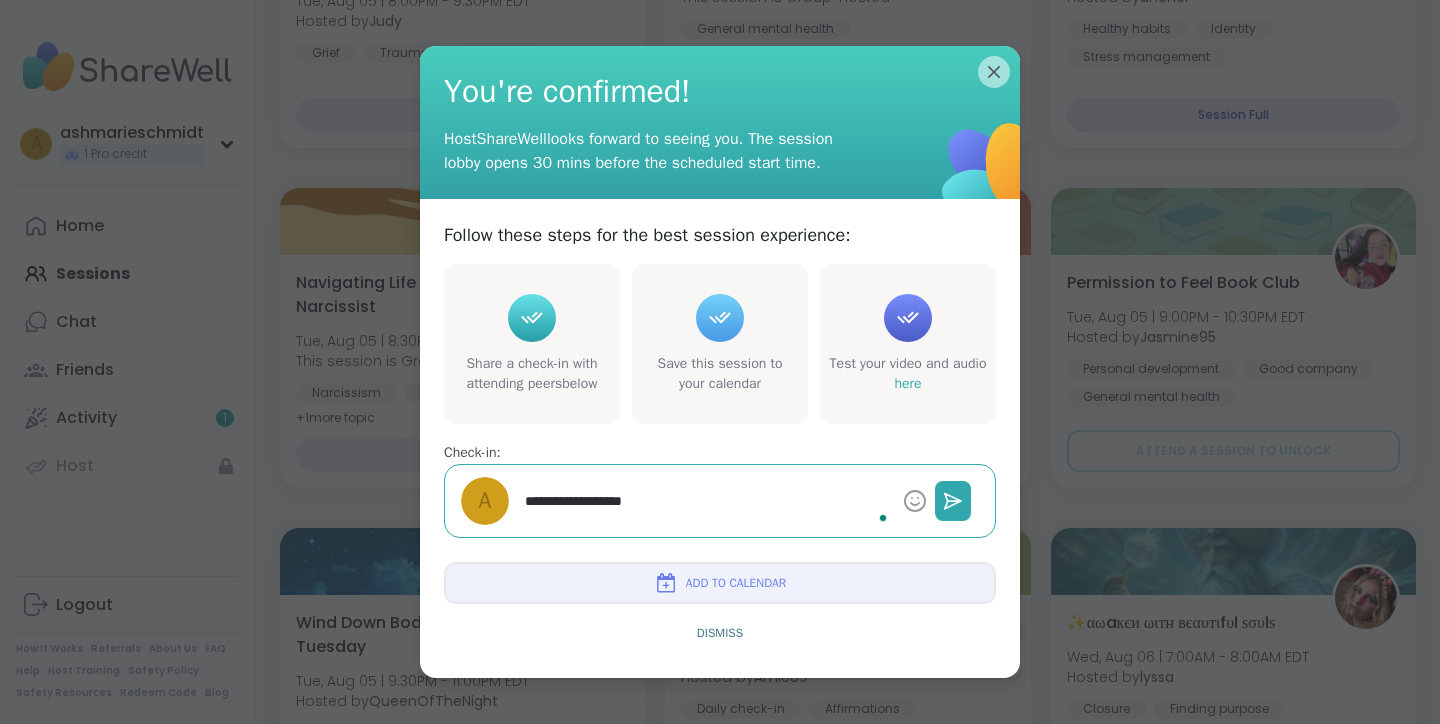 type on "*" 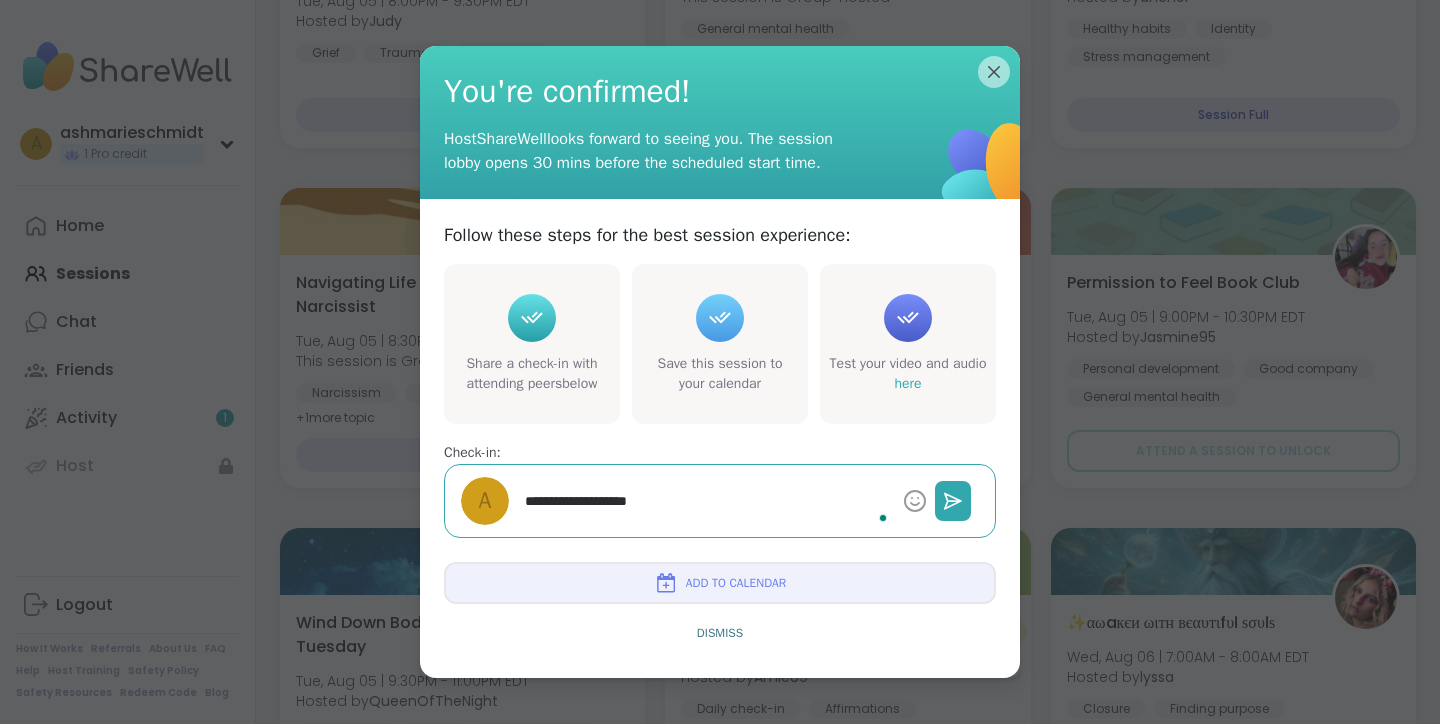type on "*" 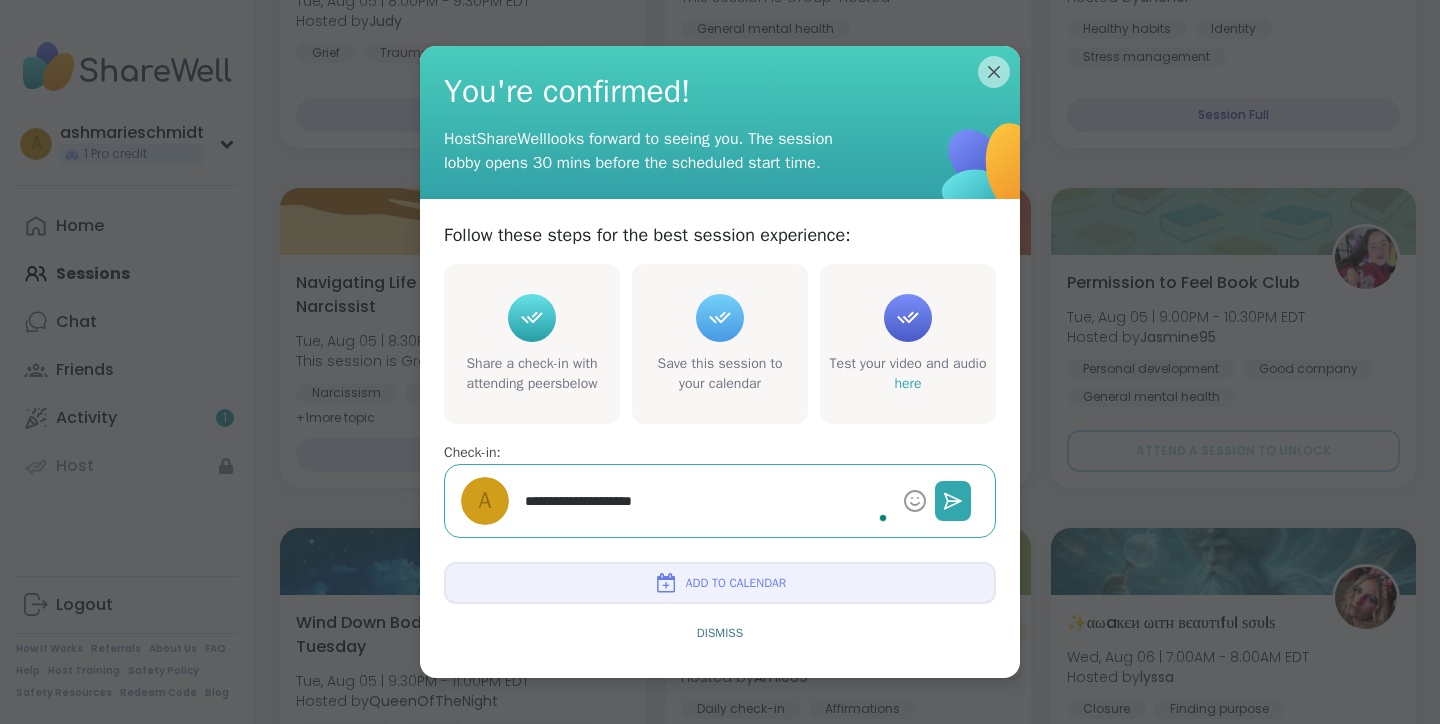 type on "*" 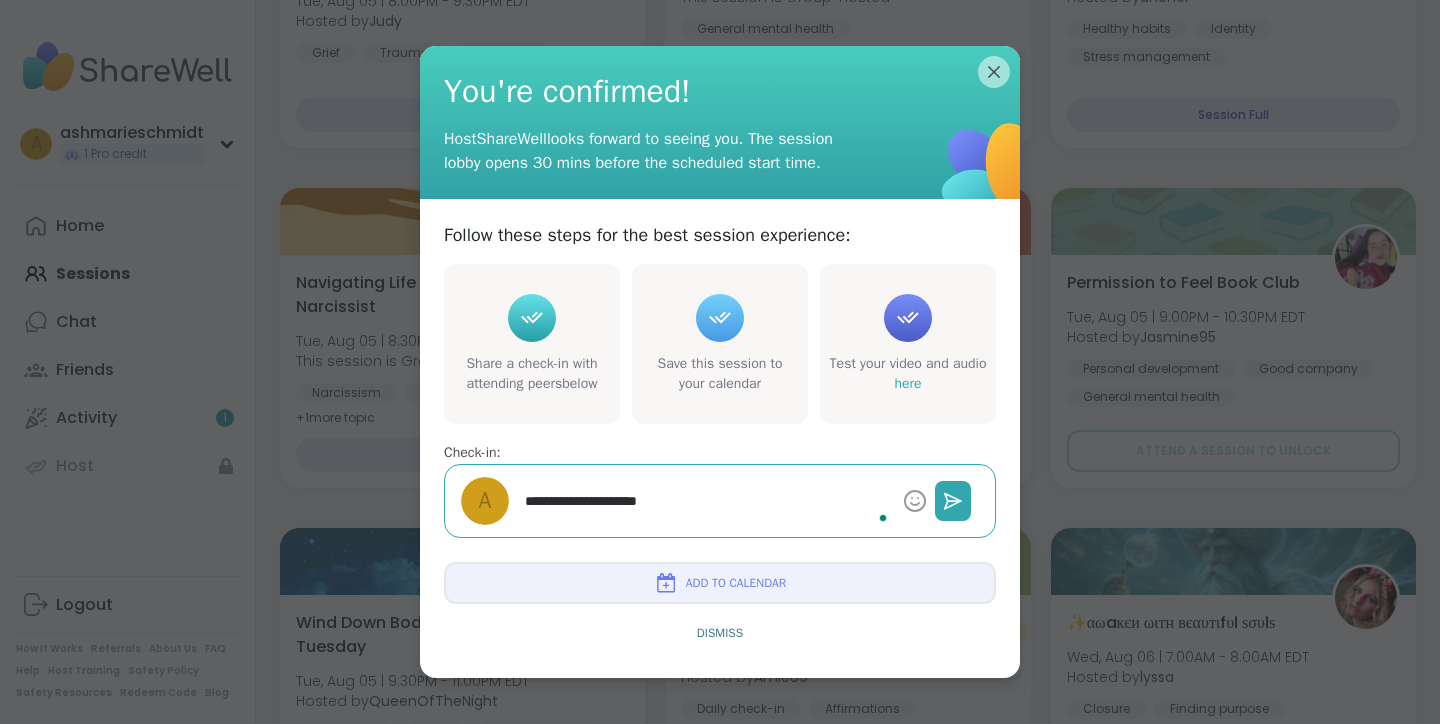 type on "*" 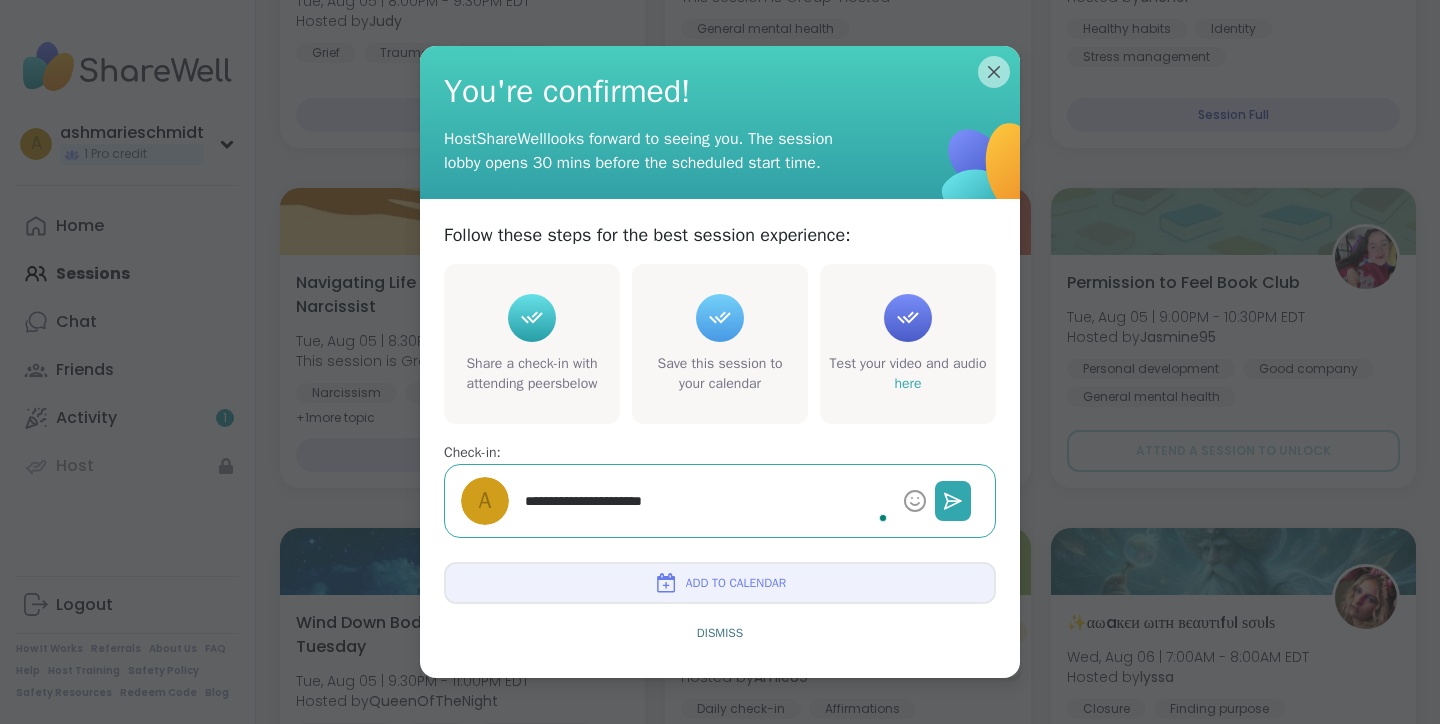 type on "*" 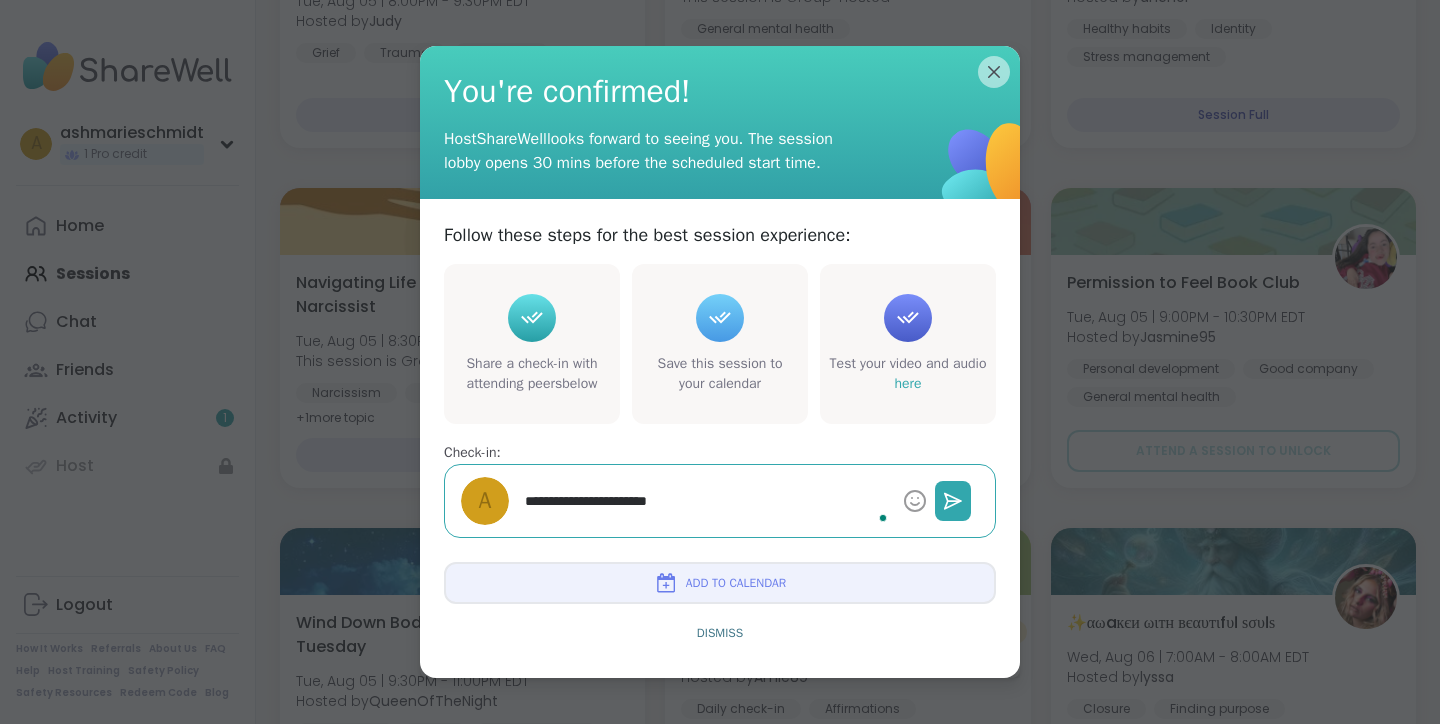 type on "*" 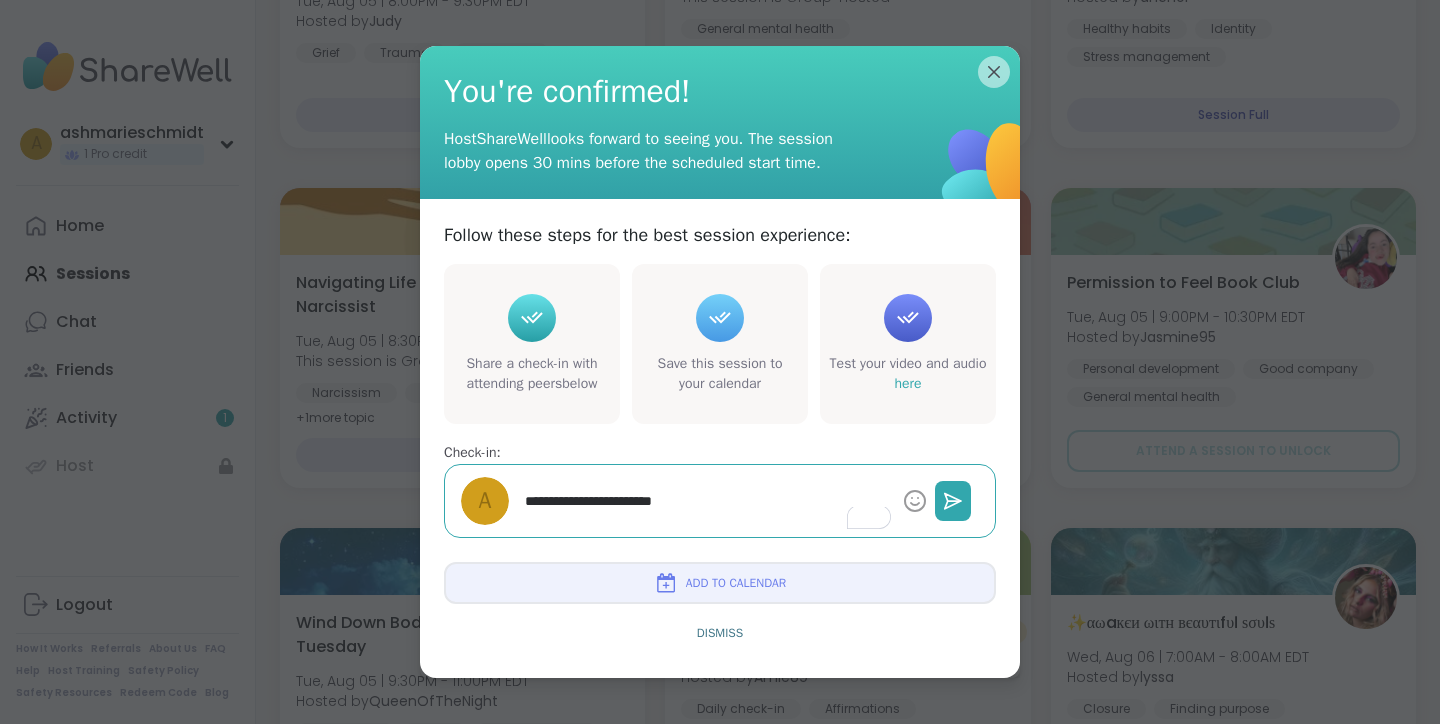 type on "*" 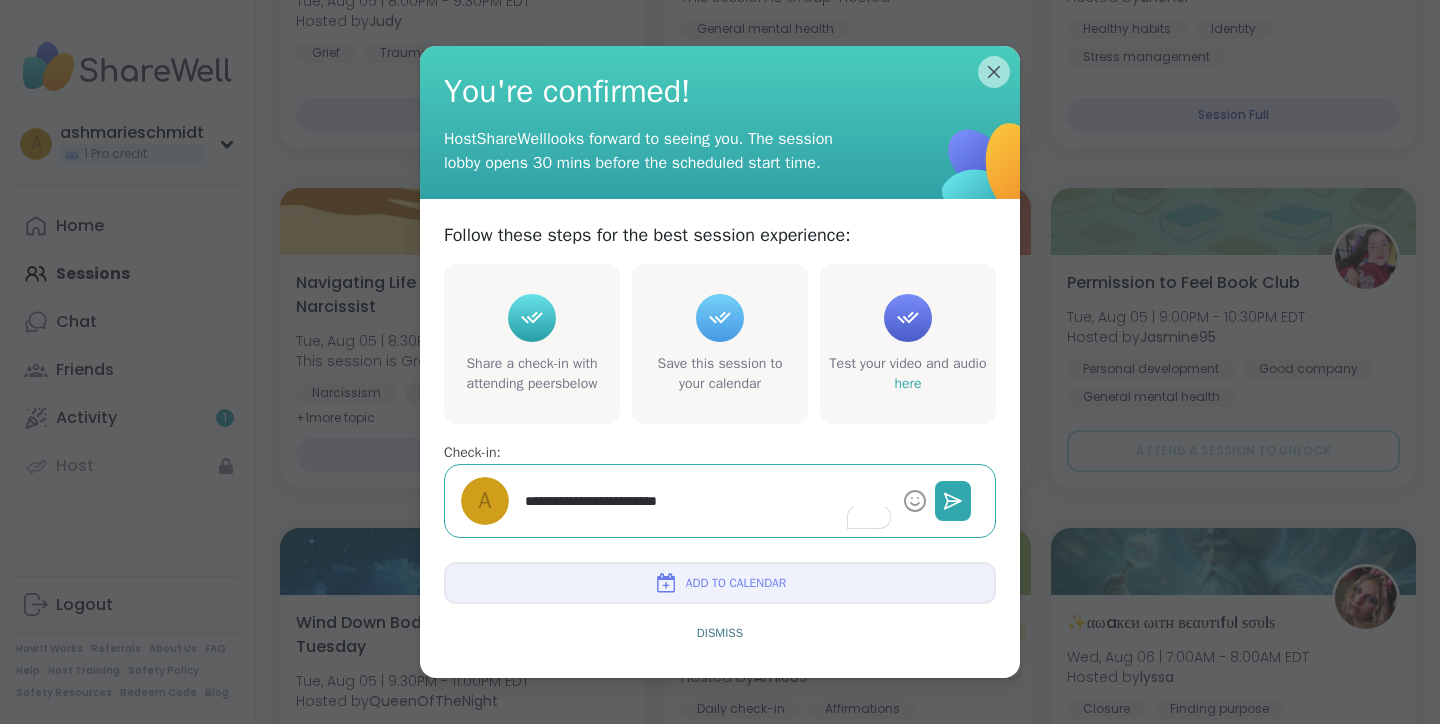 type on "*" 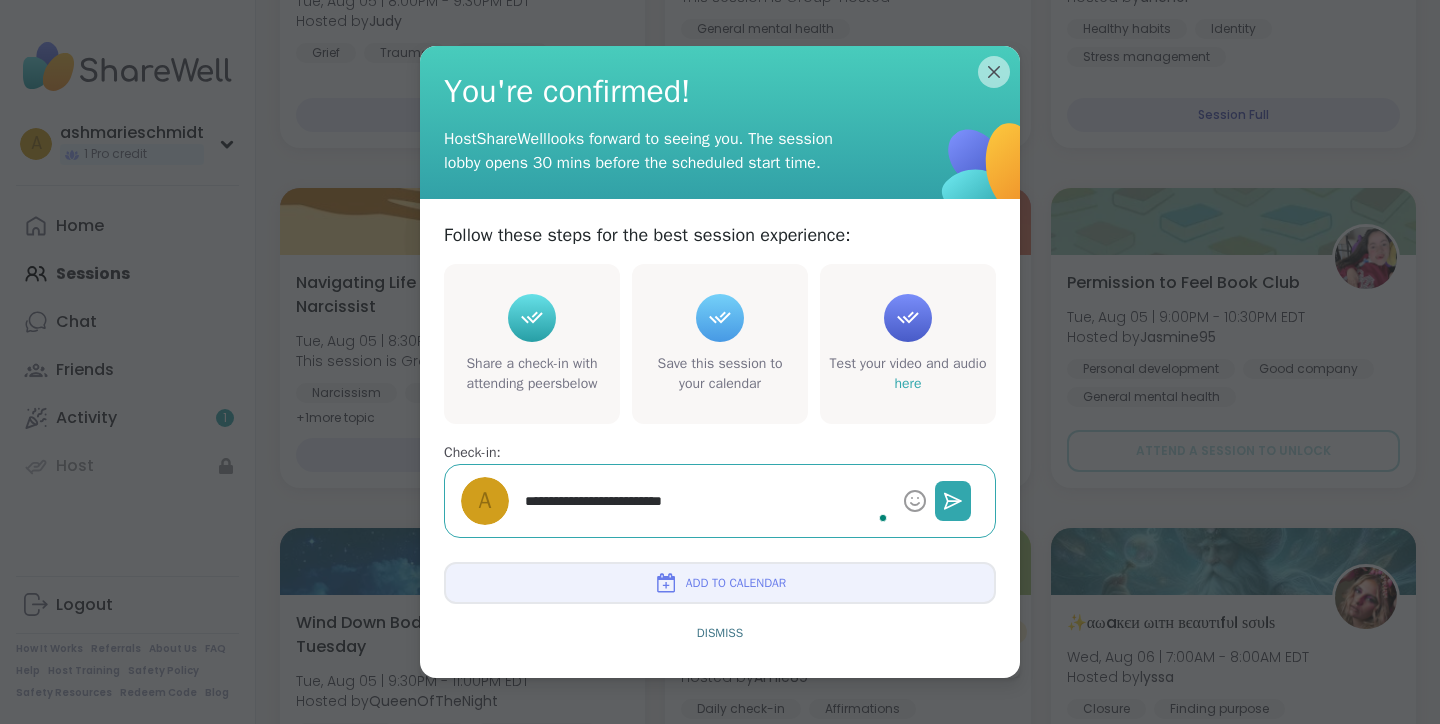 type on "*" 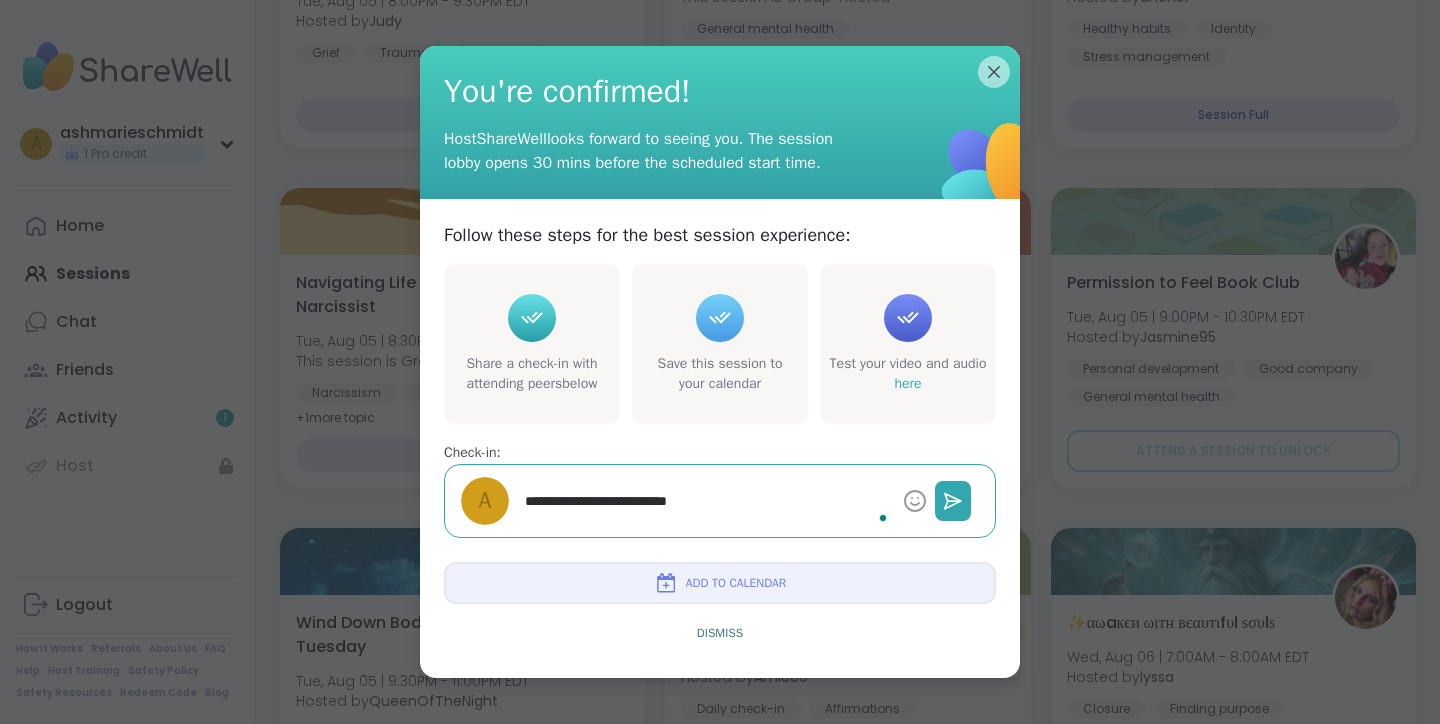 type on "*" 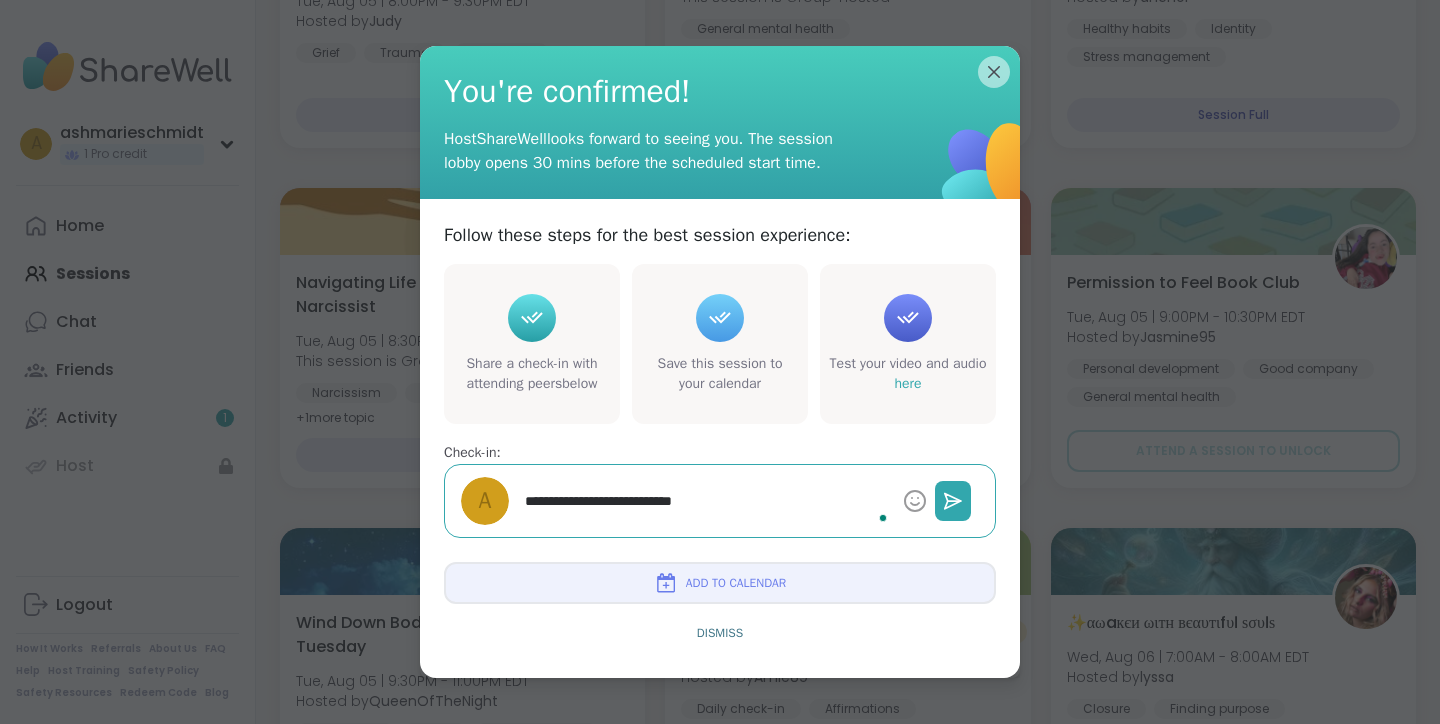 type on "*" 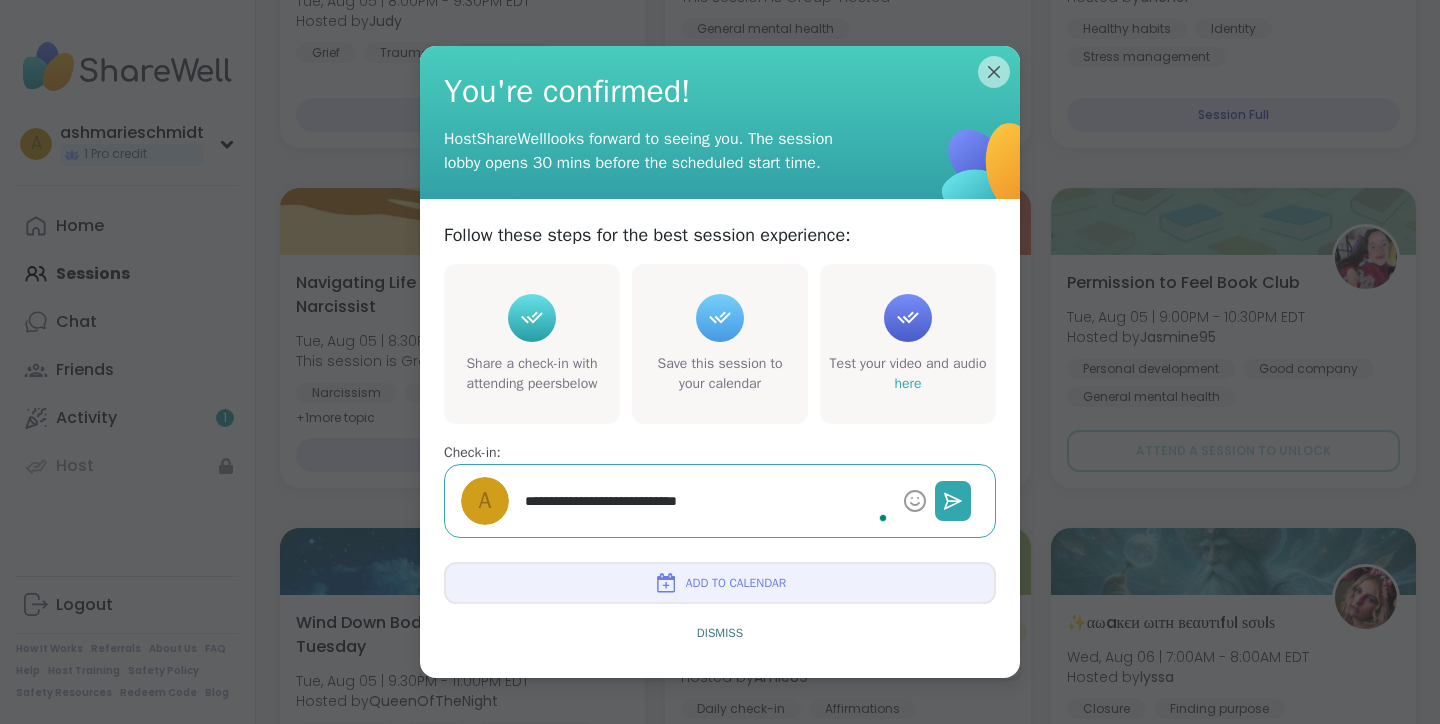 type on "*" 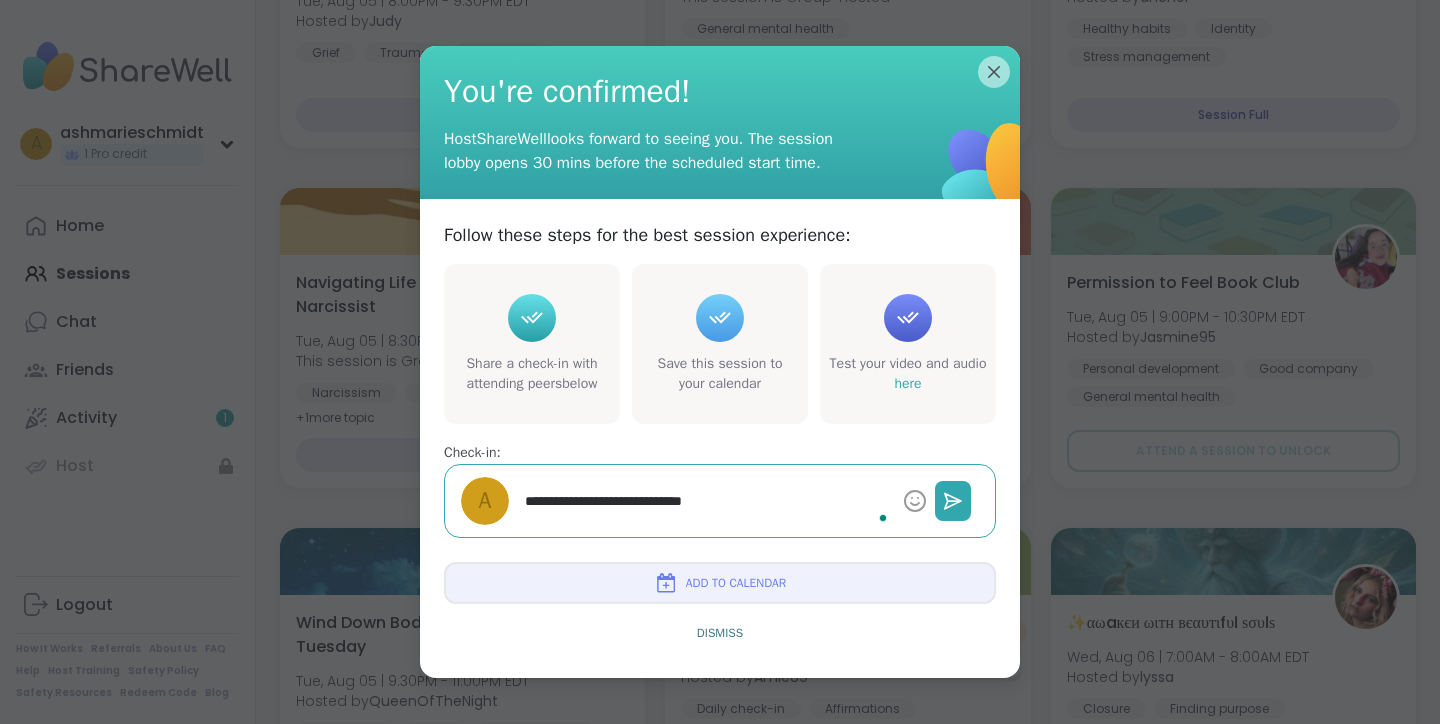type on "*" 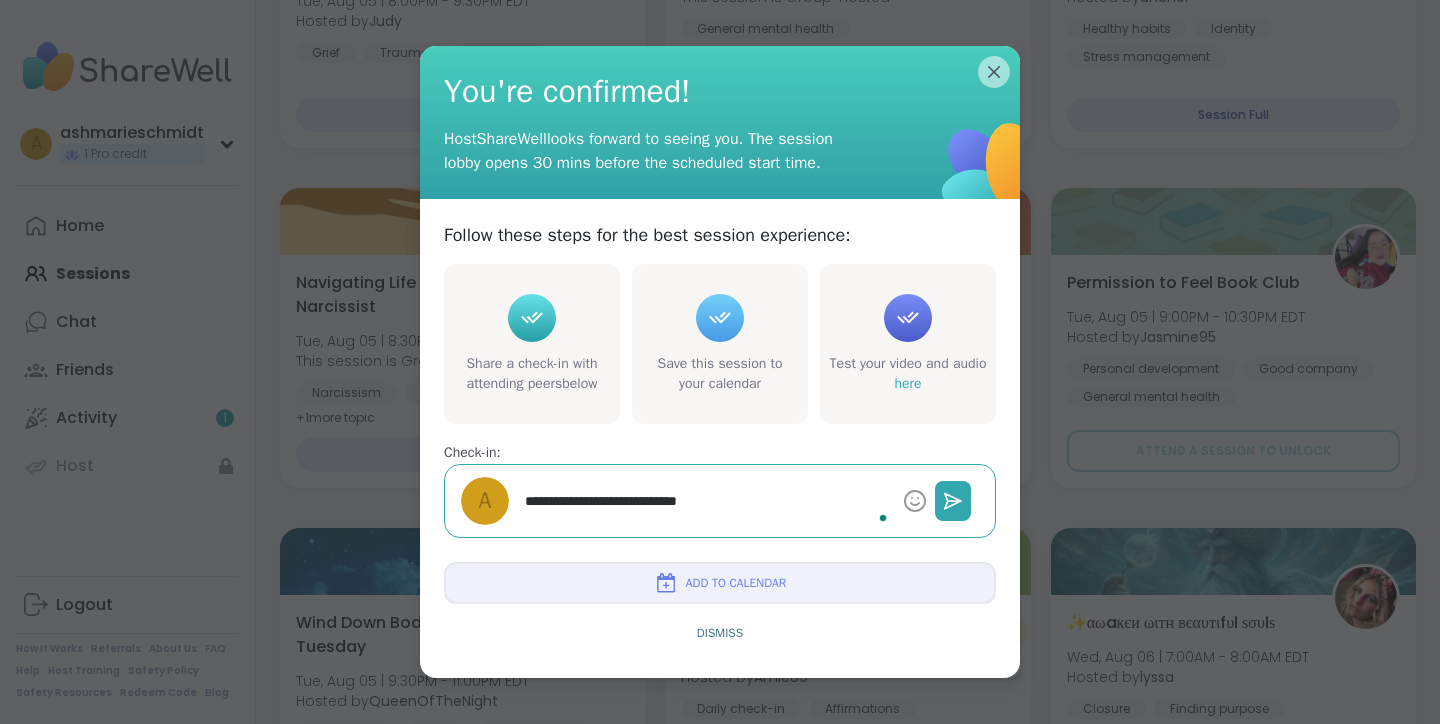 type on "*" 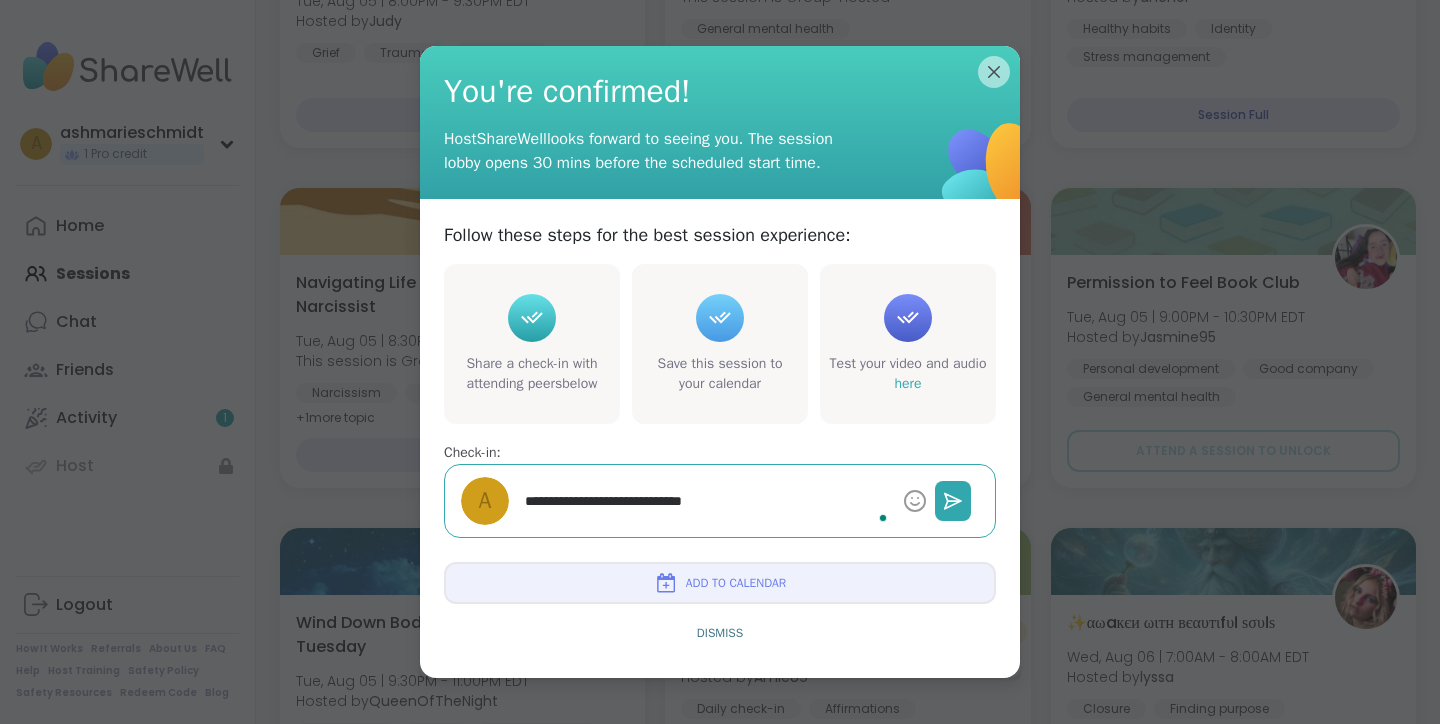 type on "*" 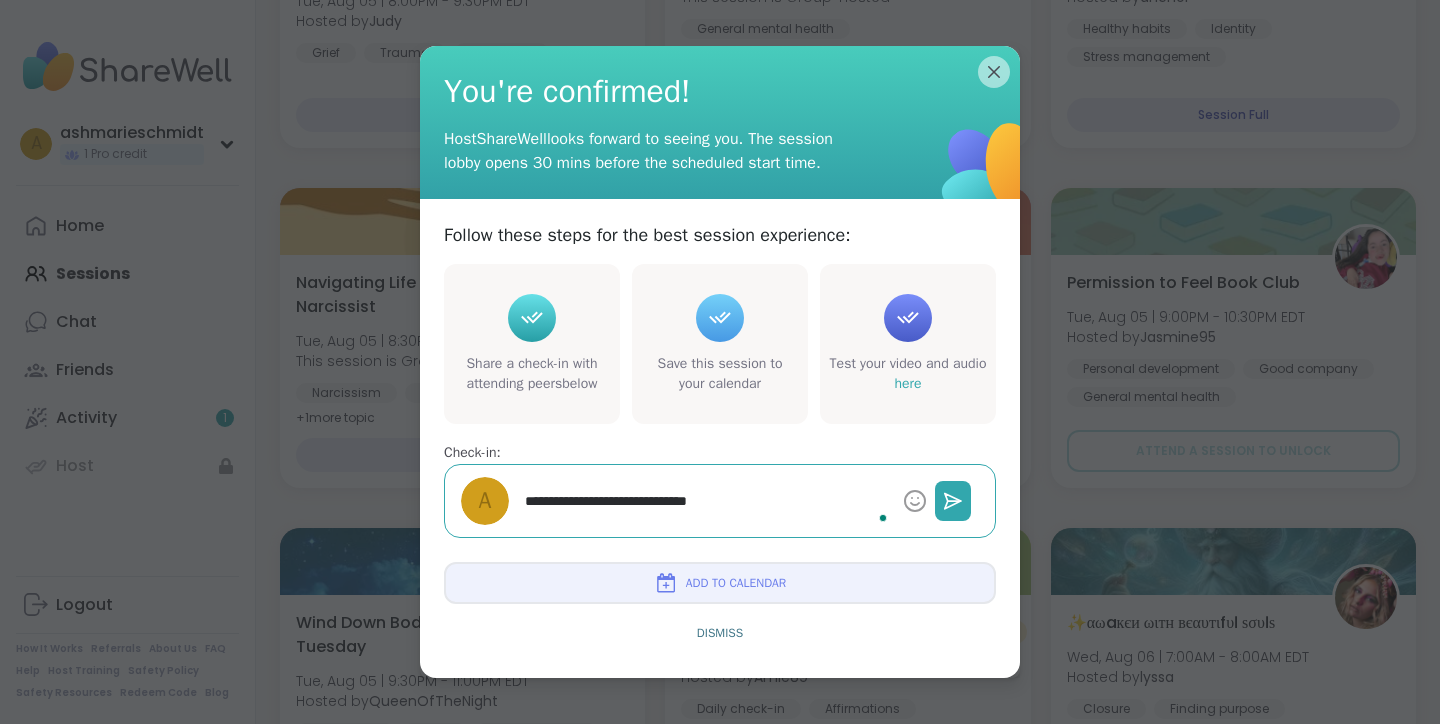 type on "*" 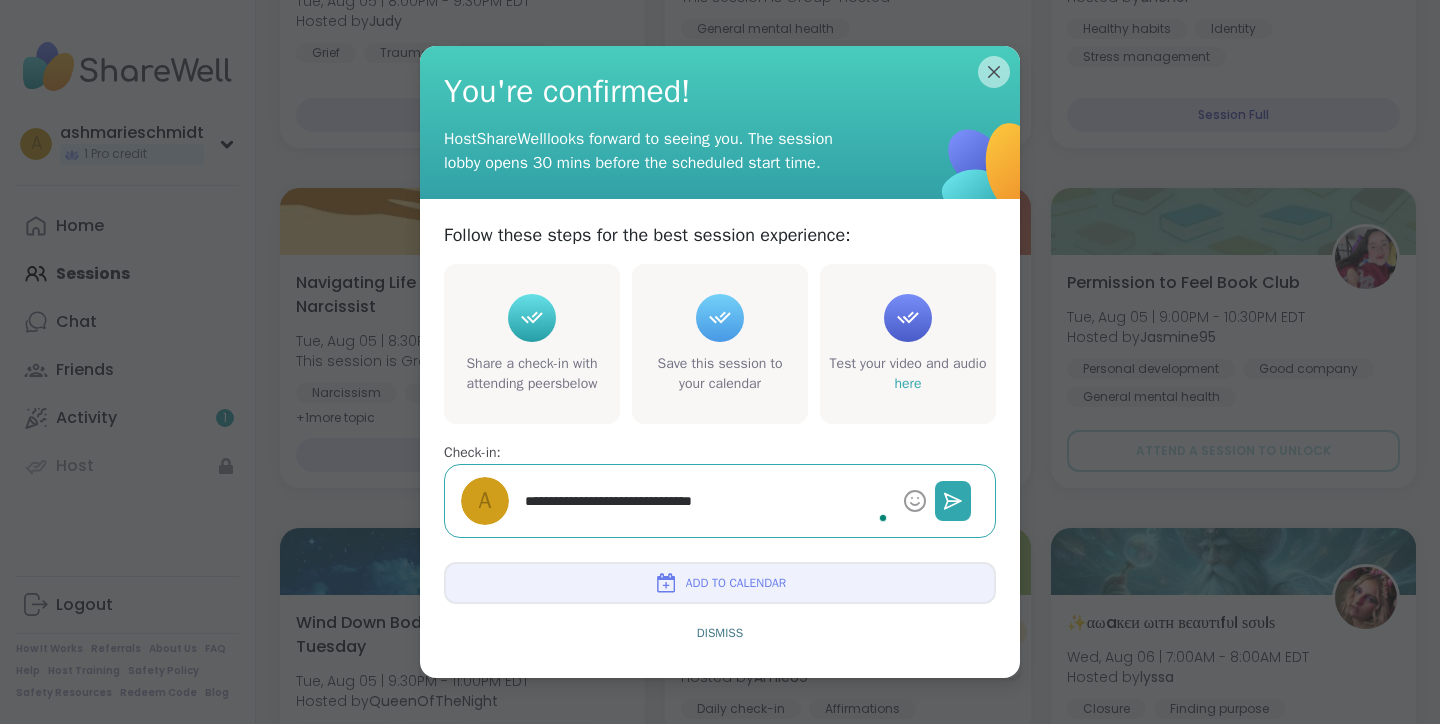 type on "*" 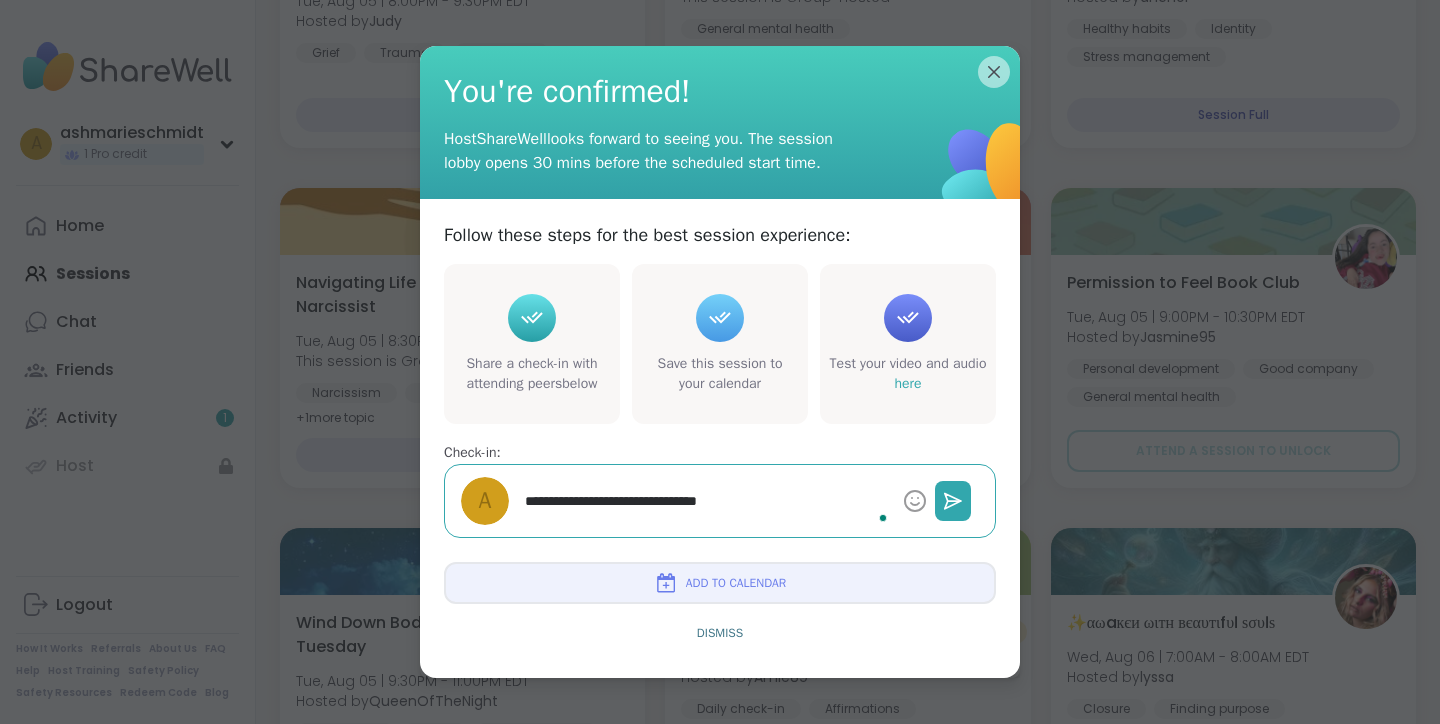 type on "*" 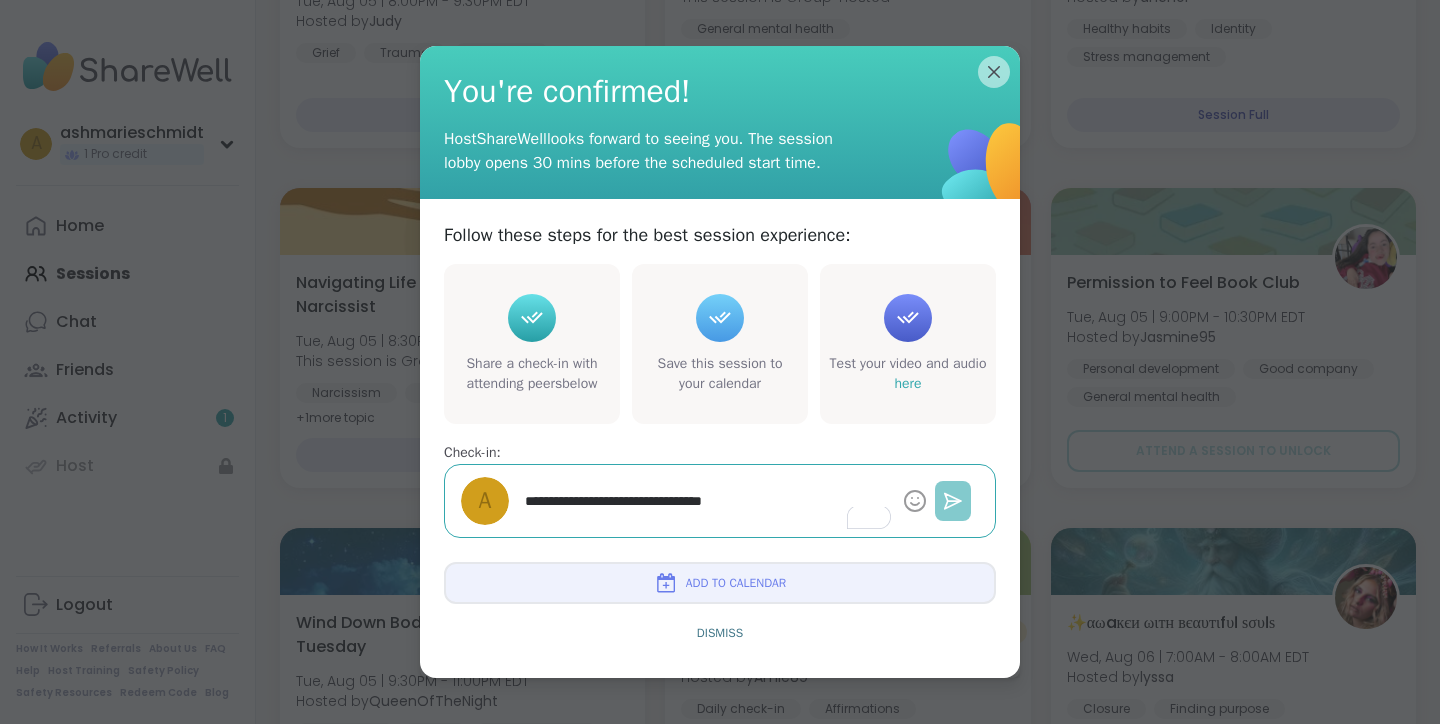 type on "**********" 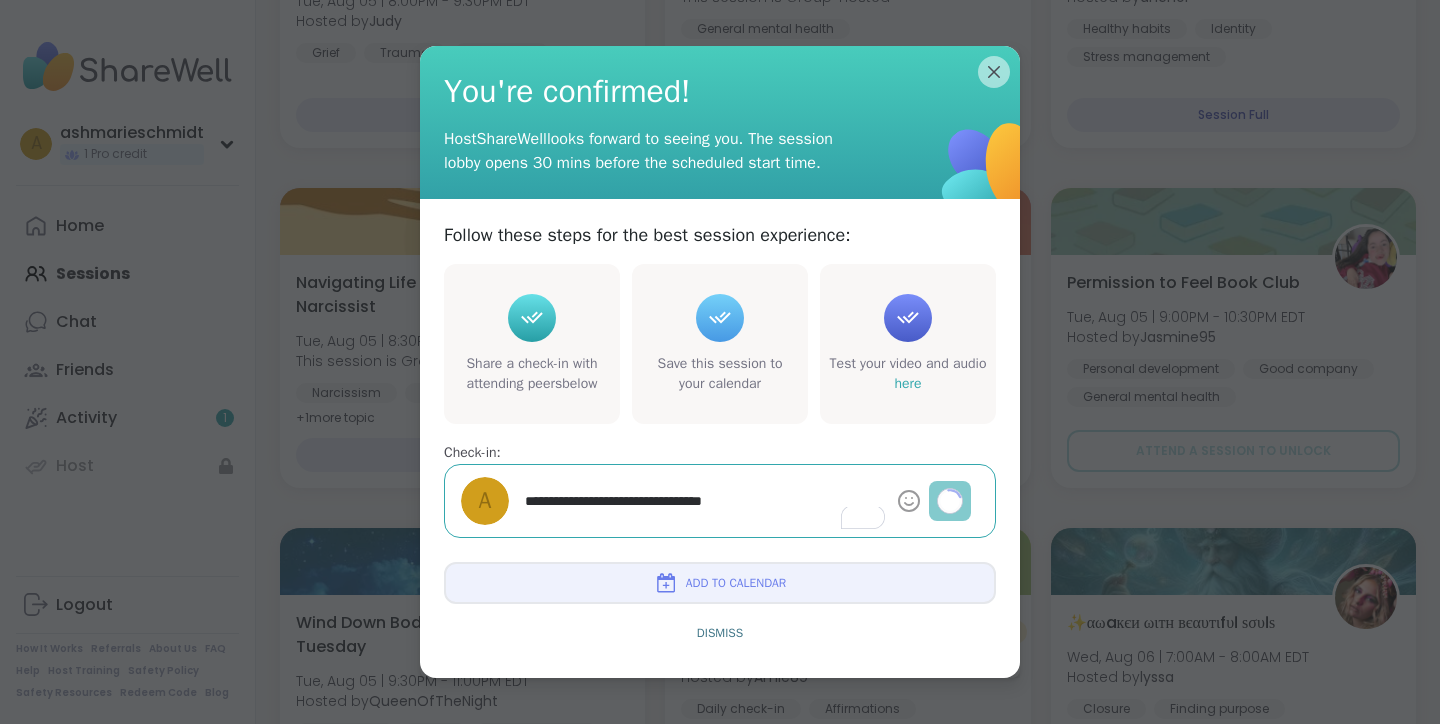 type on "*" 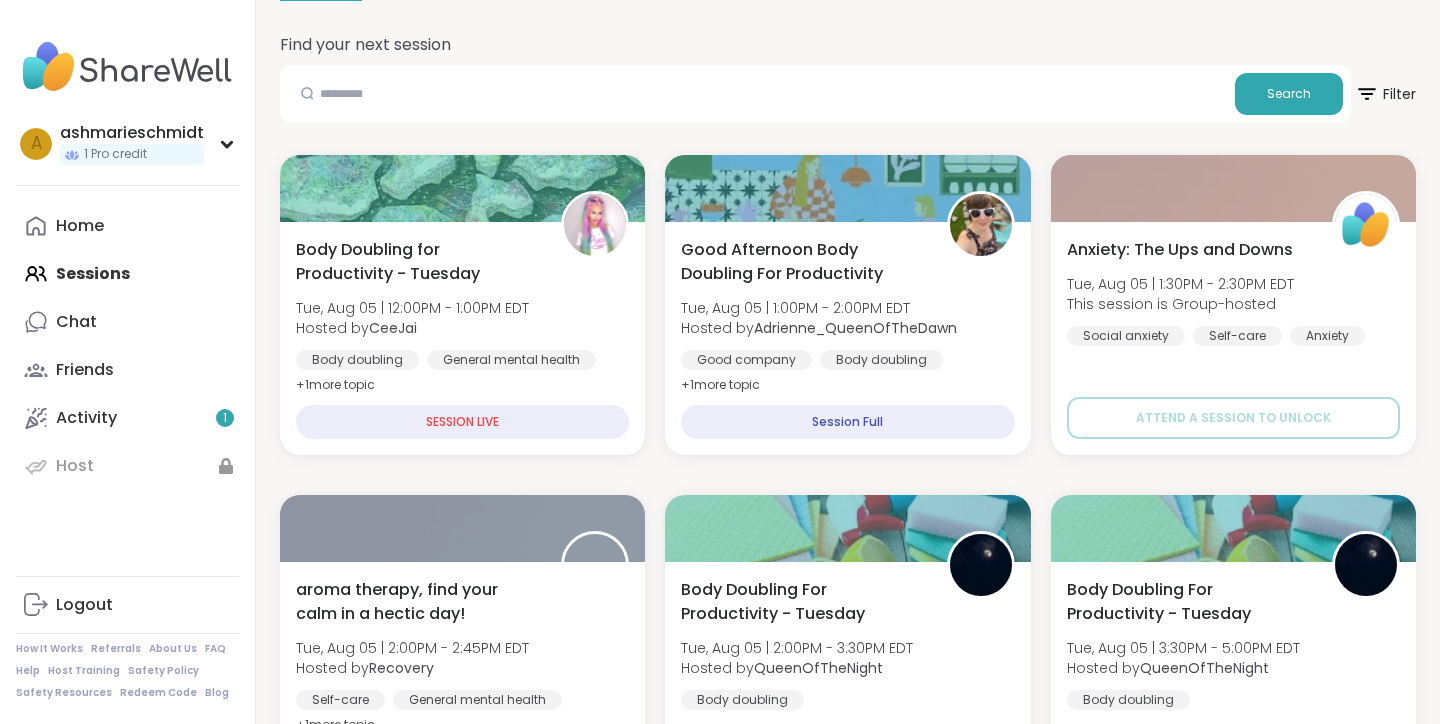 scroll, scrollTop: 0, scrollLeft: 0, axis: both 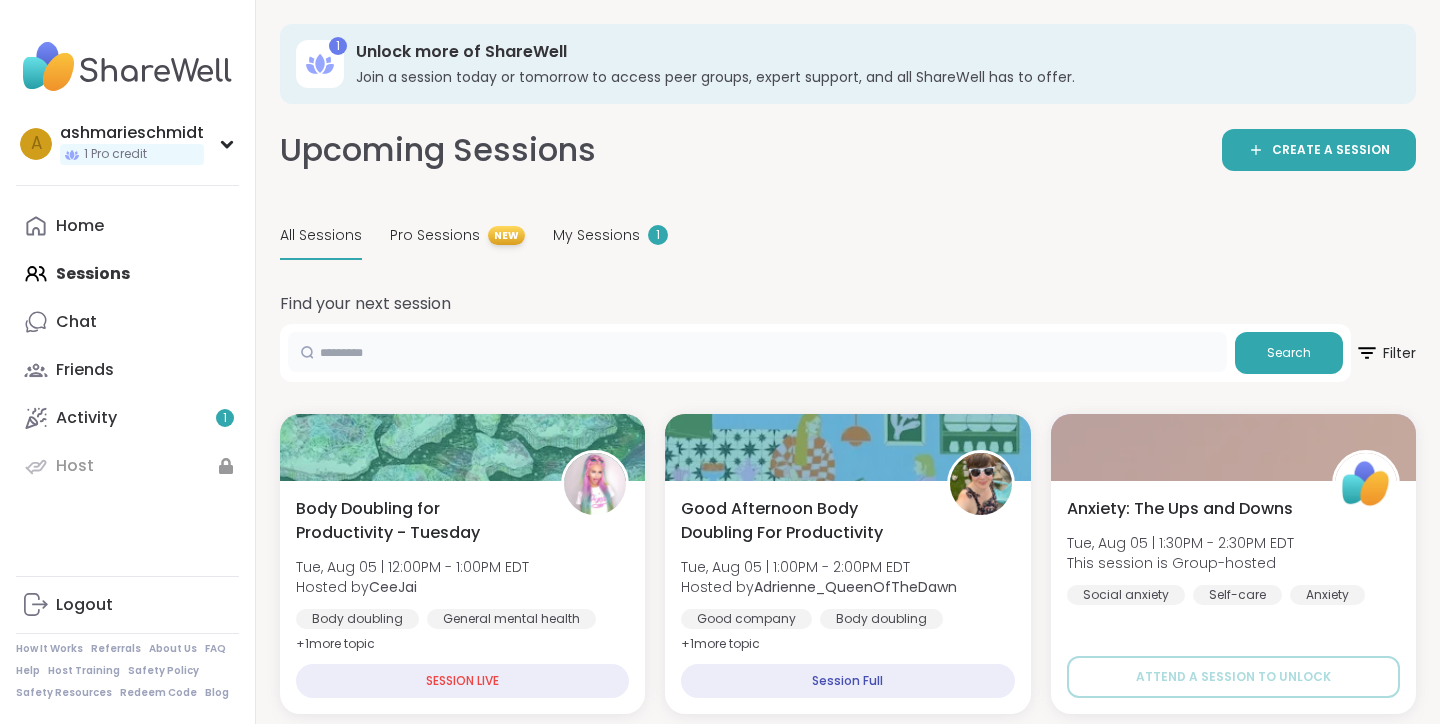 click at bounding box center [757, 352] 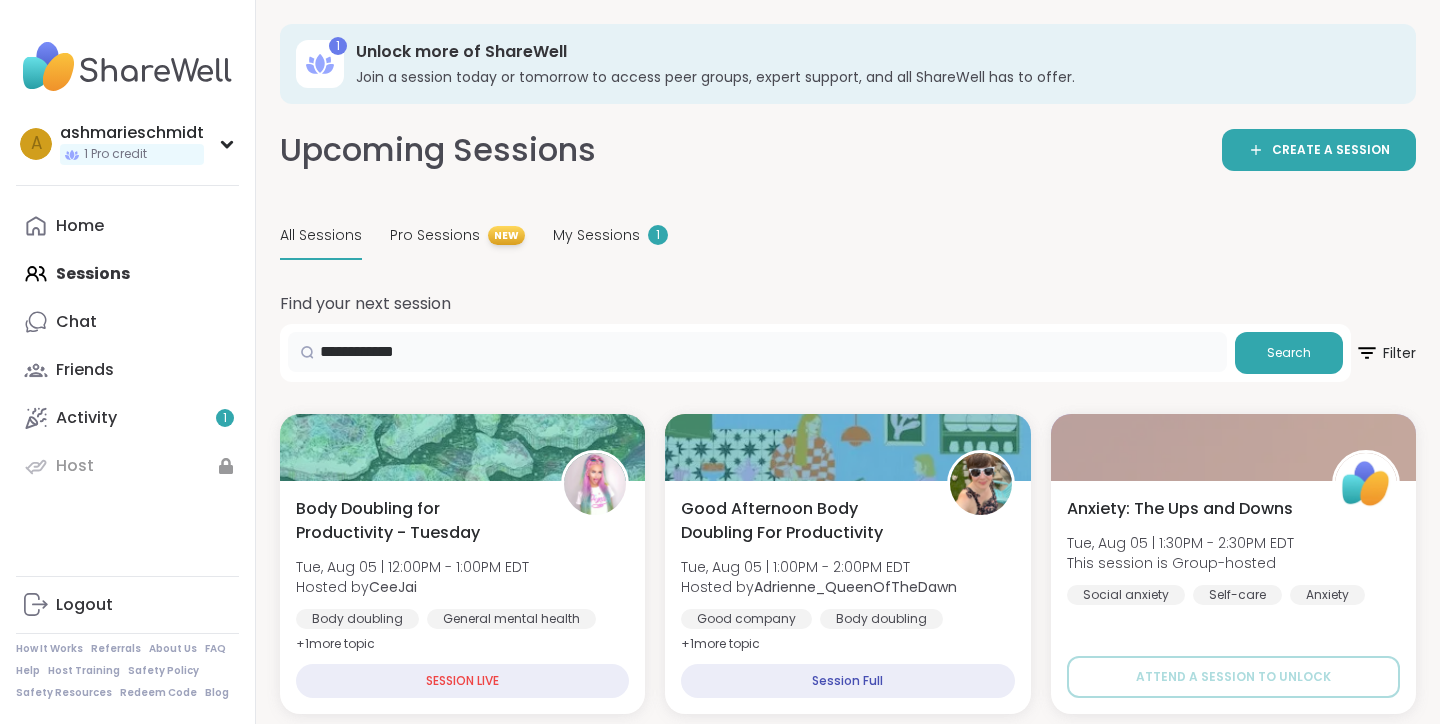 type on "**********" 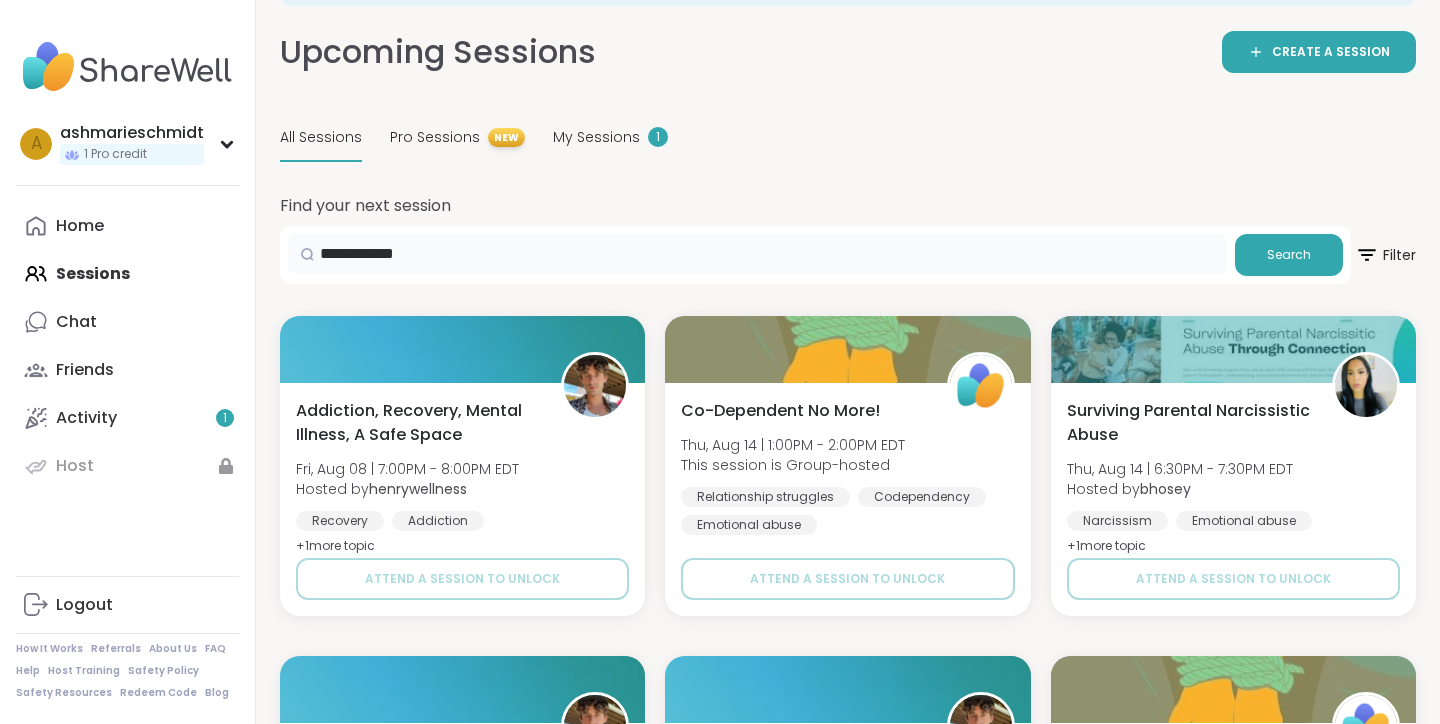scroll, scrollTop: 0, scrollLeft: 0, axis: both 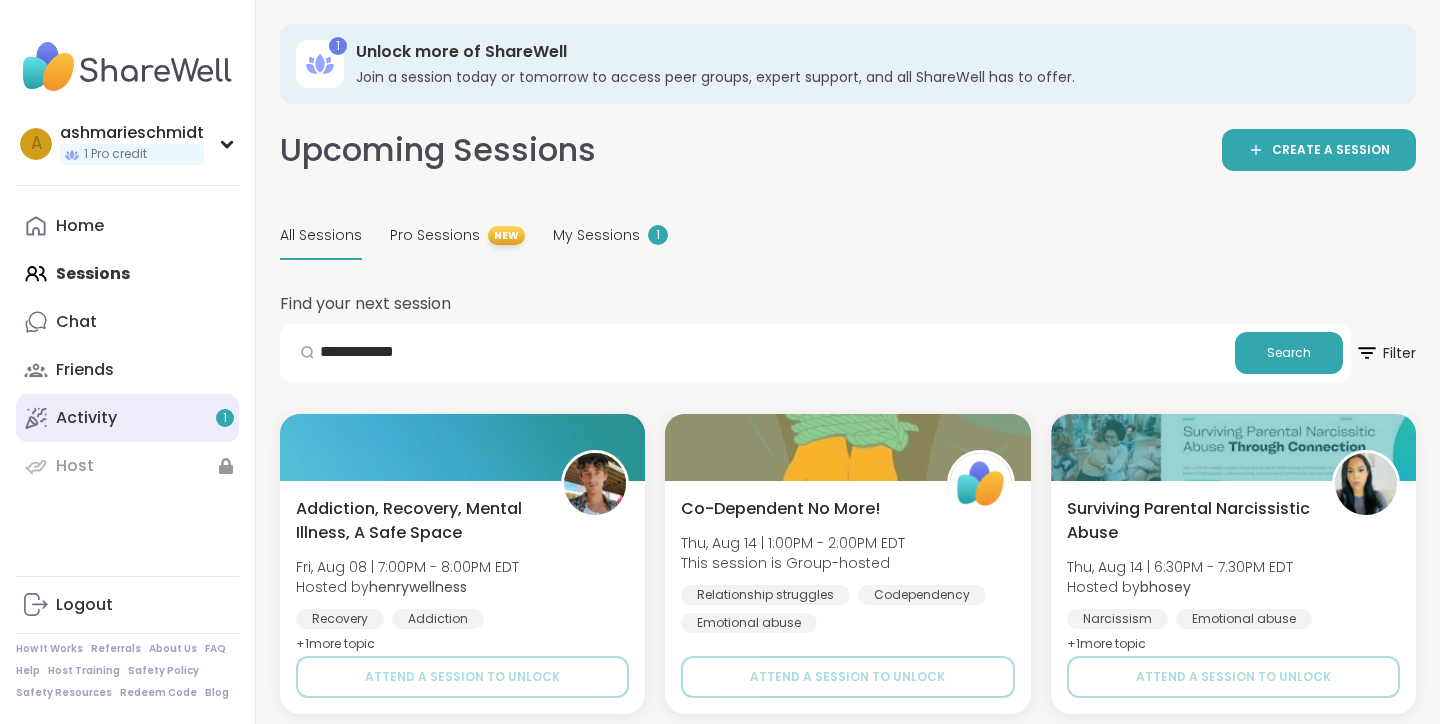 click on "Activity 1" at bounding box center (86, 418) 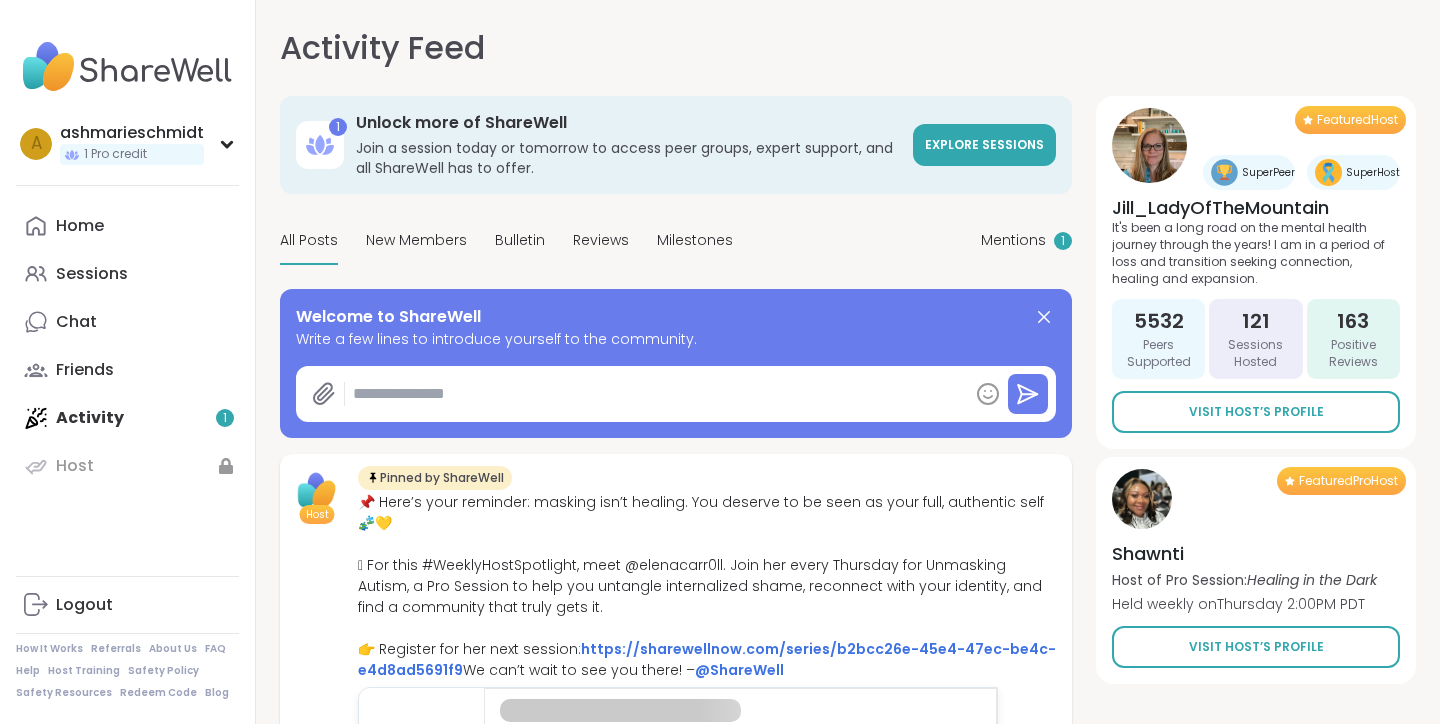 type on "*" 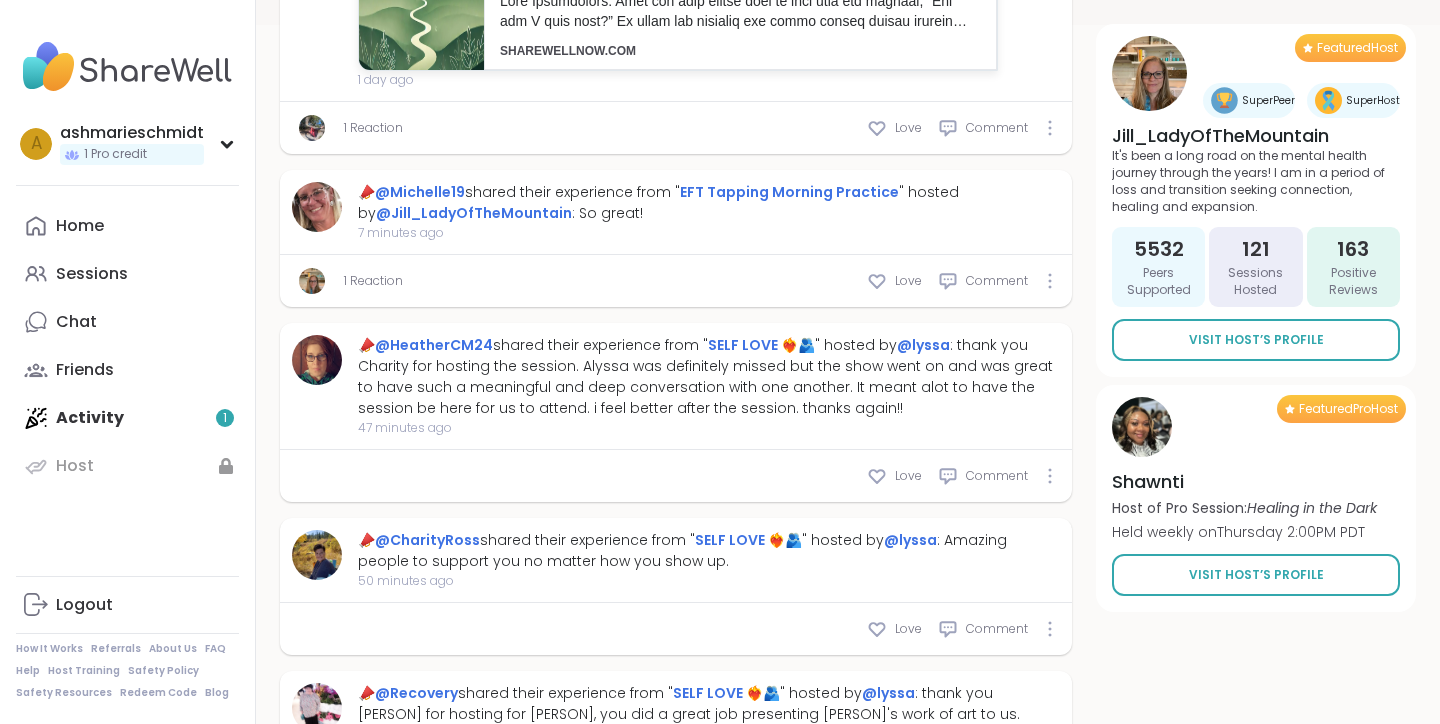 scroll, scrollTop: 0, scrollLeft: 0, axis: both 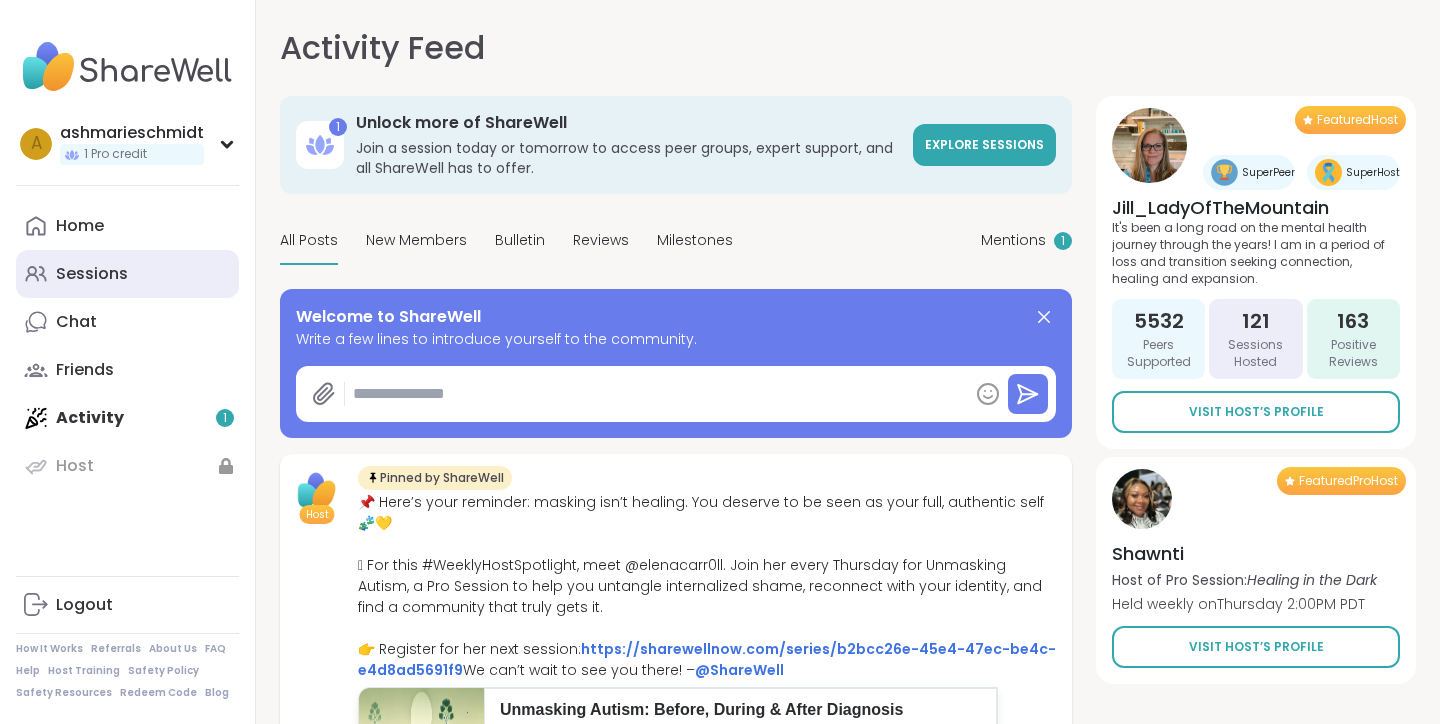 click on "Sessions" at bounding box center [92, 274] 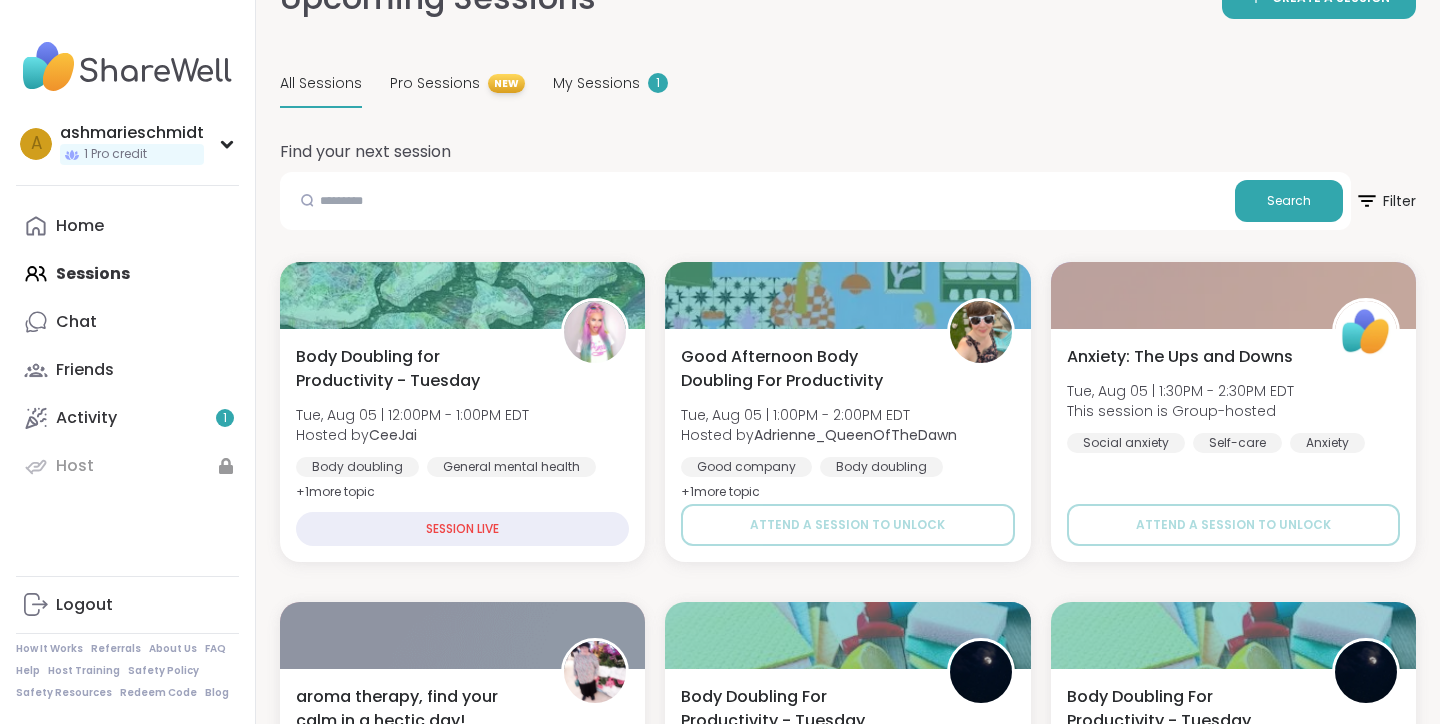 scroll, scrollTop: 154, scrollLeft: 0, axis: vertical 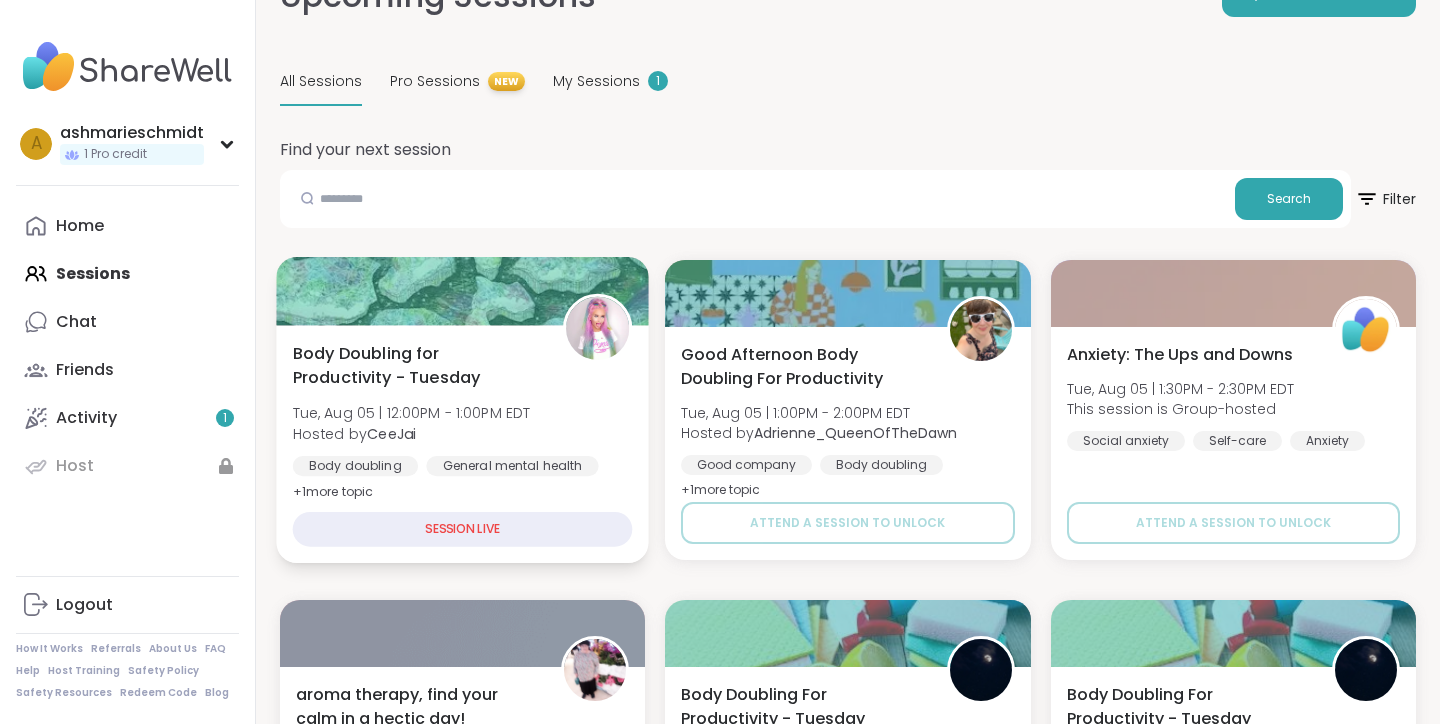 click on "+ 1  more topic" at bounding box center [333, 491] 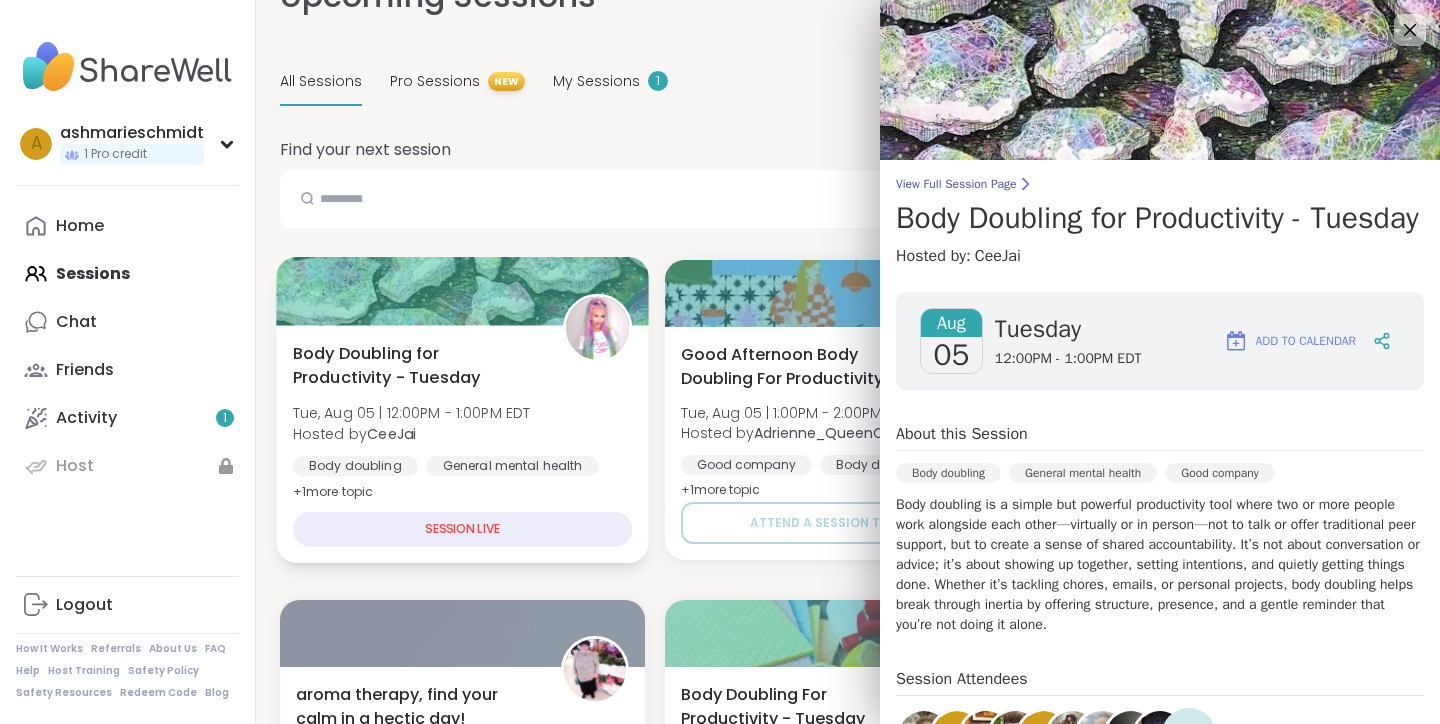 click on "SESSION LIVE" at bounding box center (463, 529) 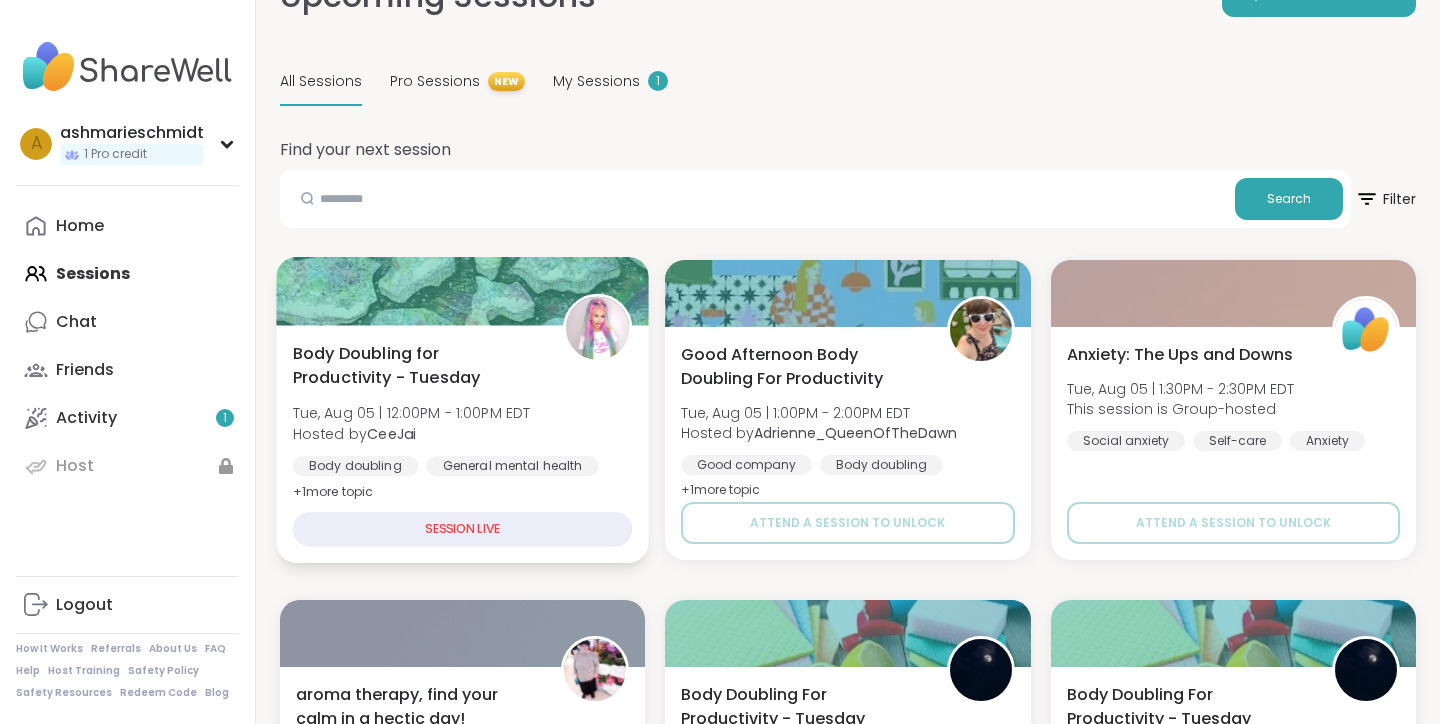click on "Body Doubling for Productivity - Tuesday" at bounding box center [417, 365] 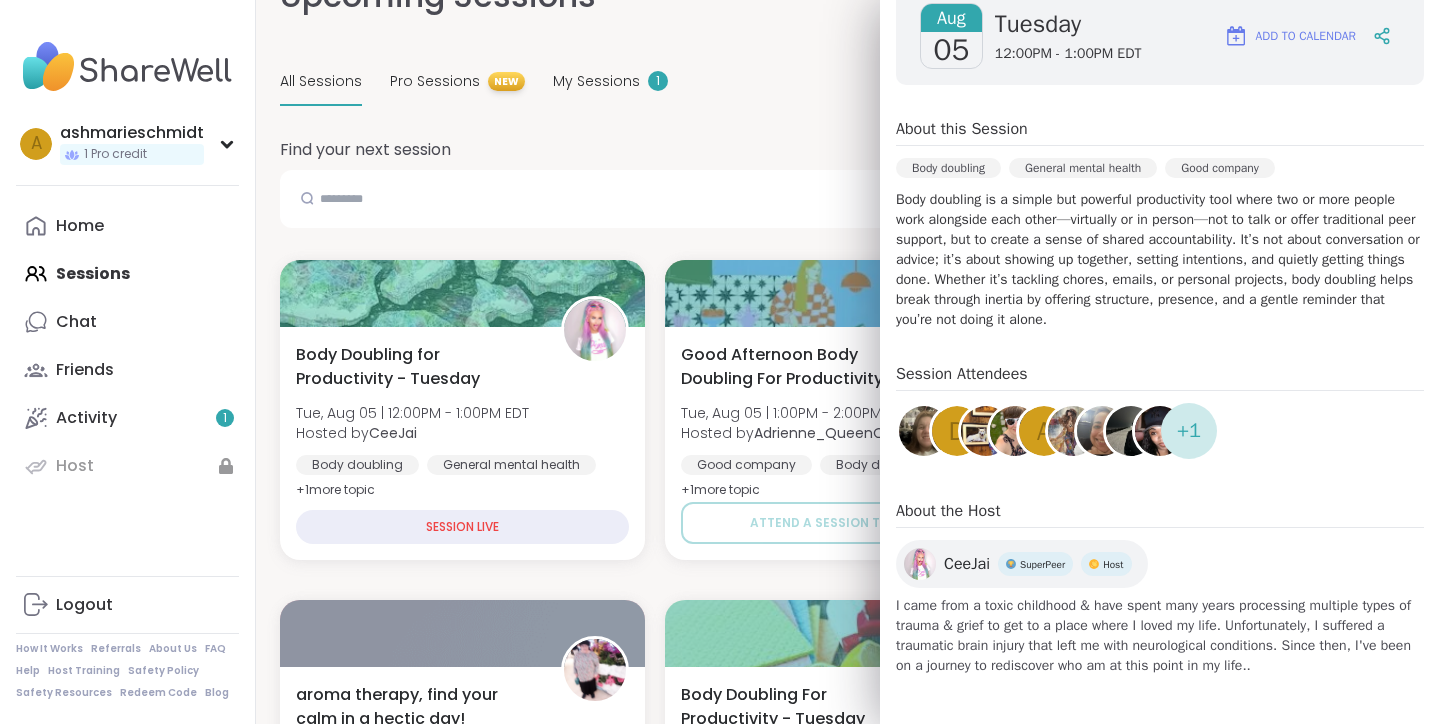 scroll, scrollTop: 341, scrollLeft: 0, axis: vertical 